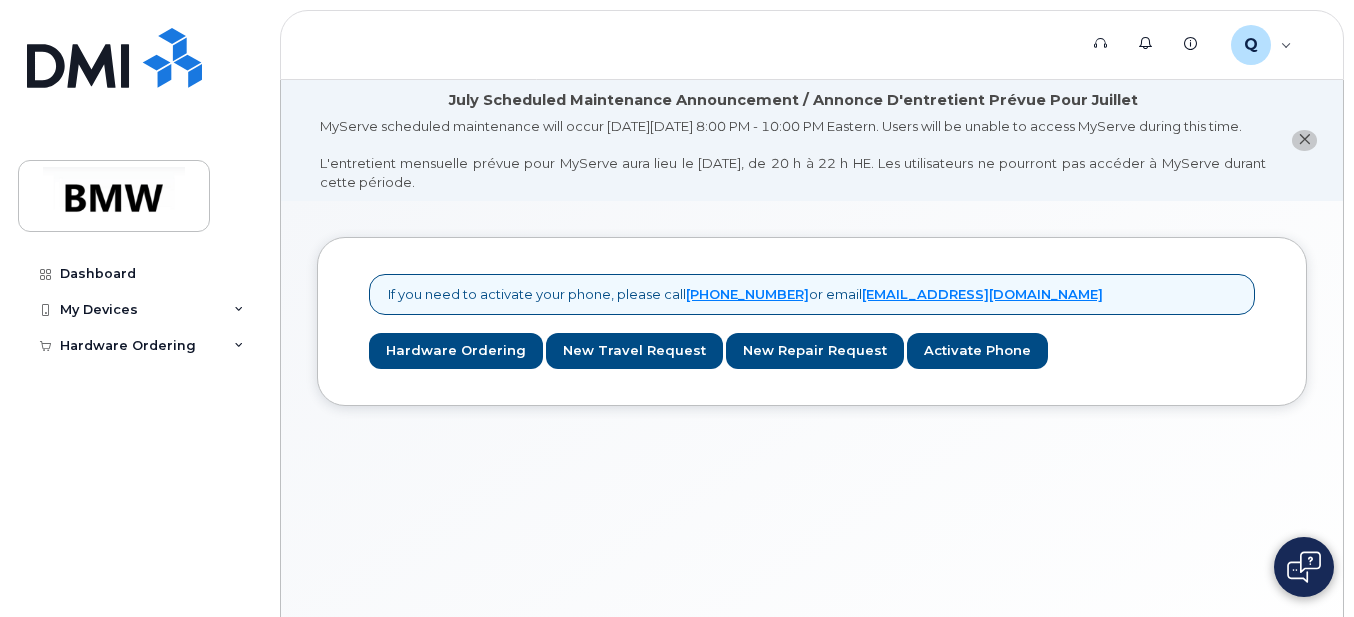 scroll, scrollTop: 0, scrollLeft: 0, axis: both 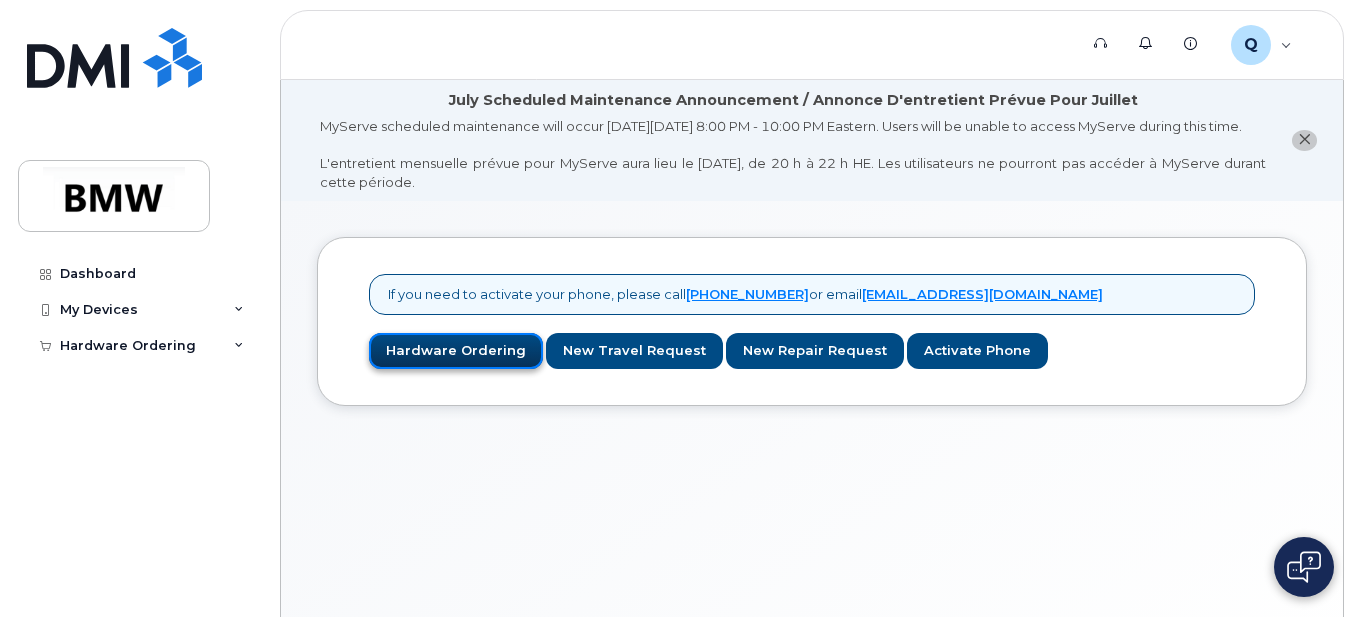 drag, startPoint x: 0, startPoint y: 0, endPoint x: 489, endPoint y: 377, distance: 617.45447 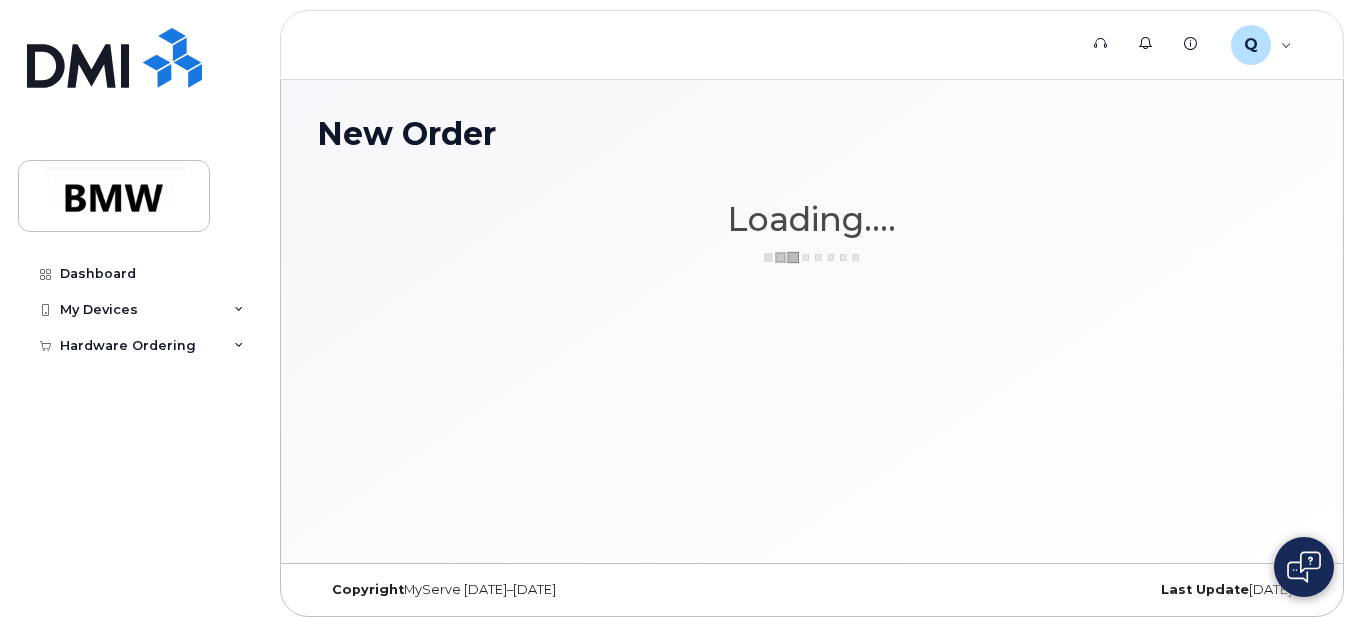 scroll, scrollTop: 0, scrollLeft: 0, axis: both 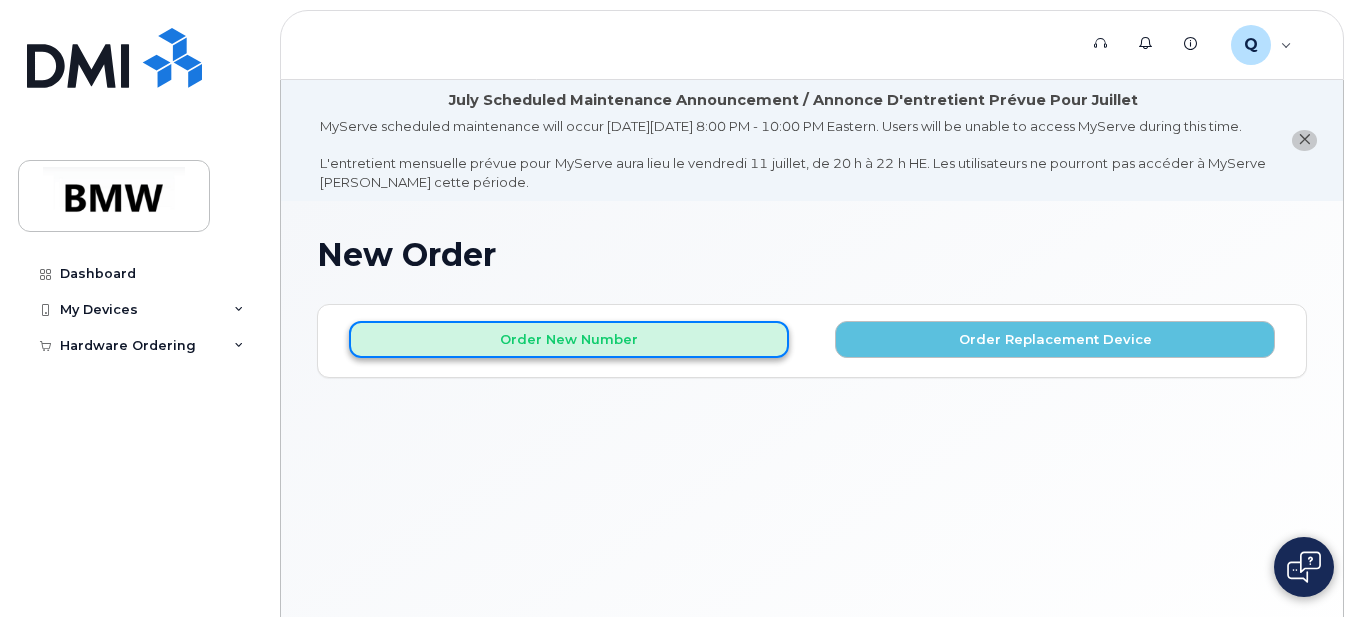 click on "Order New Number" 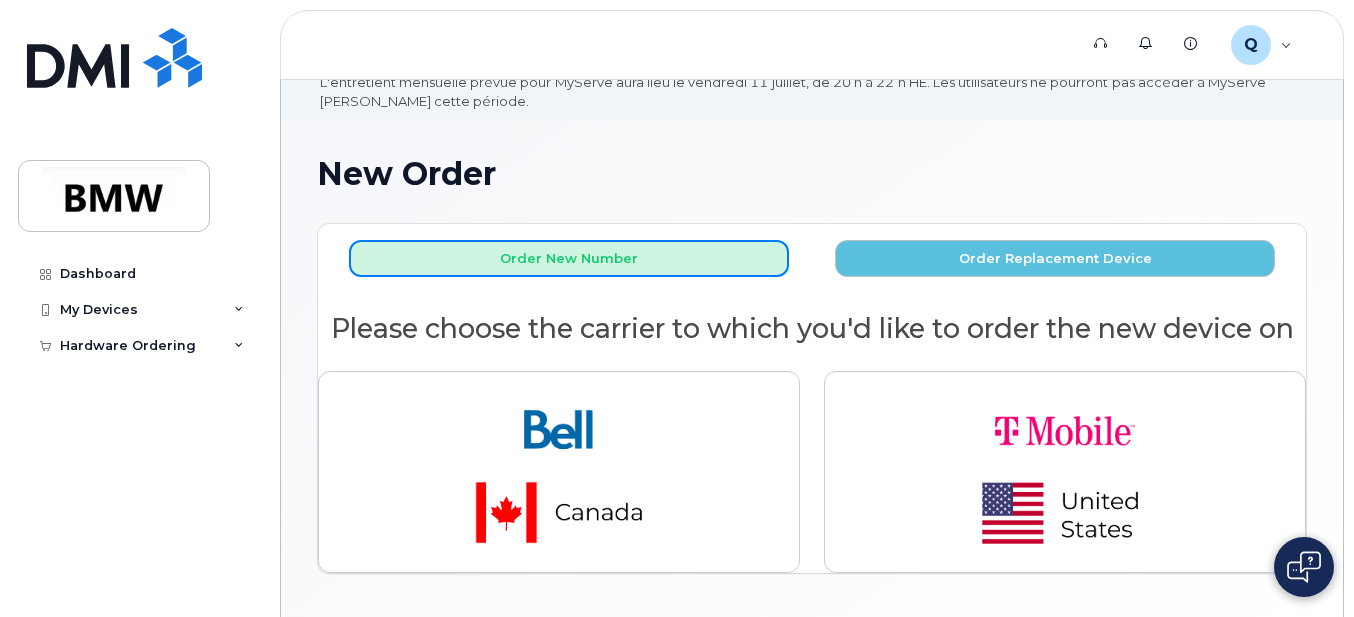scroll, scrollTop: 175, scrollLeft: 0, axis: vertical 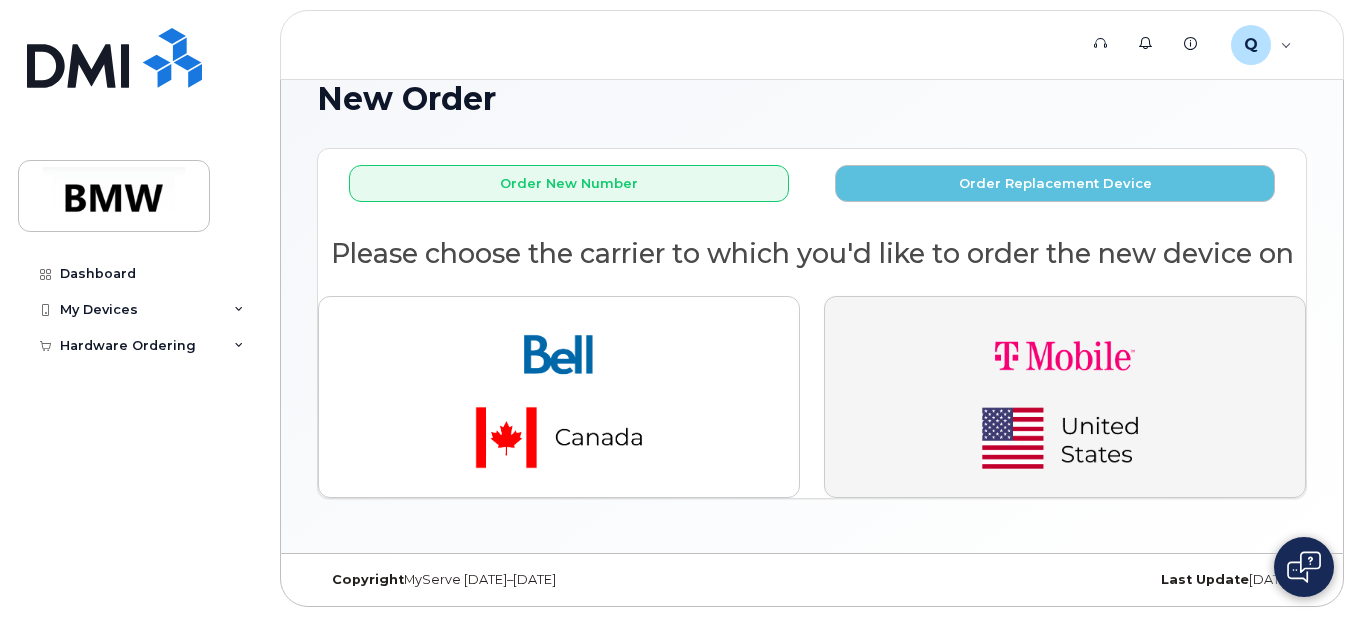 click 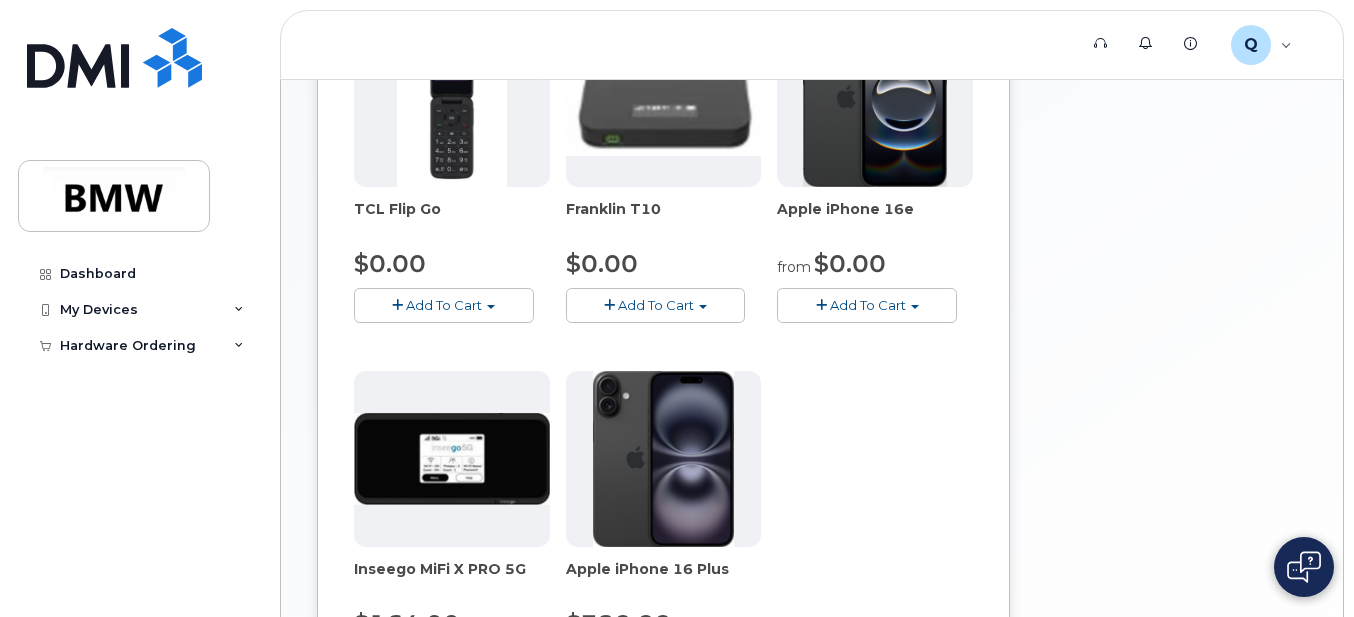 scroll, scrollTop: 564, scrollLeft: 0, axis: vertical 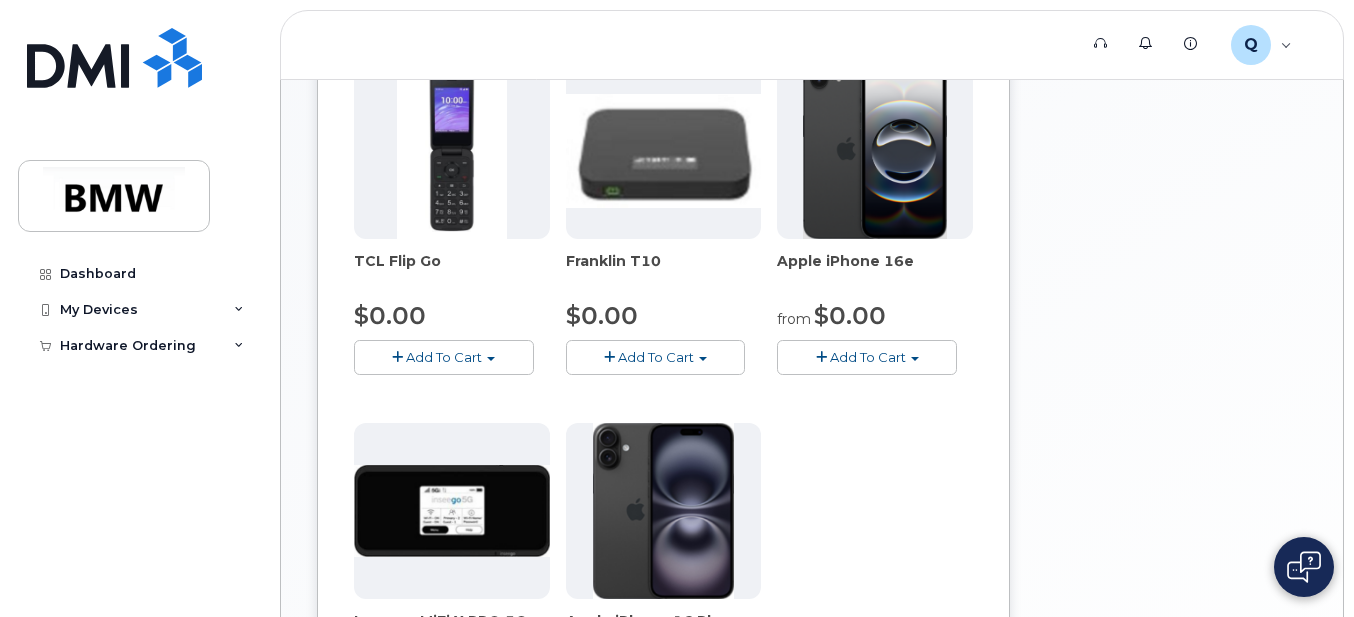 click on "Add To Cart" 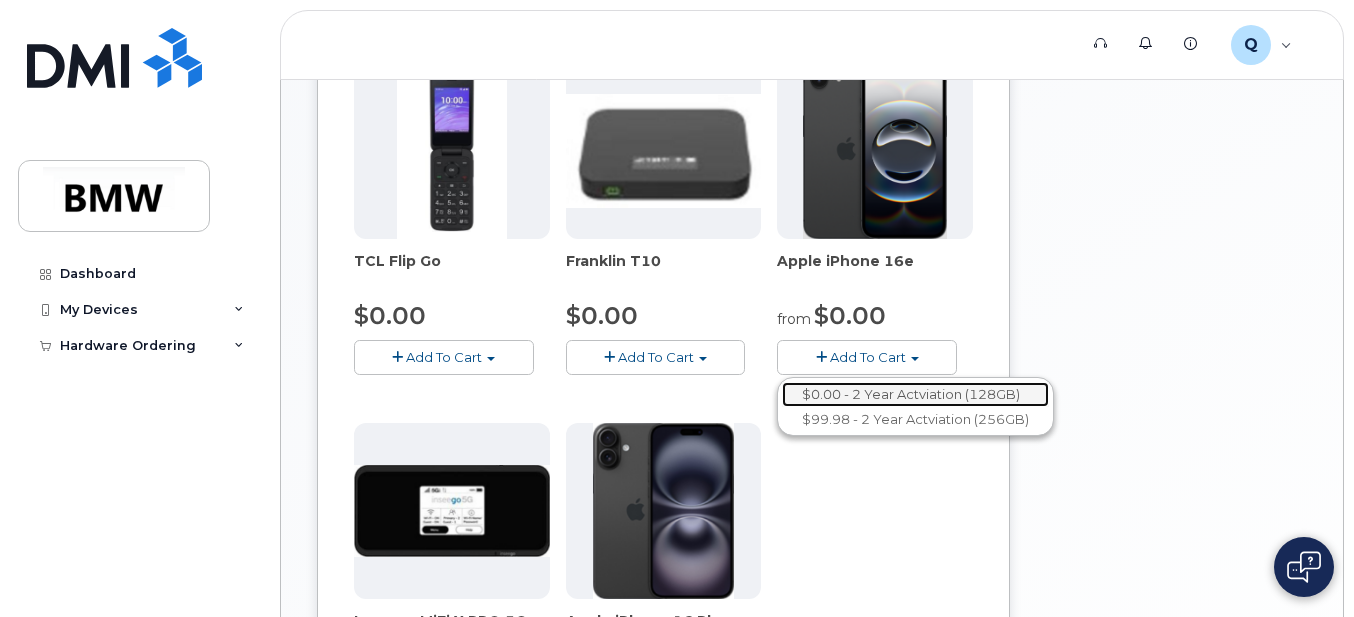 click on "$0.00 - 2 Year Actviation (128GB)" 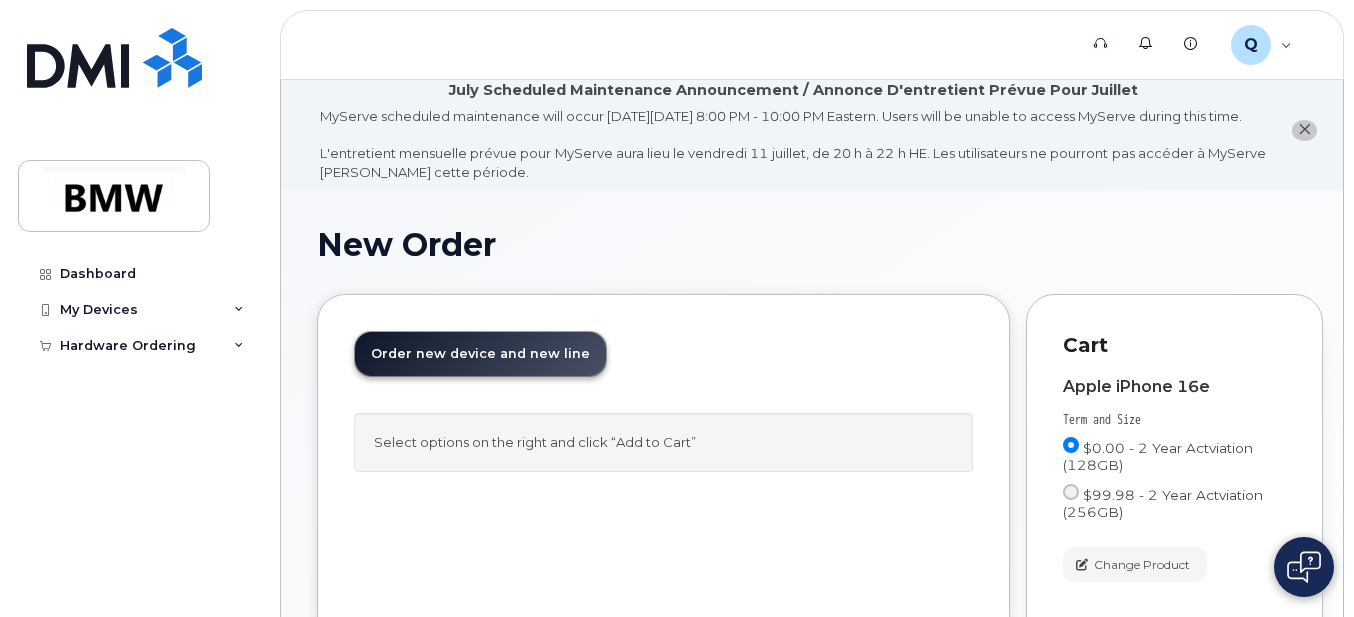 scroll, scrollTop: 0, scrollLeft: 0, axis: both 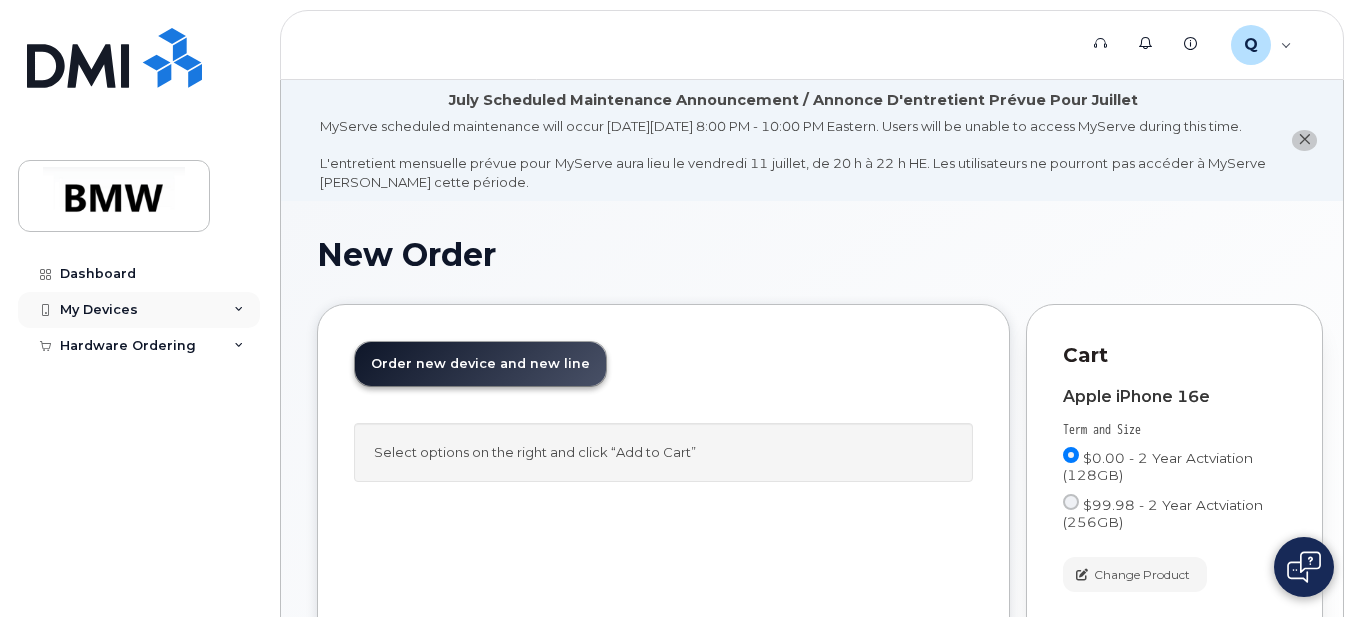 click on "My Devices" 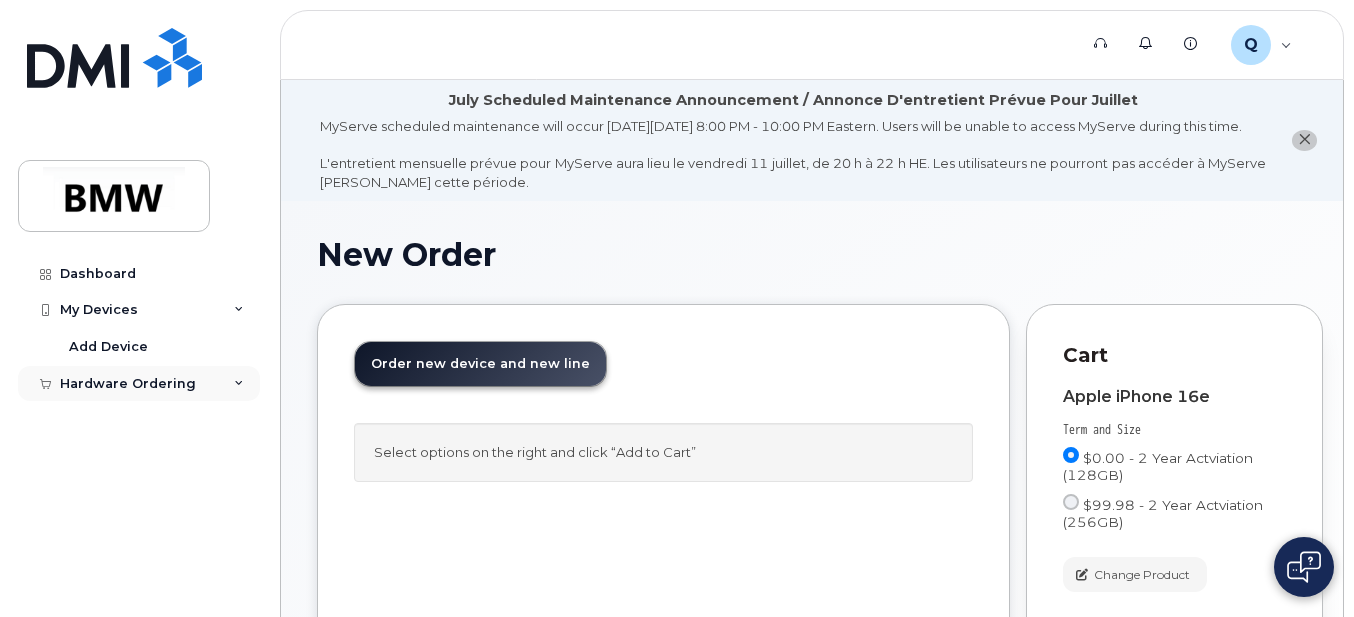 click on "Hardware Ordering" 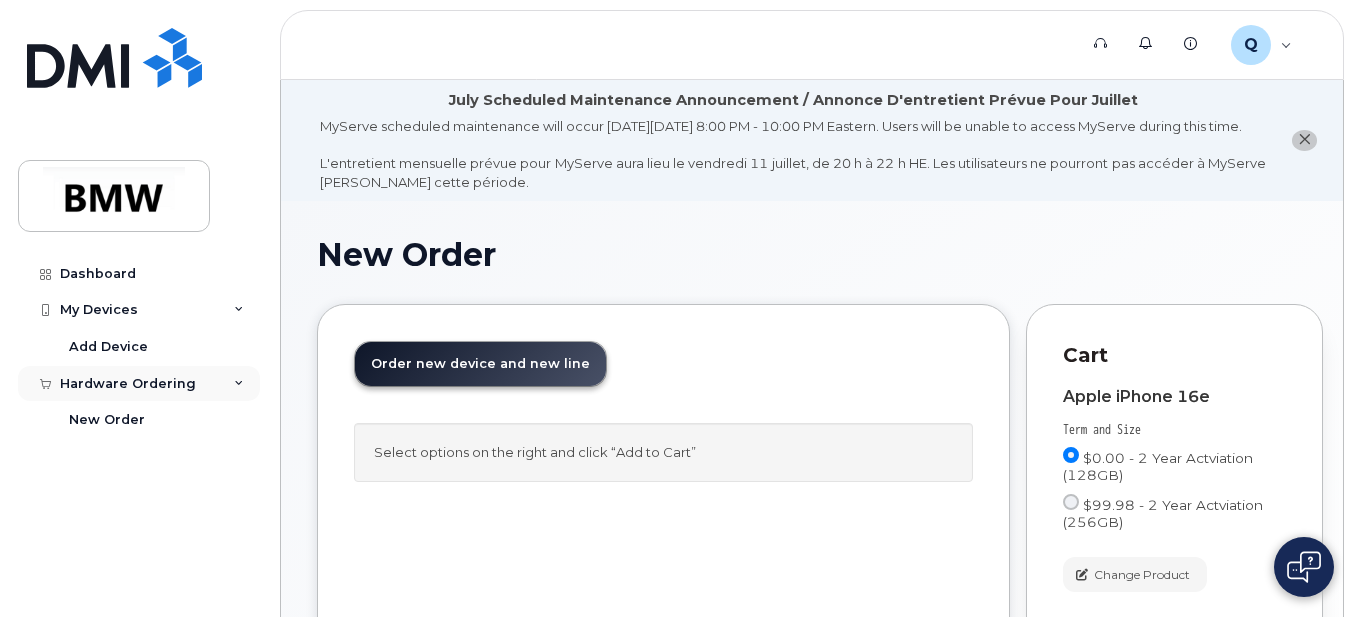 click on "Hardware Ordering" 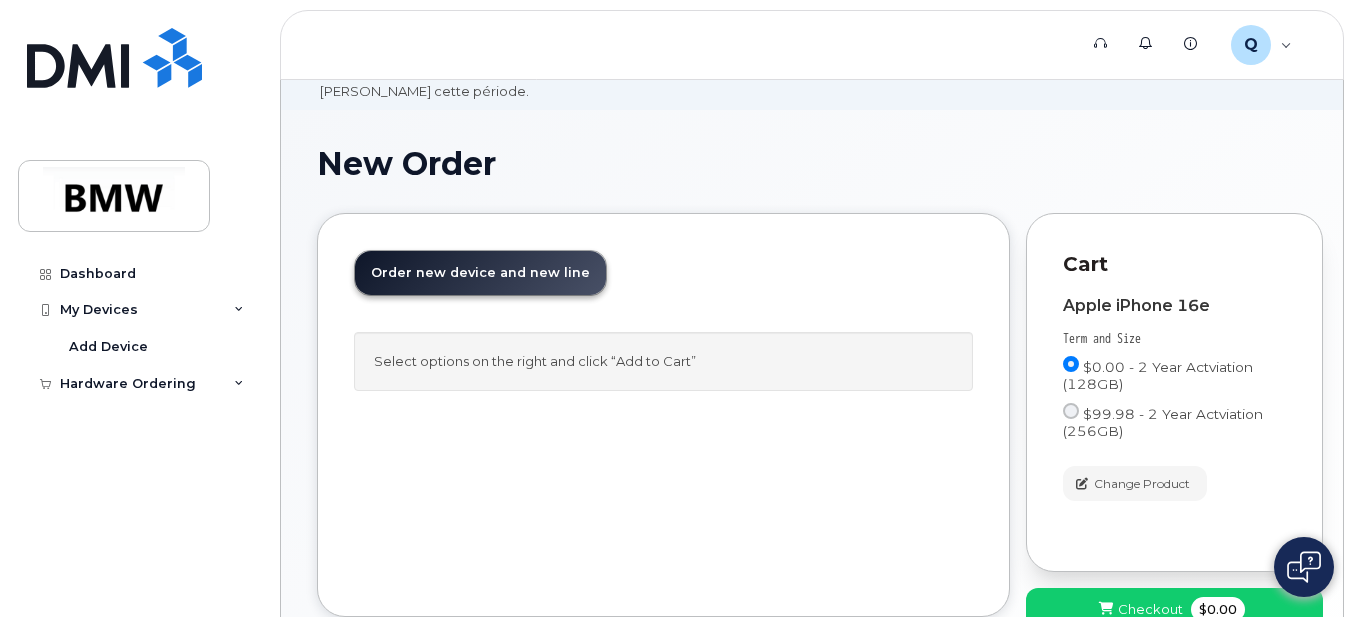 scroll, scrollTop: 200, scrollLeft: 0, axis: vertical 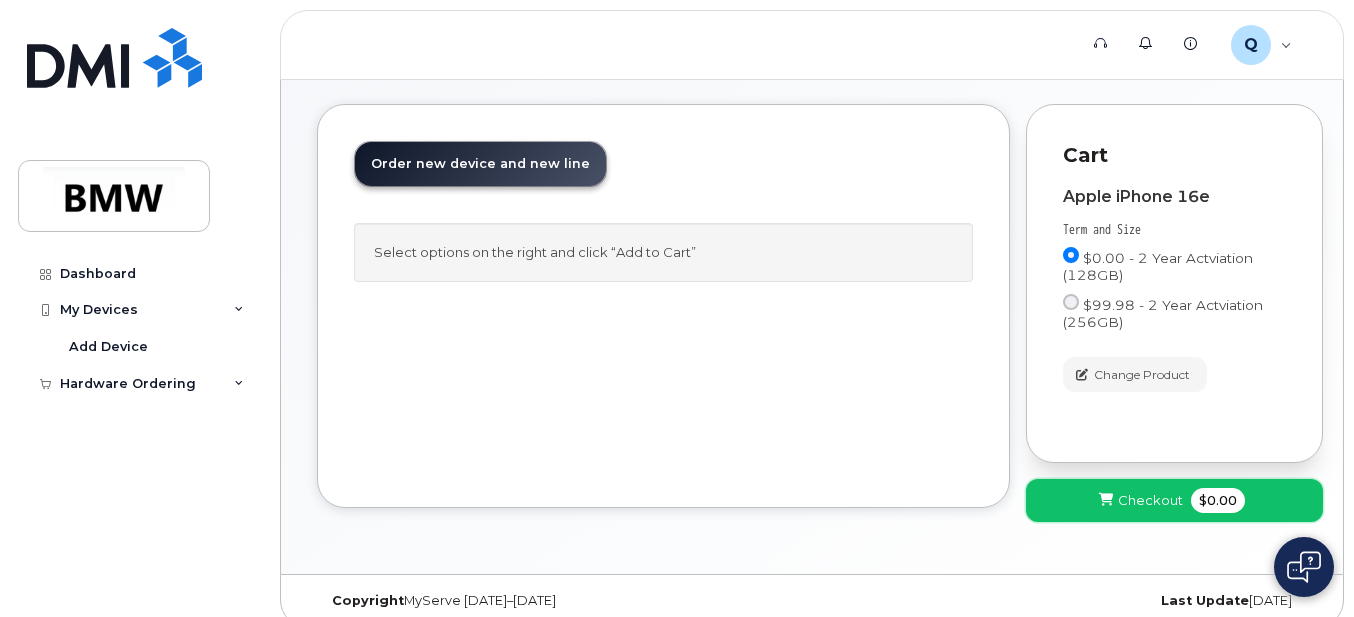 click on "Checkout" 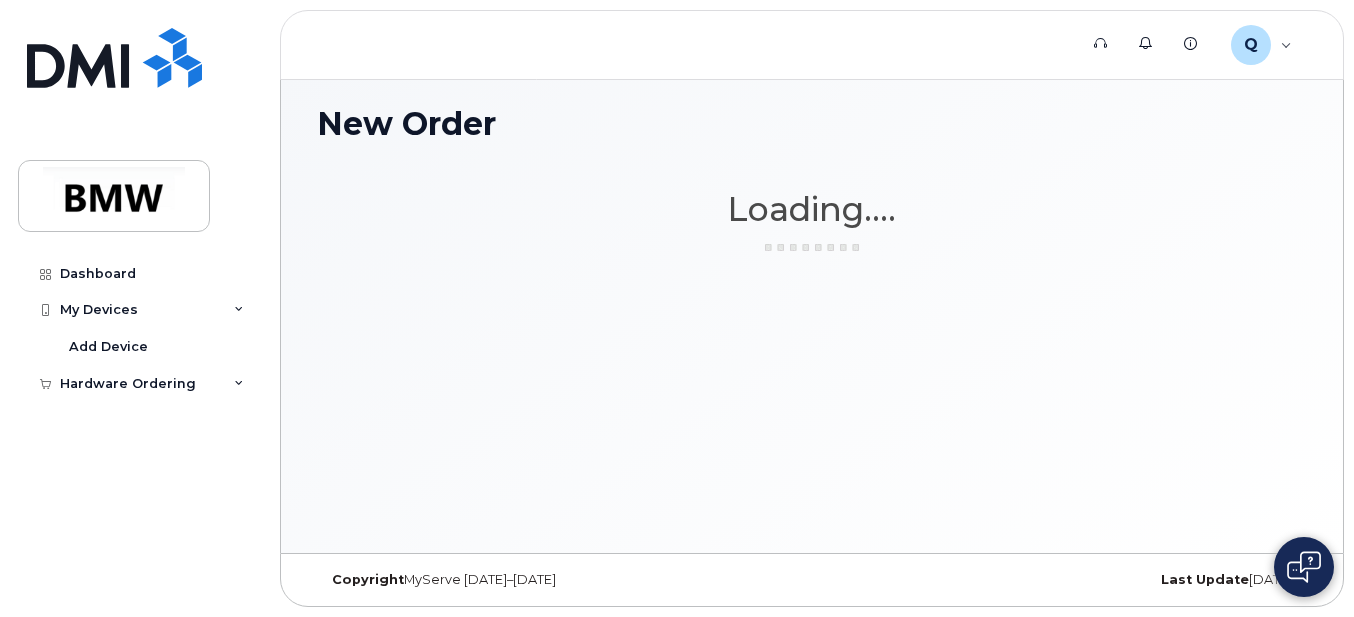 scroll, scrollTop: 150, scrollLeft: 0, axis: vertical 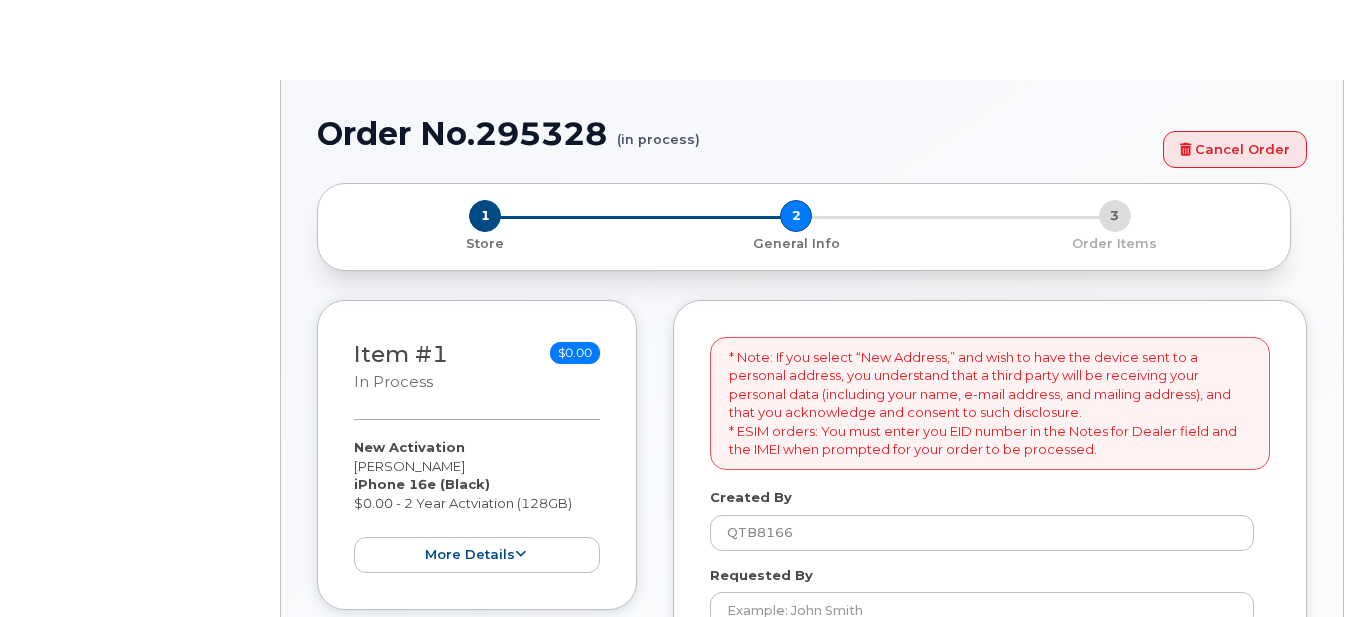 select 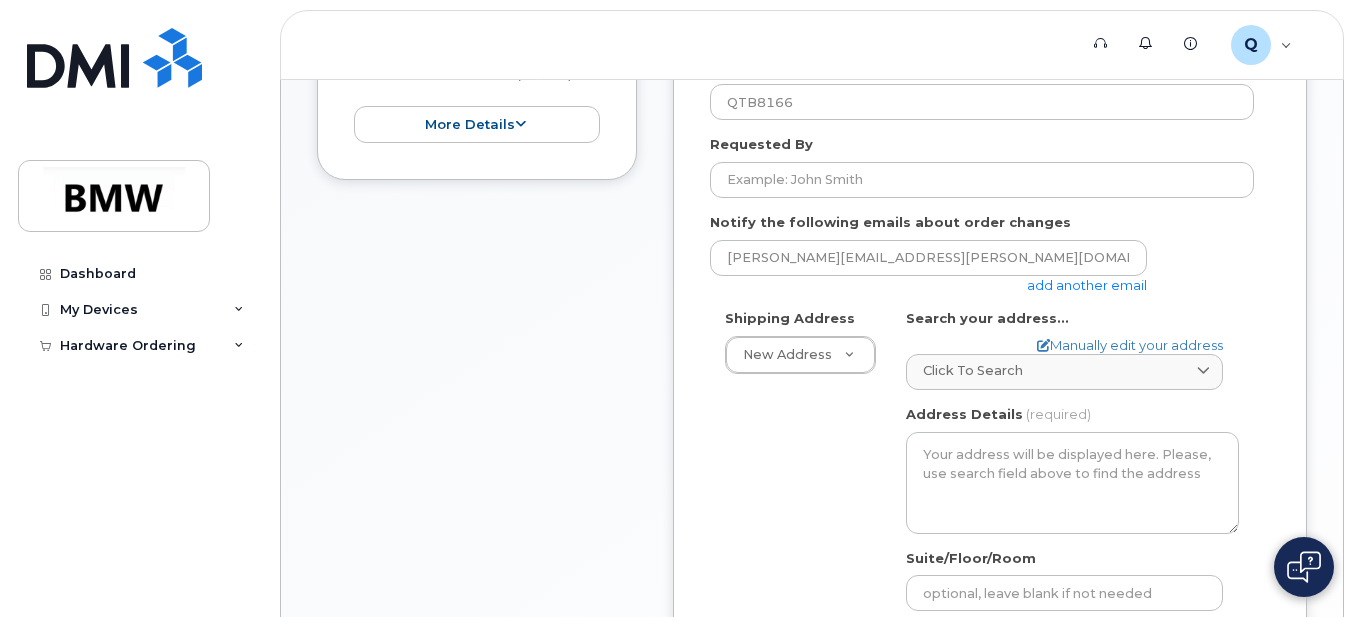 scroll, scrollTop: 600, scrollLeft: 0, axis: vertical 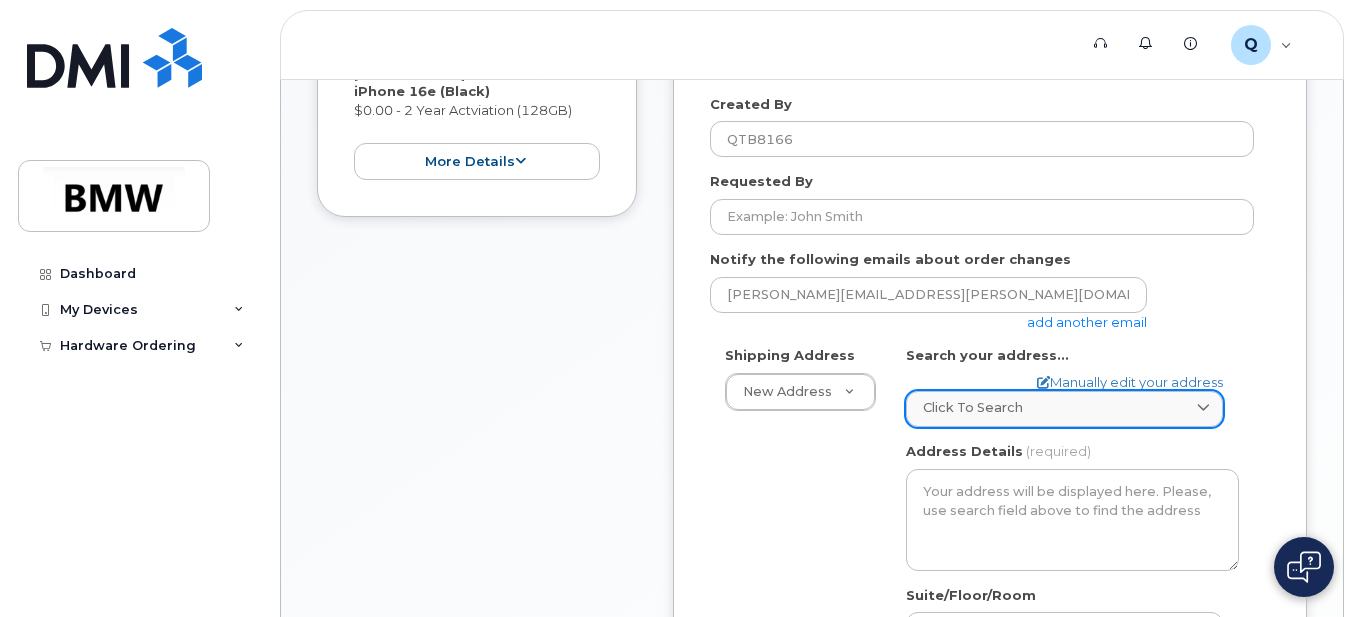 click on "Click to search" 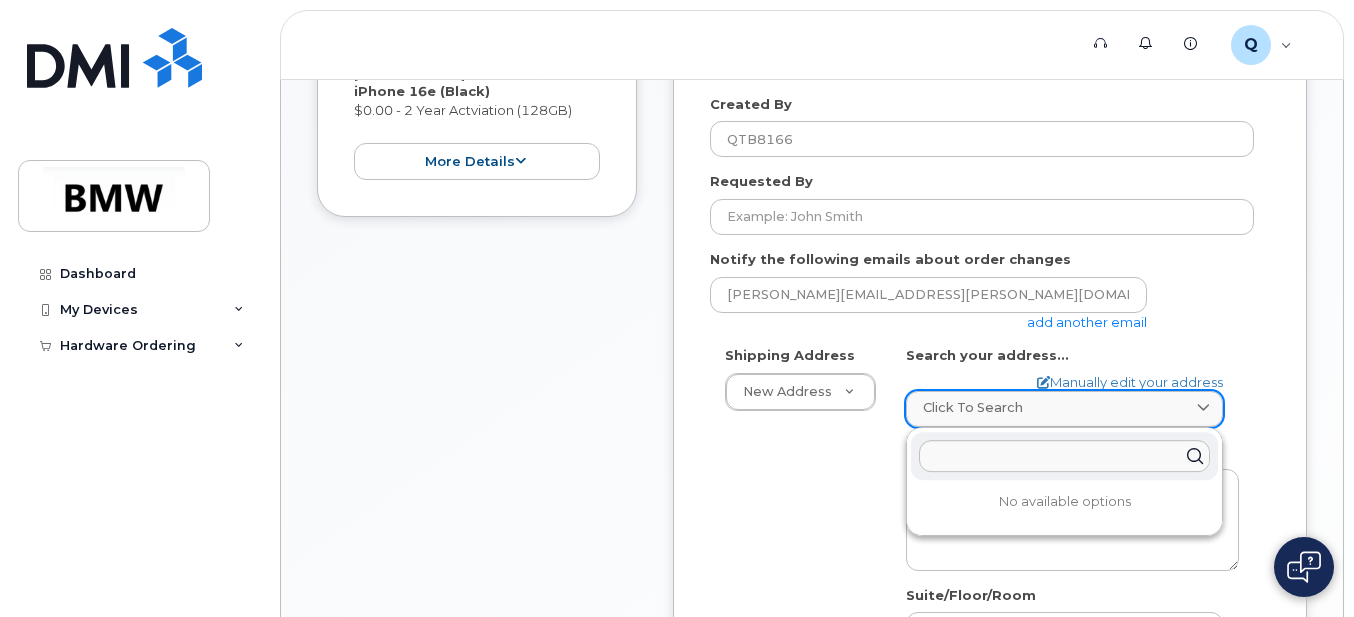 click on "Click to search" 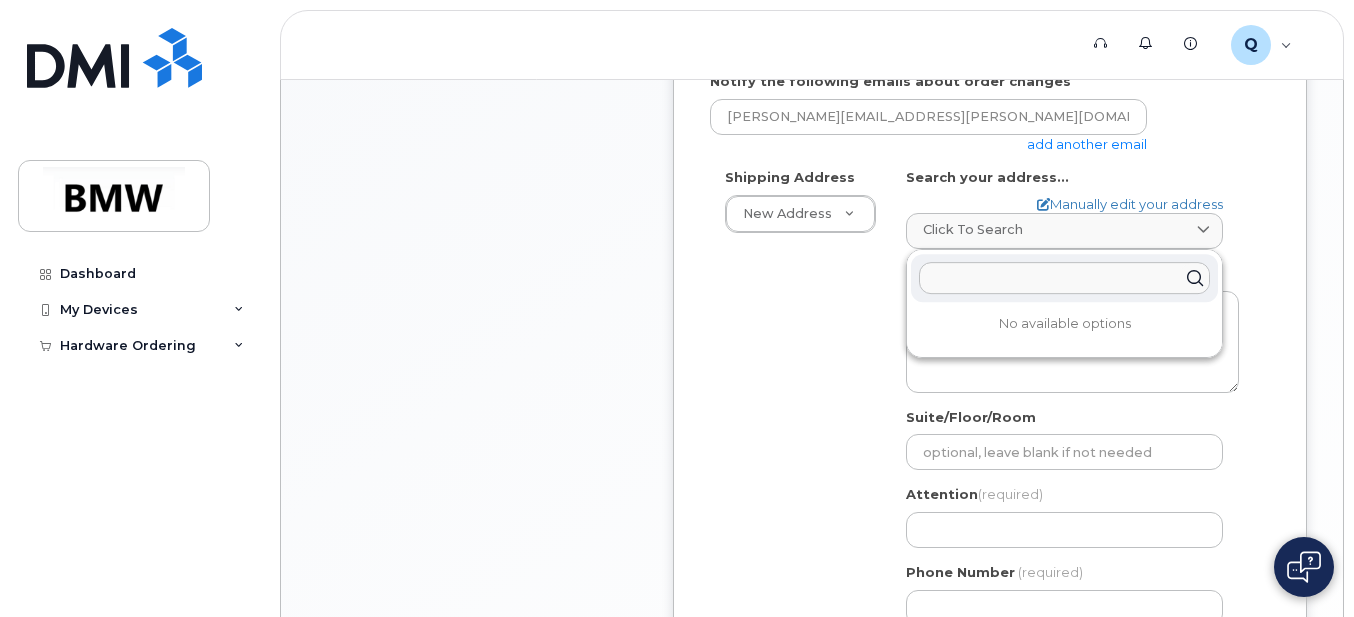 scroll, scrollTop: 800, scrollLeft: 0, axis: vertical 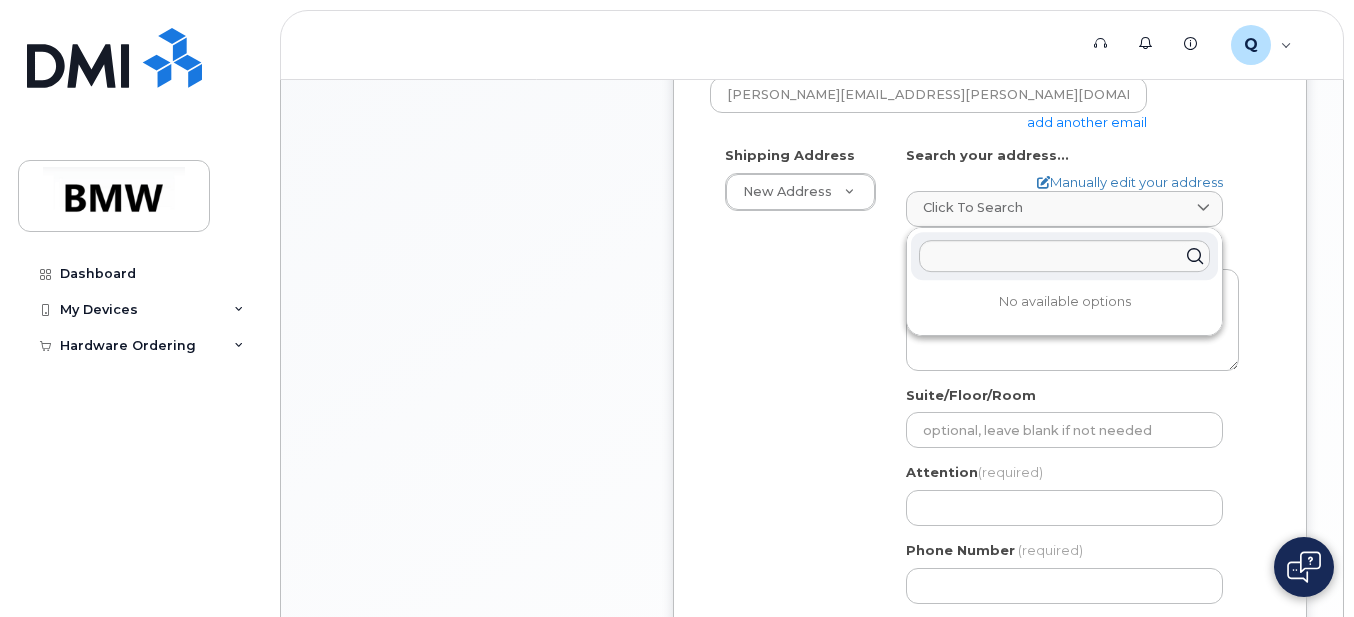 click on "Shipping Address
New Address     New Address BMW MC Plant BMW North America Financial Services ITRC
AB
Search your address...
Manually edit your address
Click to search No available options
Address Line
(required)
Lookup your address
State
(required)
Alabama
Alaska
American Samoa
Arizona
Arkansas
California
Colorado
Connecticut
Delaware
District of Columbia
Florida
Georgia
Guam
Hawaii
Idaho
Illinois
Indiana
Iowa
Kansas
Kentucky
Louisiana
Maine
Maryland
Massachusetts
Michigan
Minnesota
Mississippi
Missouri
Montana
Nebraska
Nevada
New Hampshire
New Jersey
New Mexico
New York
North Carolina
North Dakota
Ohio
Oklahoma
Oregon
Pennsylvania
Puerto Rico
Rhode Island
South Carolina
South Dakota
Tennessee
Texas
Utah
Vermont
Virginia
Virgin Islands
Washington
West Virginia
Wisconsin
Wyoming
City
(required)
AB, USA" 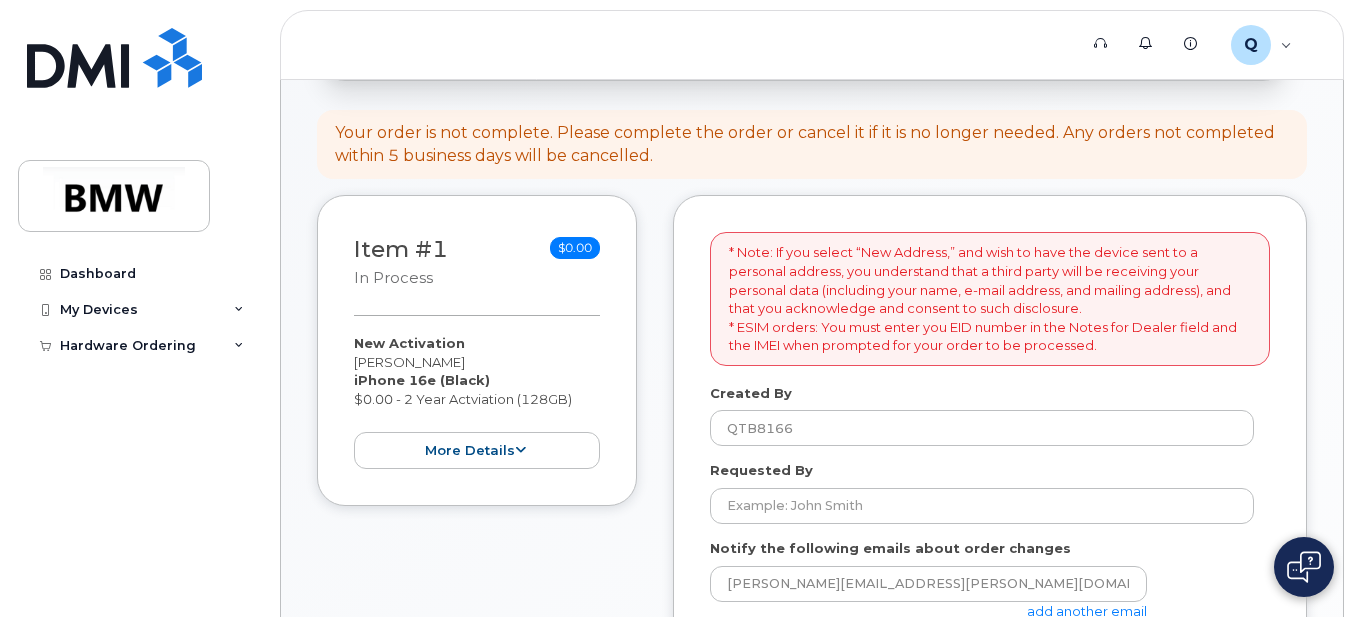 scroll, scrollTop: 346, scrollLeft: 0, axis: vertical 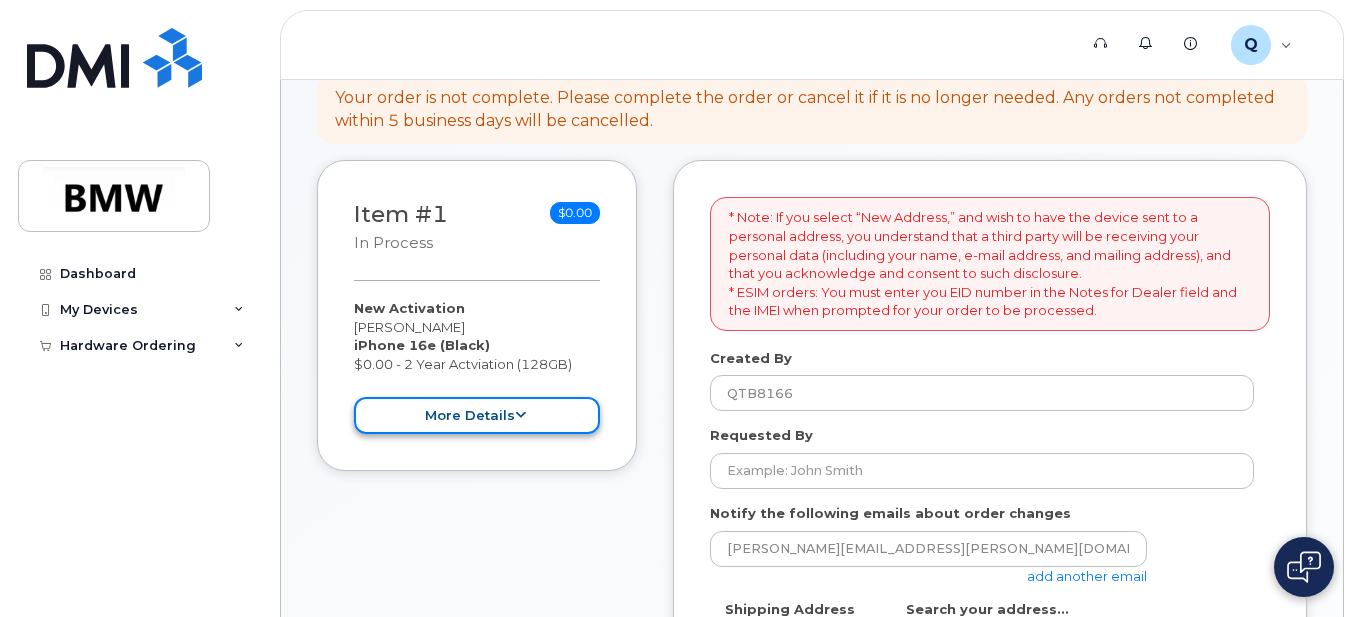 click on "more details" 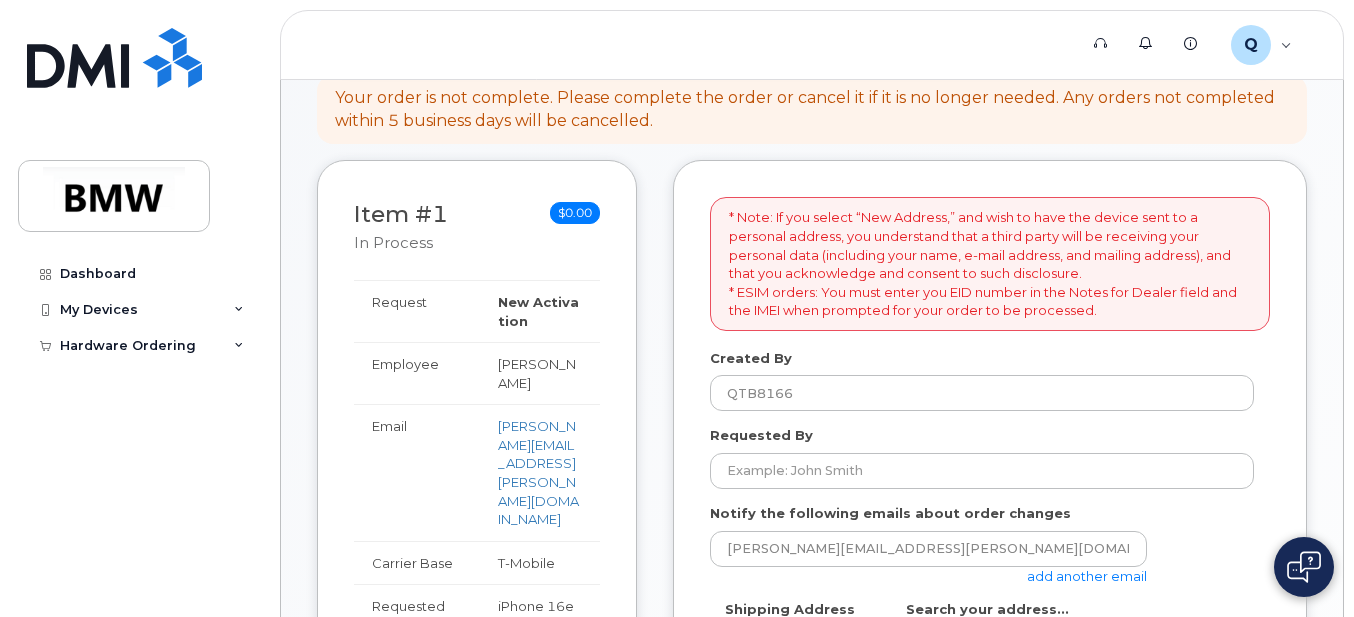click on "Item #1
in process
$0.00" 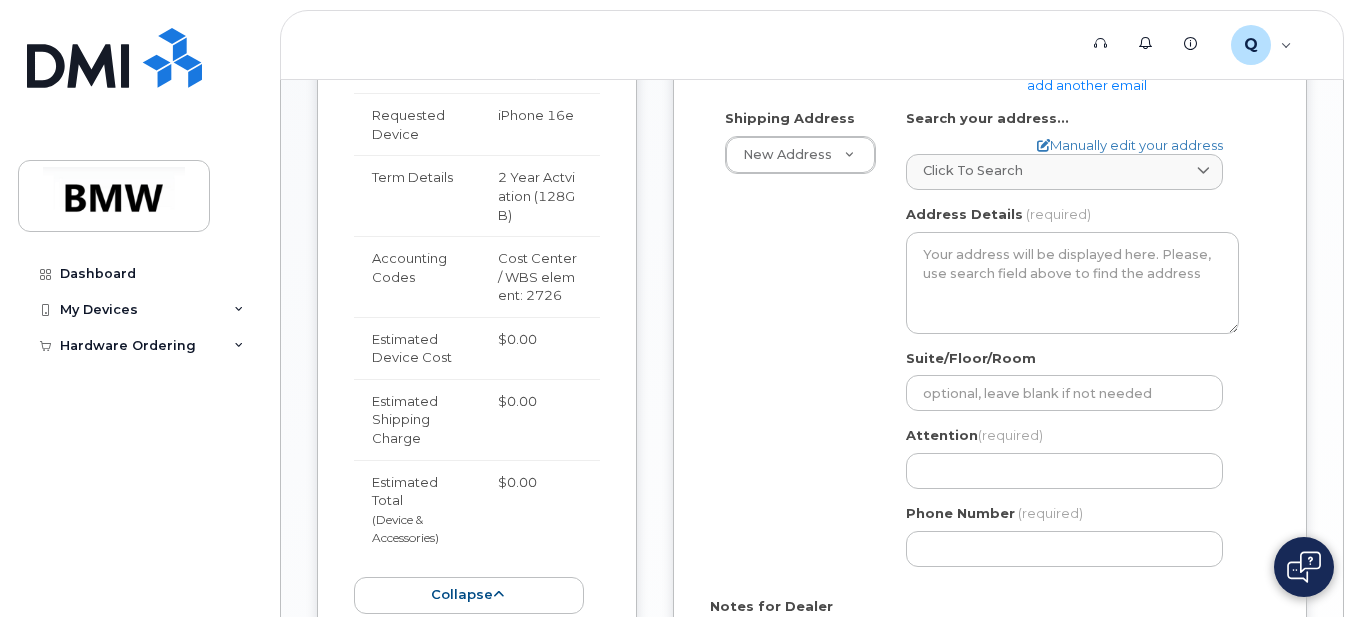 scroll, scrollTop: 846, scrollLeft: 0, axis: vertical 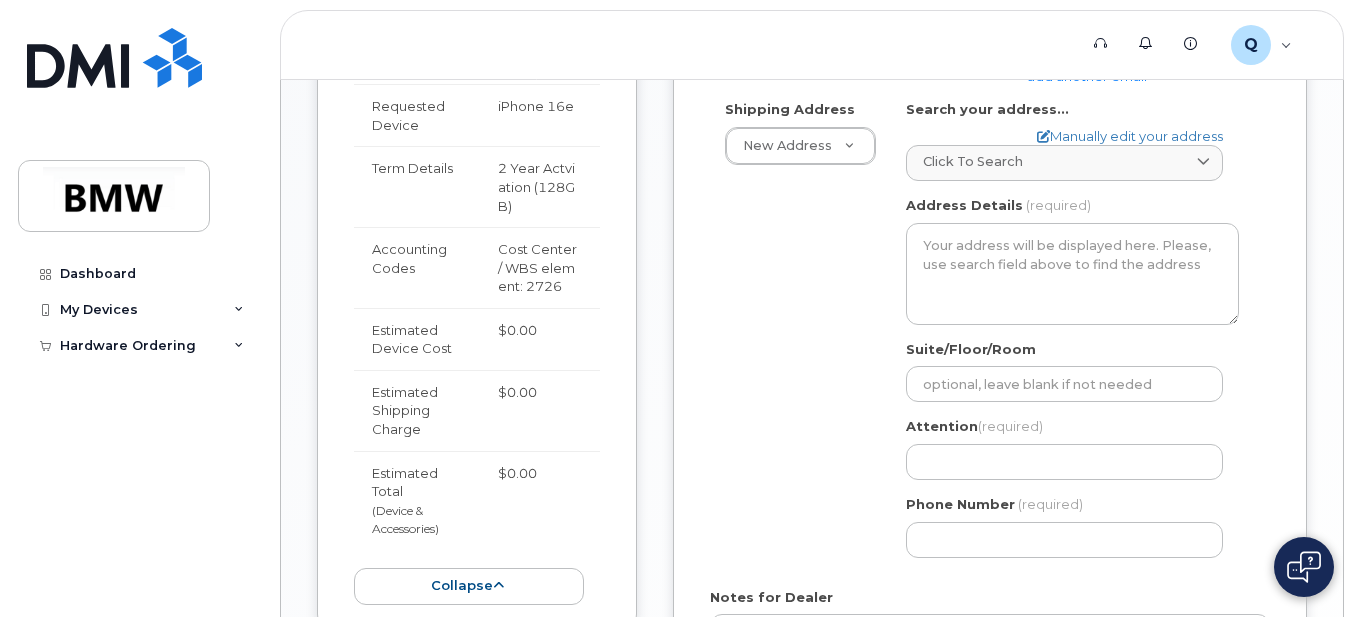 click on "Shipping Address
New Address     New Address BMW MC Plant BMW North America Financial Services ITRC
AB
Search your address...
Manually edit your address
Click to search No available options
Address Line
(required)
Lookup your address
State
(required)
Alabama
Alaska
American Samoa
Arizona
Arkansas
California
Colorado
Connecticut
Delaware
District of Columbia
Florida
Georgia
Guam
Hawaii
Idaho
Illinois
Indiana
Iowa
Kansas
Kentucky
Louisiana
Maine
Maryland
Massachusetts
Michigan
Minnesota
Mississippi
Missouri
Montana
Nebraska
Nevada
New Hampshire
New Jersey
New Mexico
New York
North Carolina
North Dakota
Ohio
Oklahoma
Oregon
Pennsylvania
Puerto Rico
Rhode Island
South Carolina
South Dakota
Tennessee
Texas
Utah
Vermont
Virginia
Virgin Islands
Washington
West Virginia
Wisconsin
Wyoming
City
(required)
AB, USA" 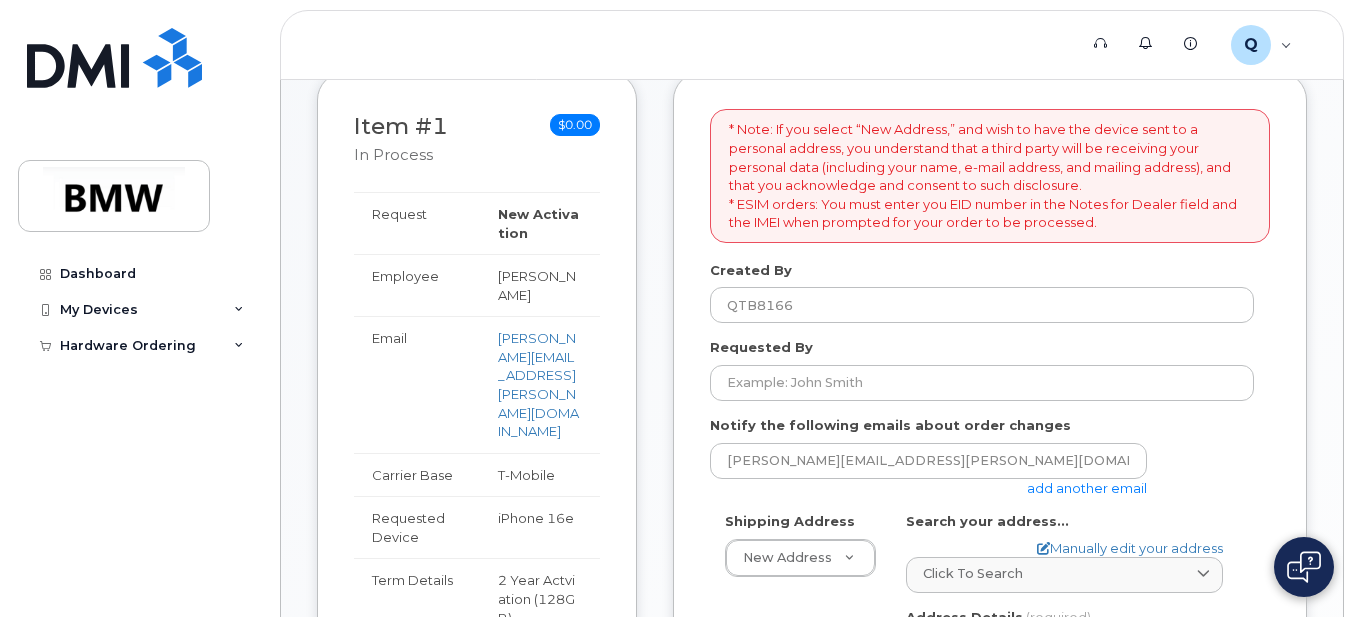 scroll, scrollTop: 446, scrollLeft: 0, axis: vertical 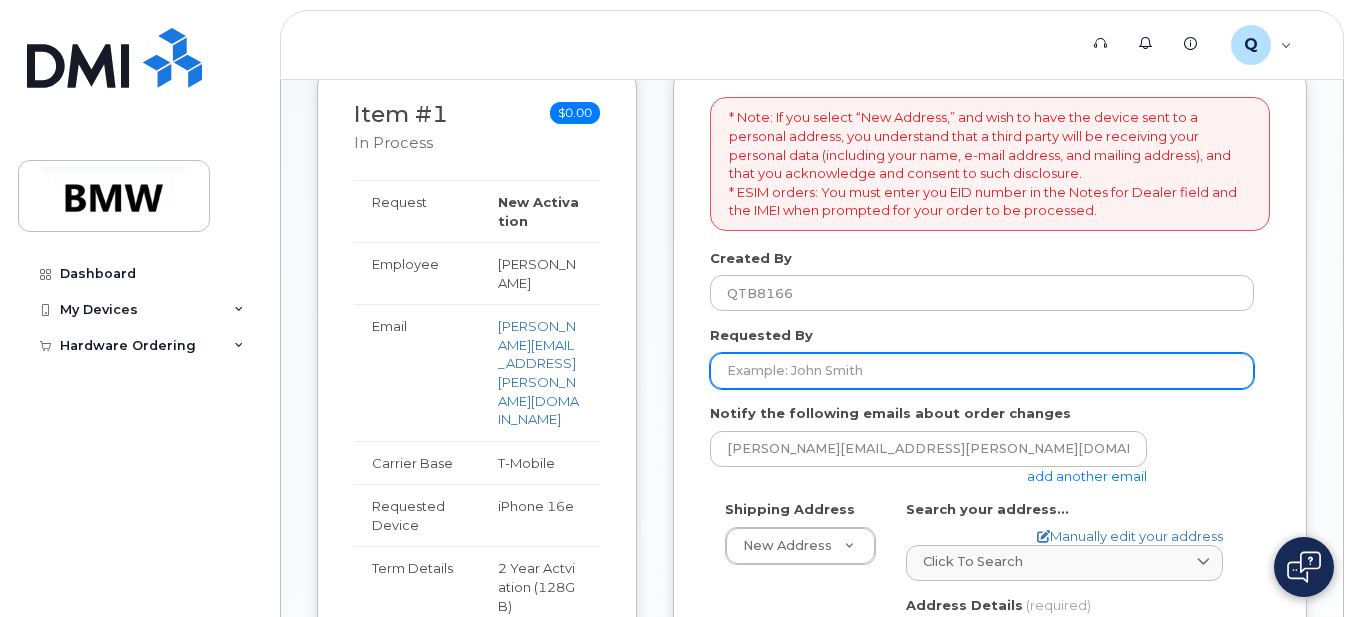 click on "Requested By" 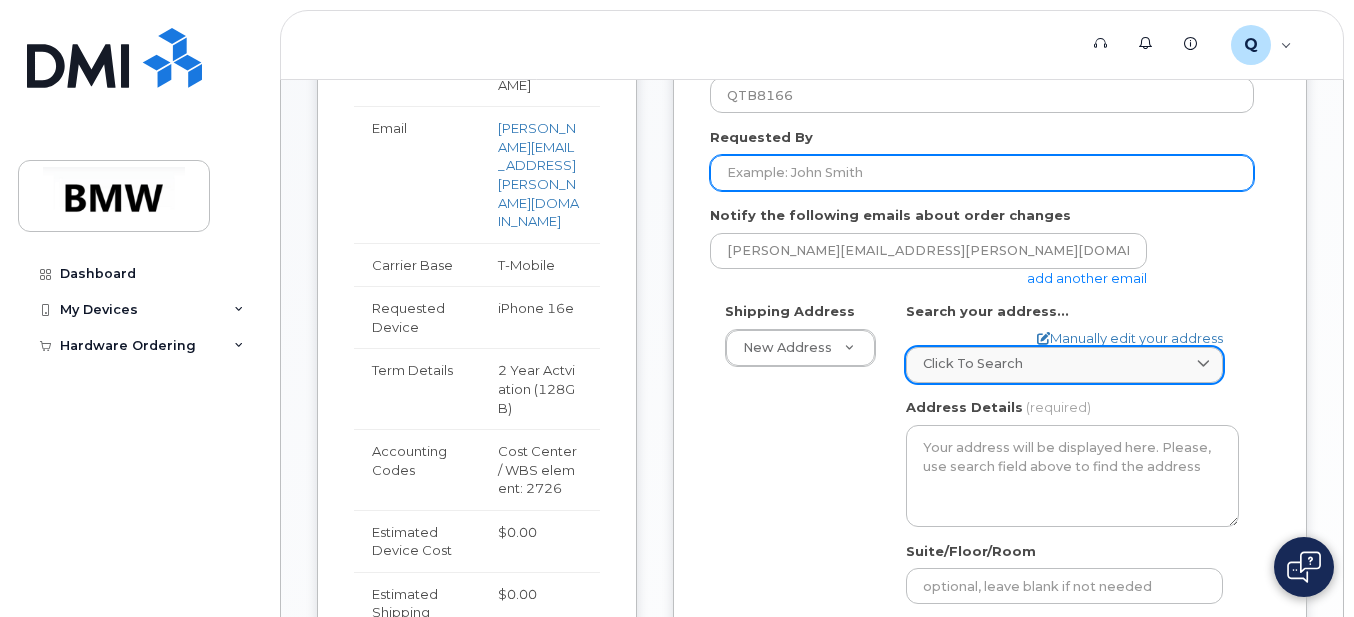 scroll, scrollTop: 646, scrollLeft: 0, axis: vertical 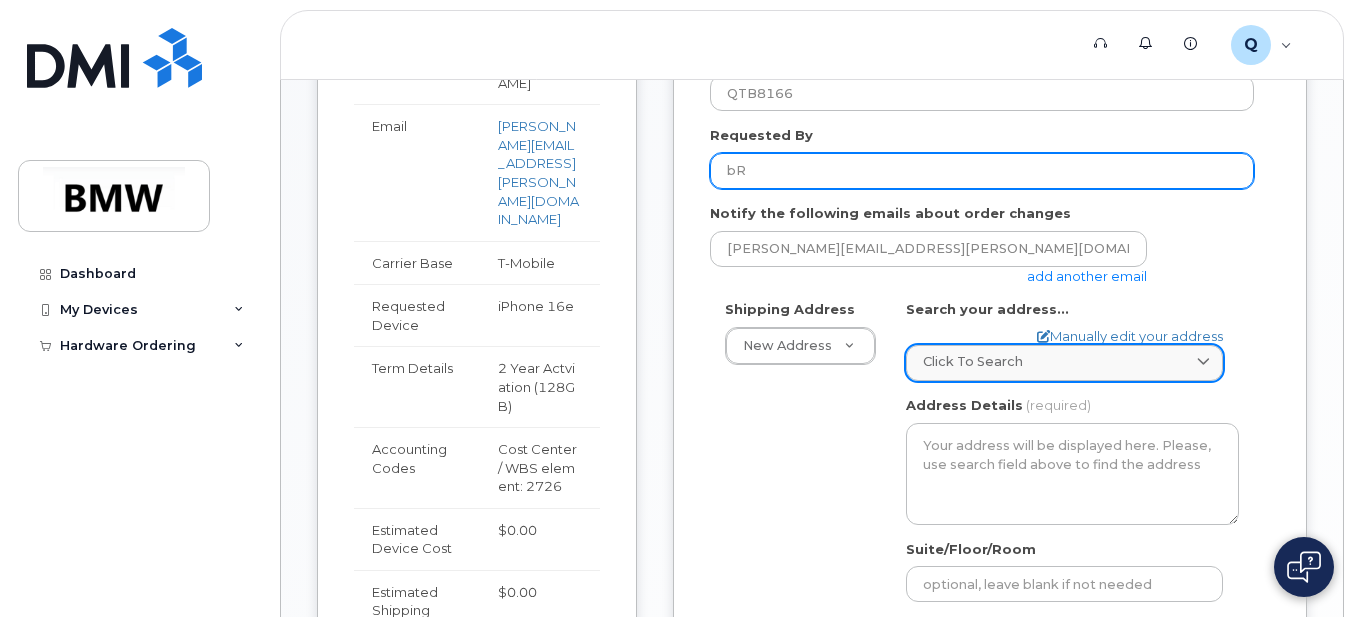 type on "b" 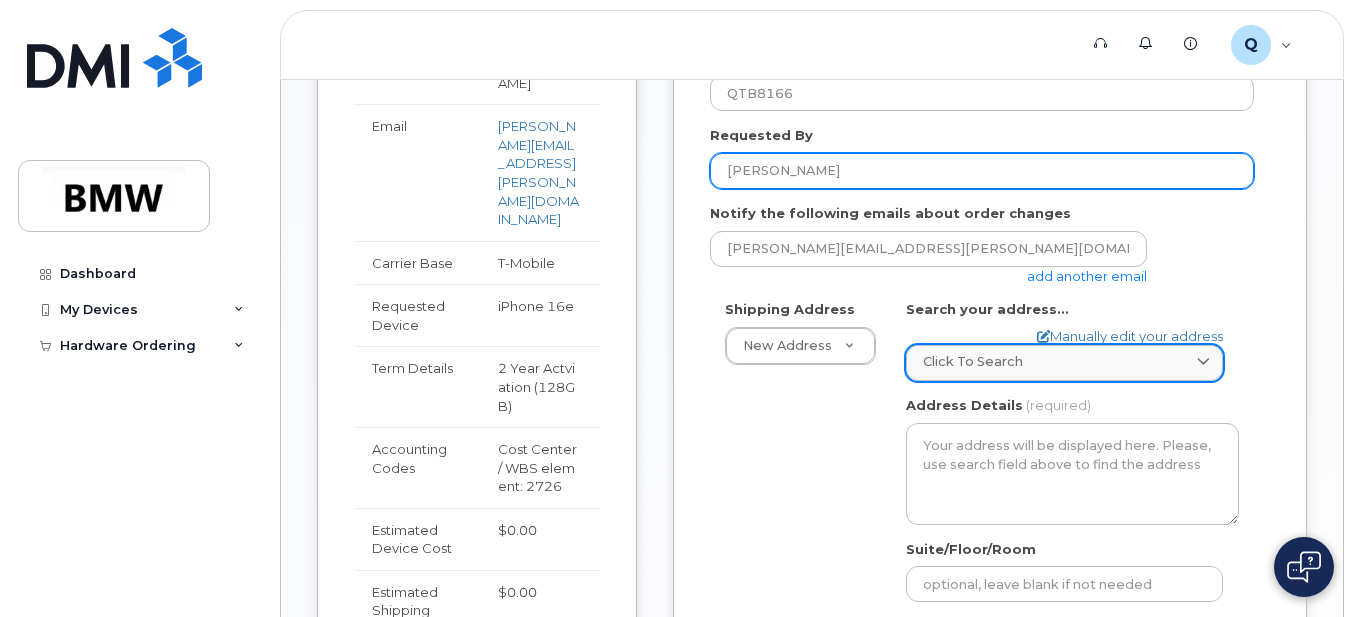 type on "[PERSON_NAME]" 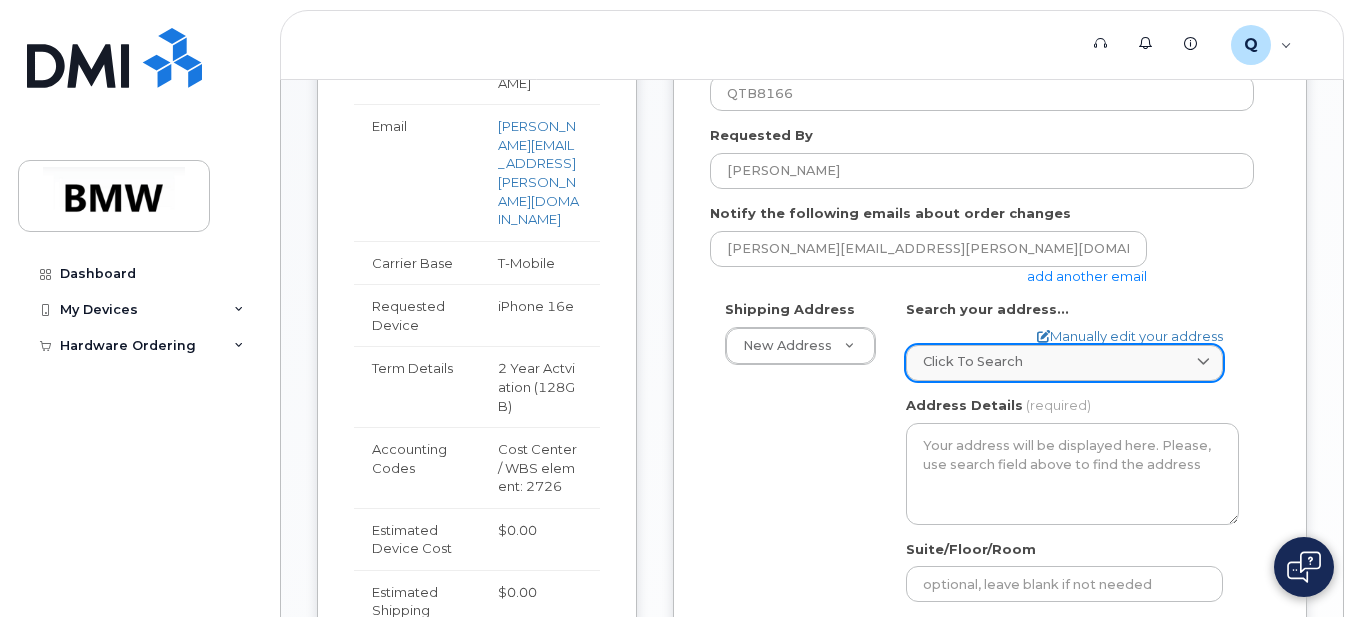 click on "Click to search" 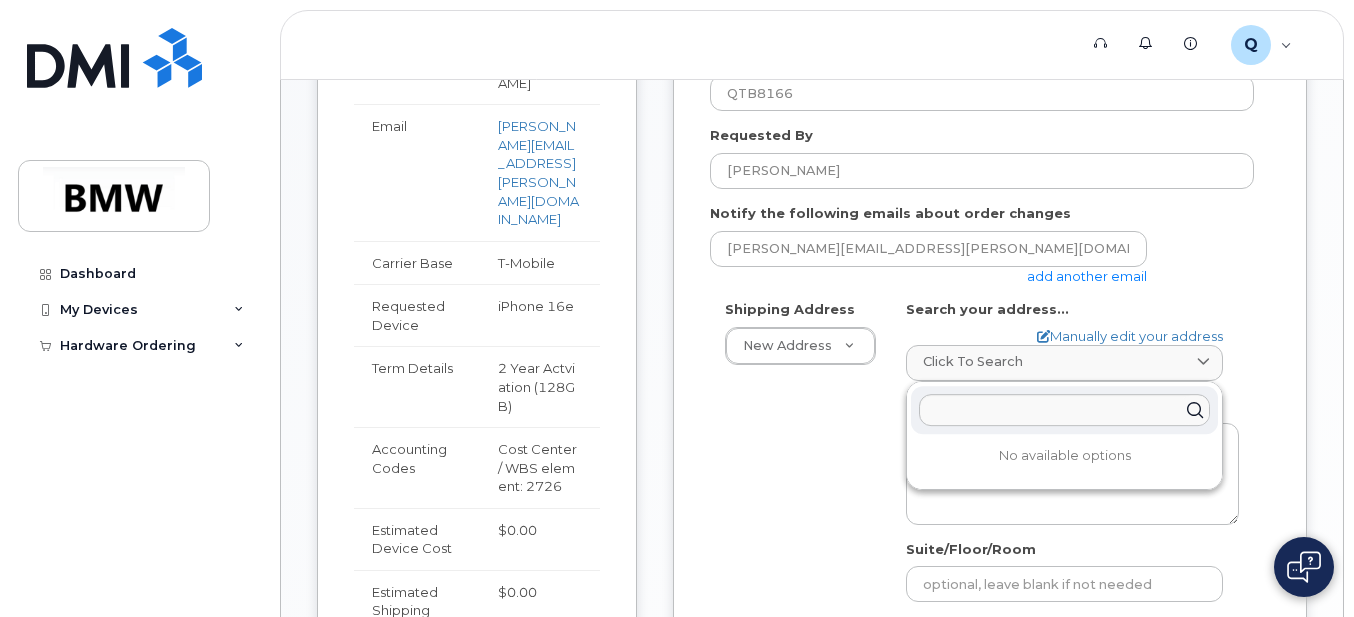 click on "* Note: If you select “New Address,” and wish to have the device sent to a personal address, you understand that a third party will be receiving your personal data (including your name, e-mail address, and mailing address), and that you acknowledge and consent to such disclosure.
* ESIM orders: You must enter you EID number in the Notes for Dealer field and the IMEI when prompted for your order to be processed.
Created By
QTB8166
Requested By
Bradlee Crawford
Notify the following emails about order changes
bradlee.crawford@bmwmc.com
add another email
Shipping Address
New Address     New Address BMW MC Plant BMW North America Financial Services ITRC
AB
Search your address...
Manually edit your address
Click to search No available options
Address Line
(required)
Lookup your address
State
(required)
Alabama
Alaska
American Samoa
Arizona
Arkansas
California" 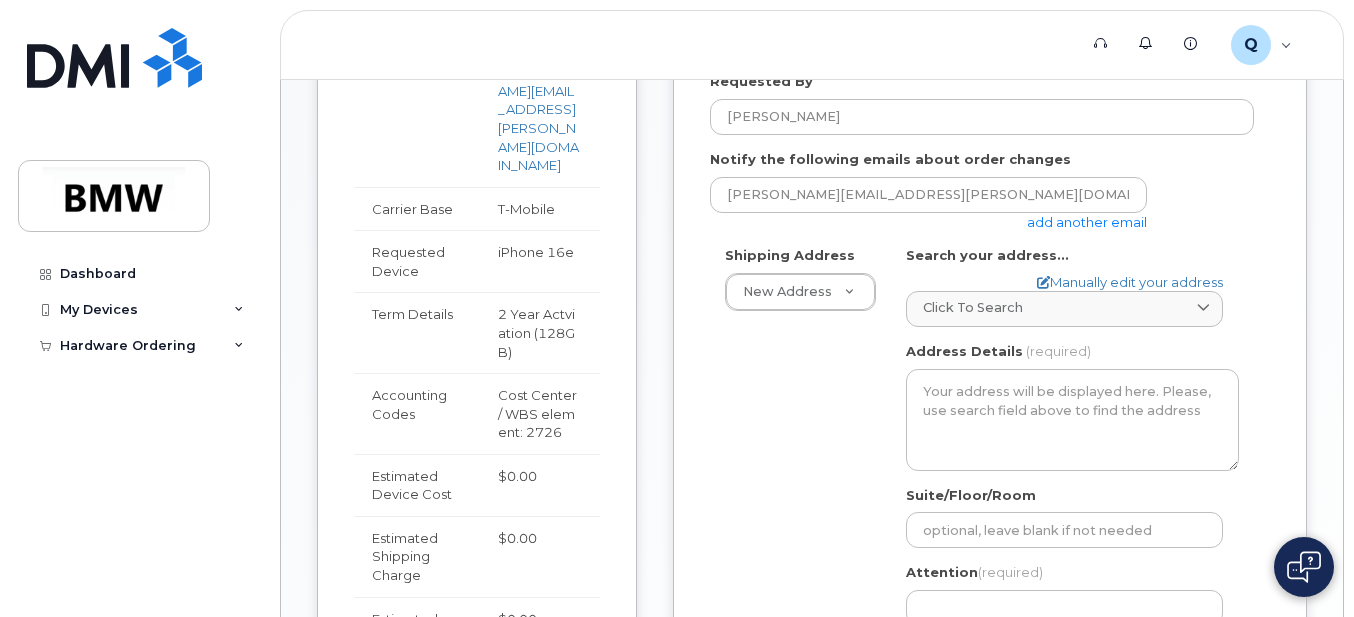 scroll, scrollTop: 846, scrollLeft: 0, axis: vertical 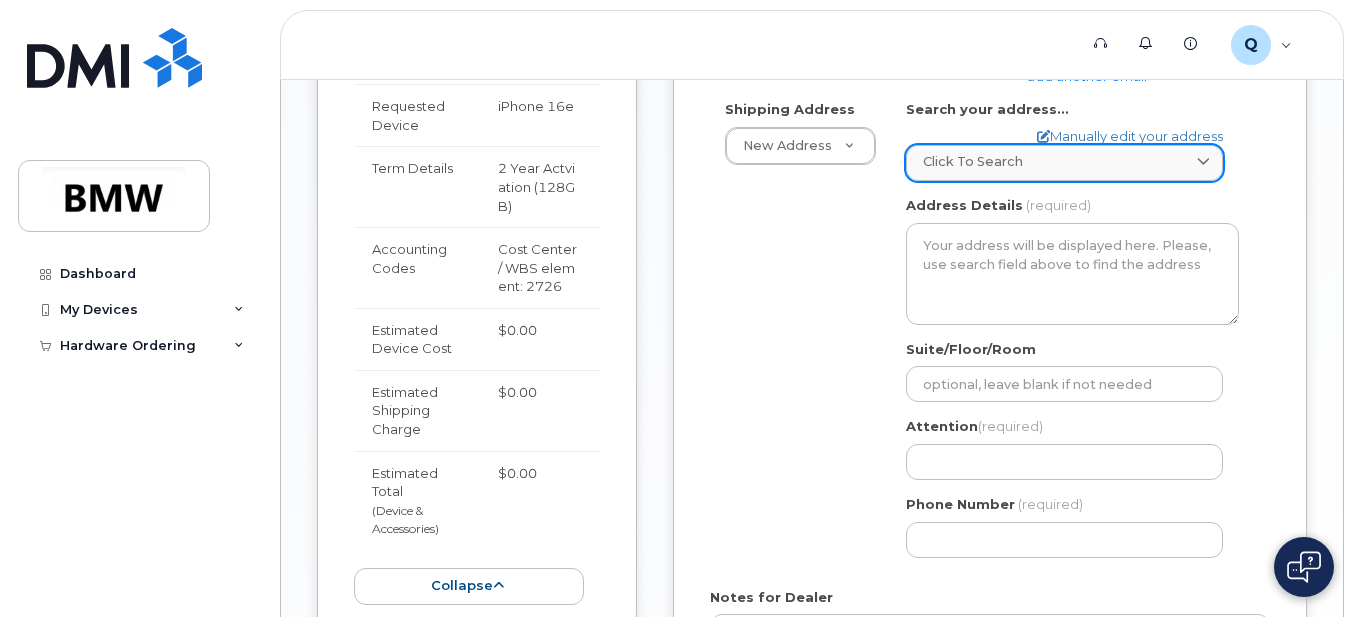 click on "Click to search" 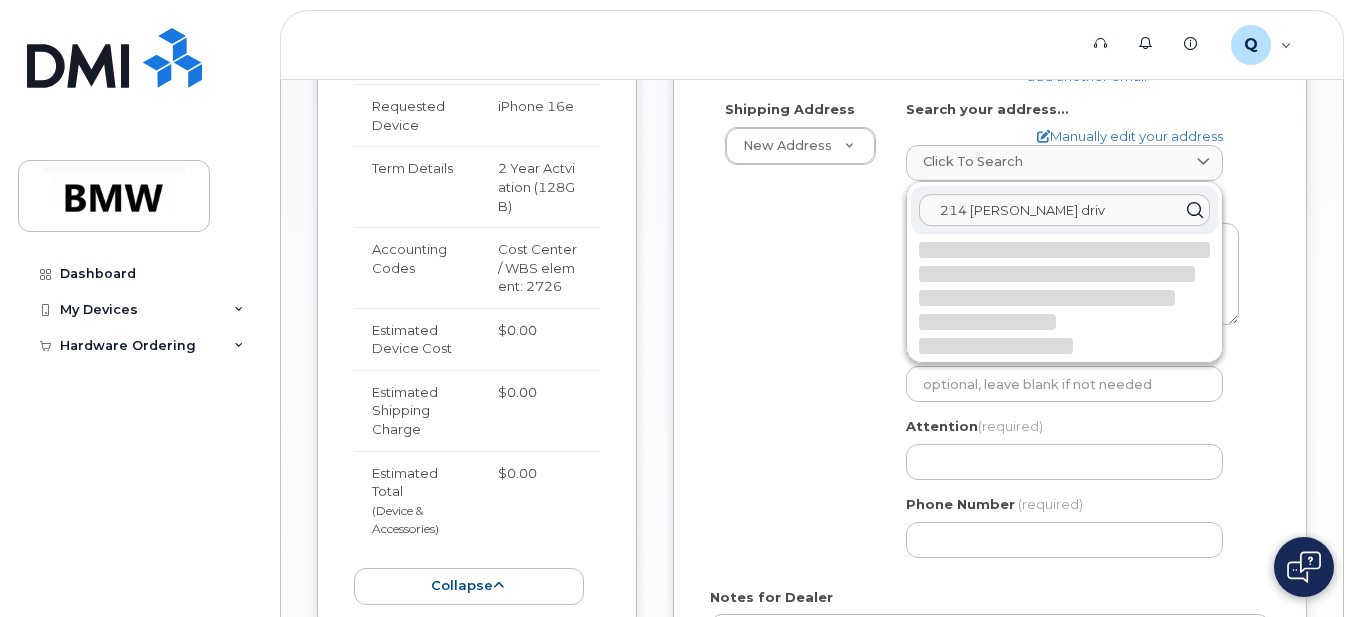 type on "214 lewis drive" 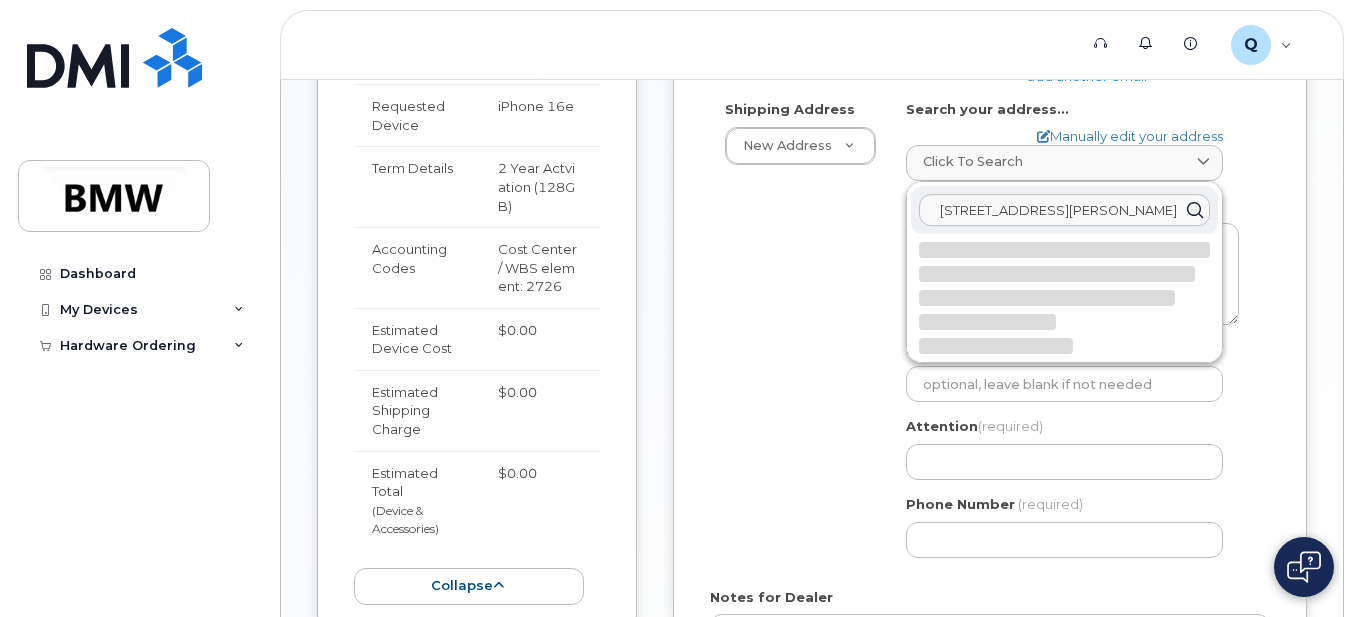 click on "Save and Continue" 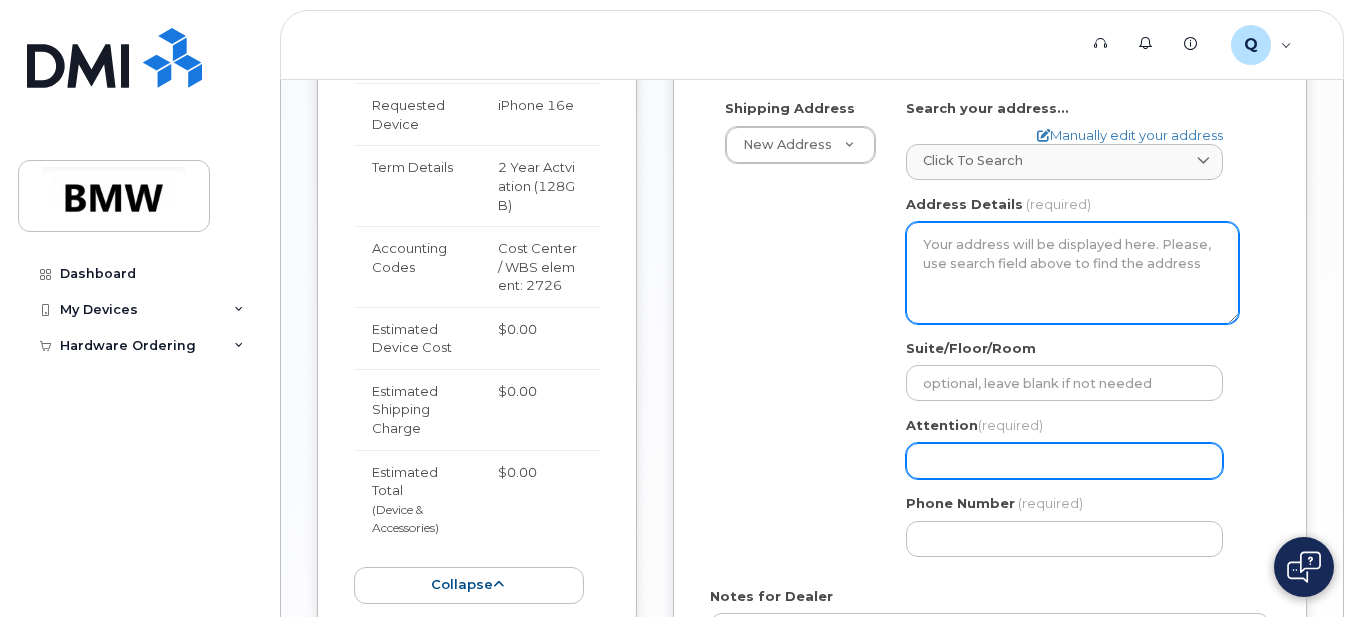 scroll, scrollTop: 846, scrollLeft: 0, axis: vertical 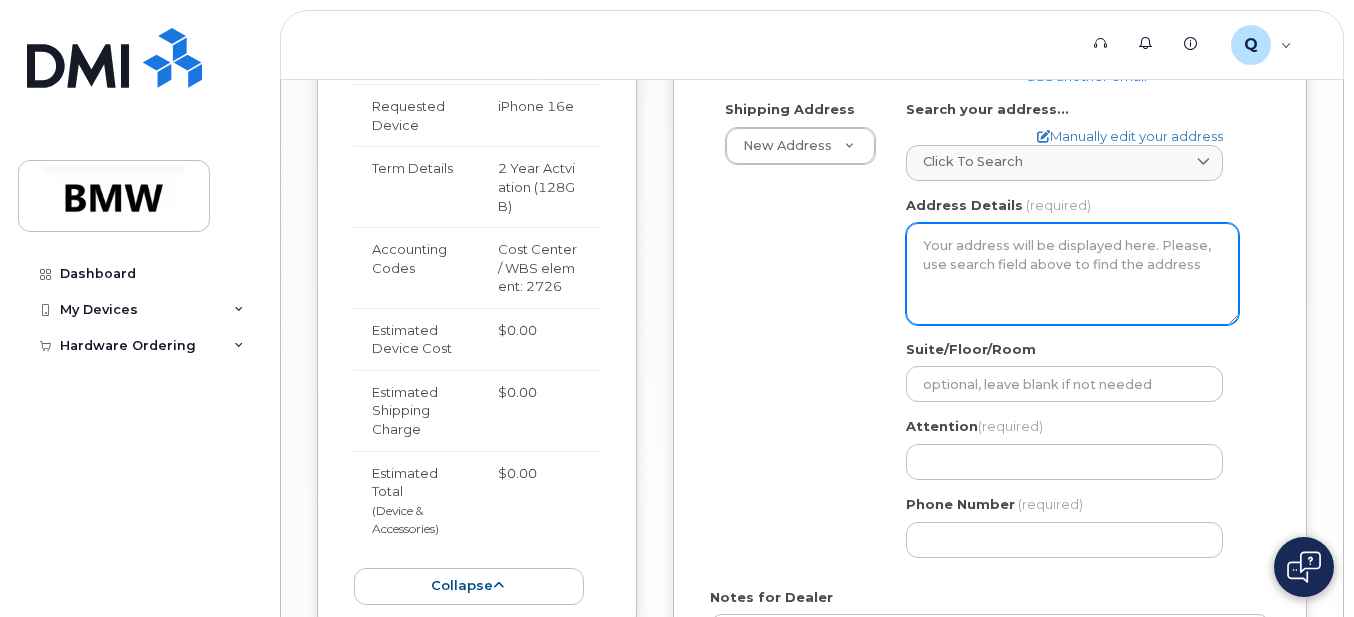 click on "Address Details" 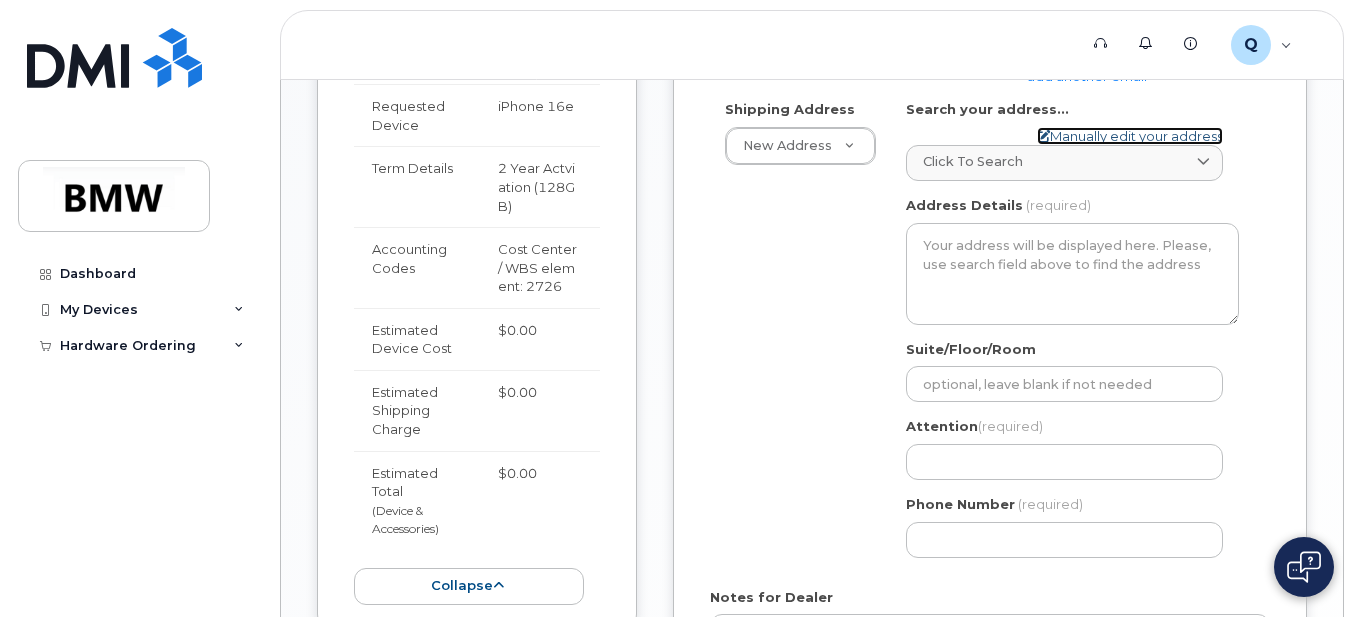 click on "Manually edit your address" 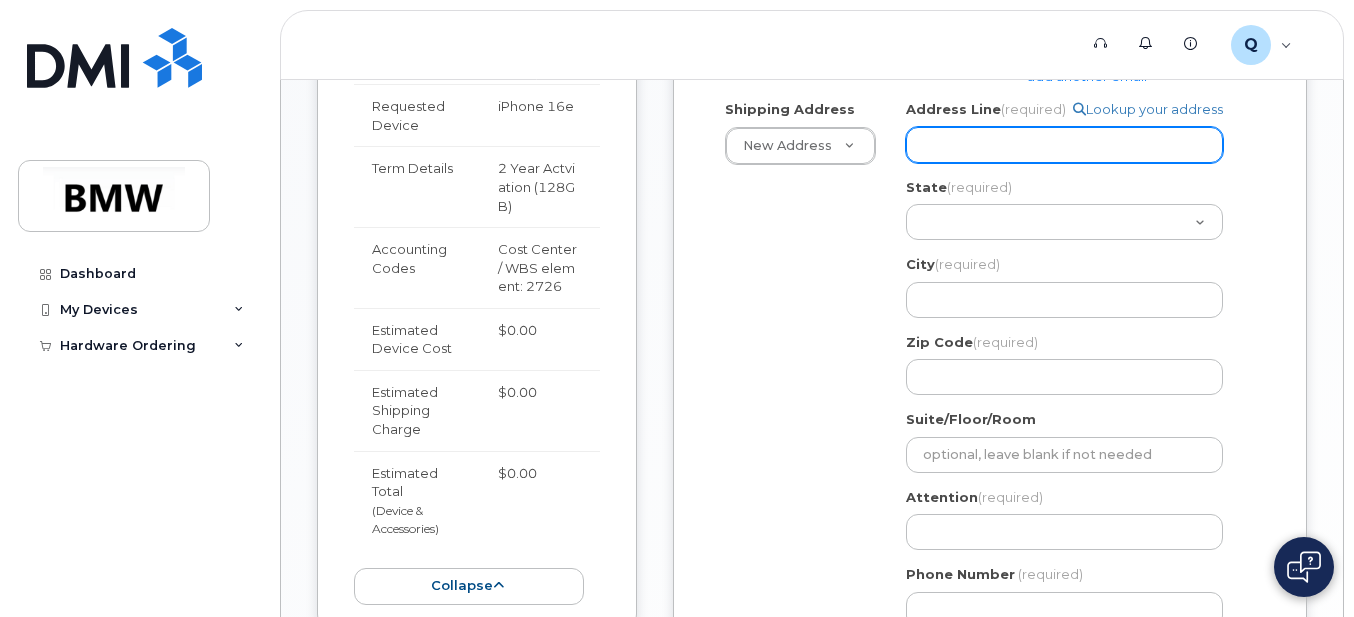 click on "Address Line
(required)" 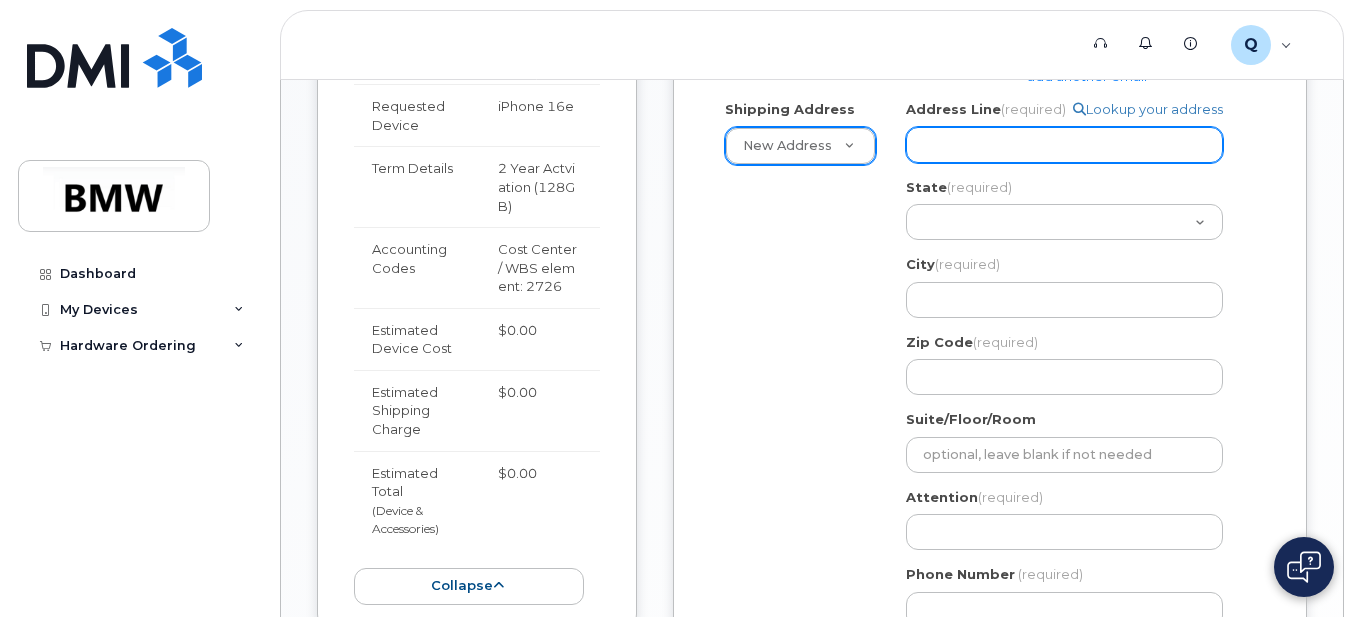 click on "Address Line
(required)" 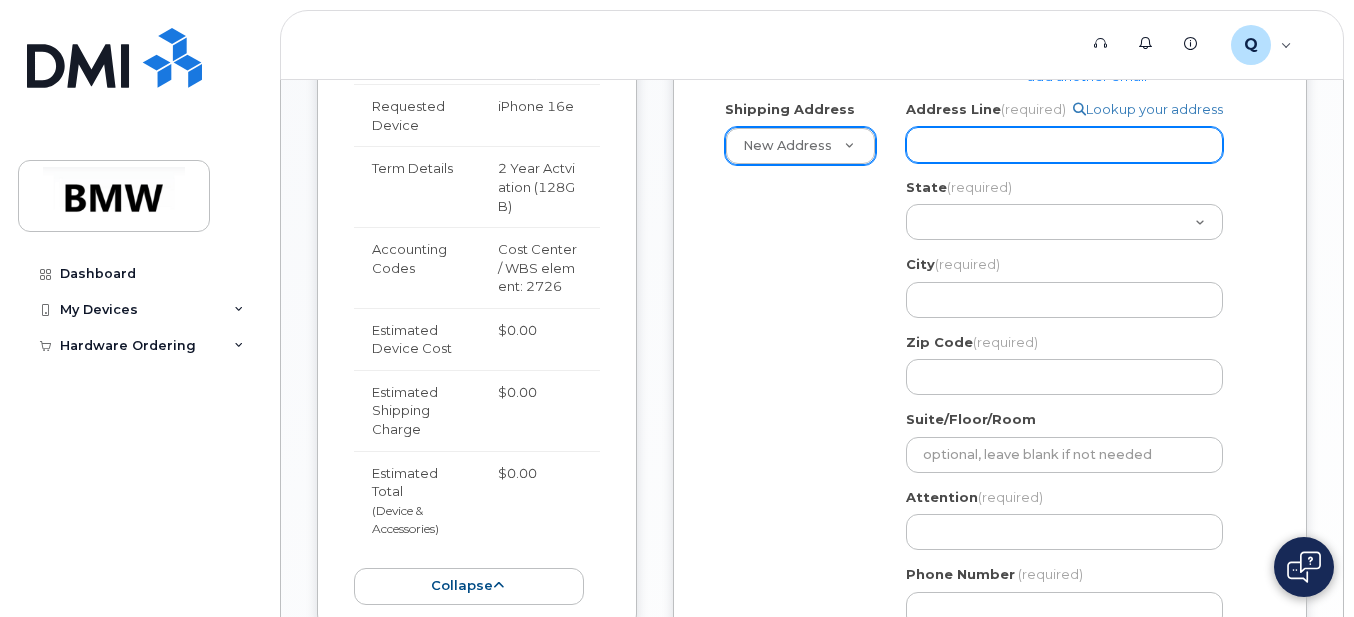select 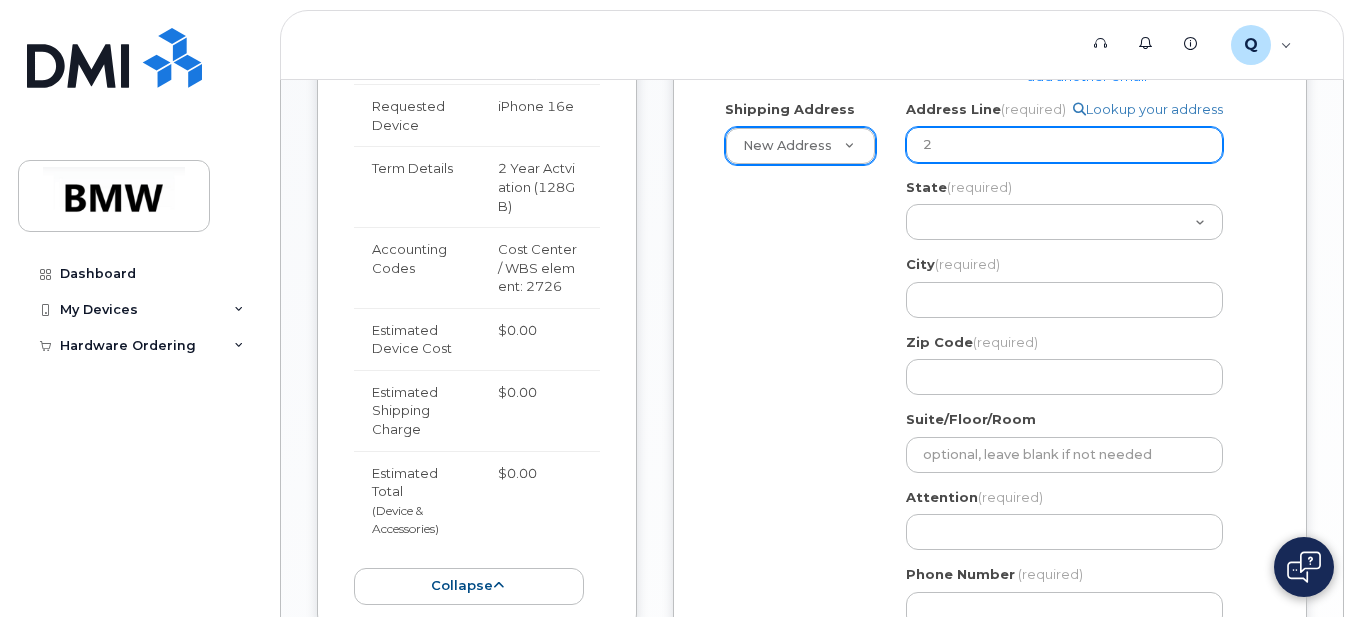 select 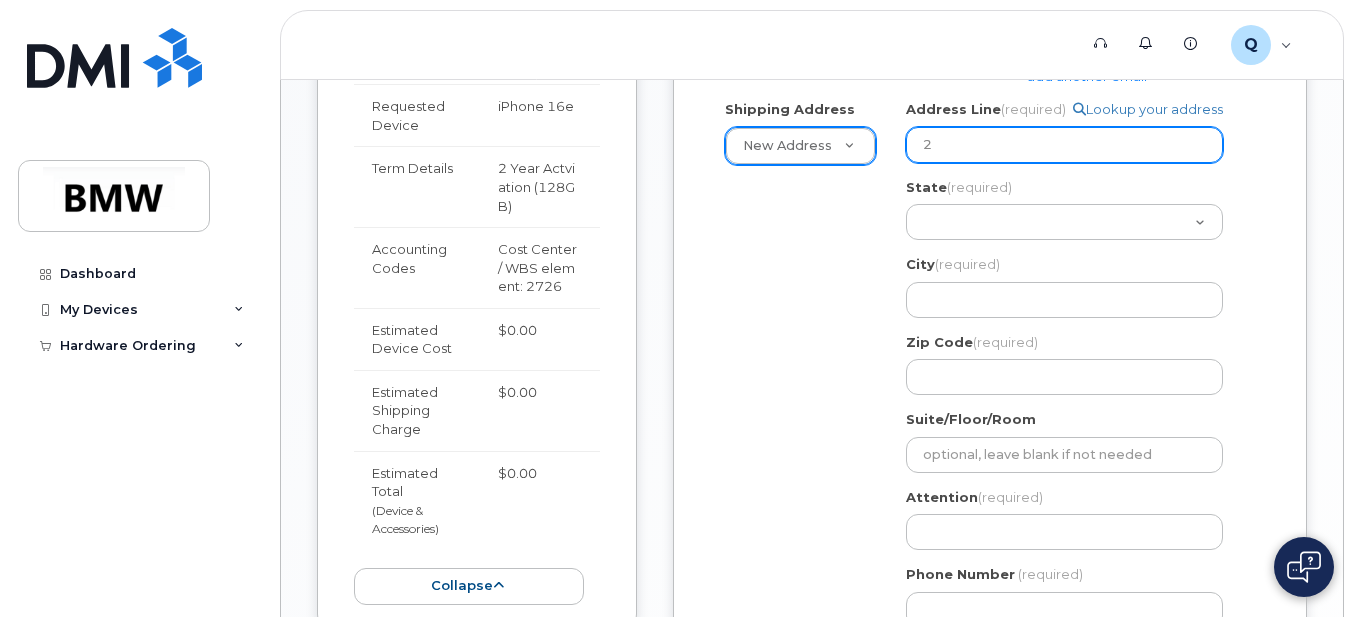type on "21" 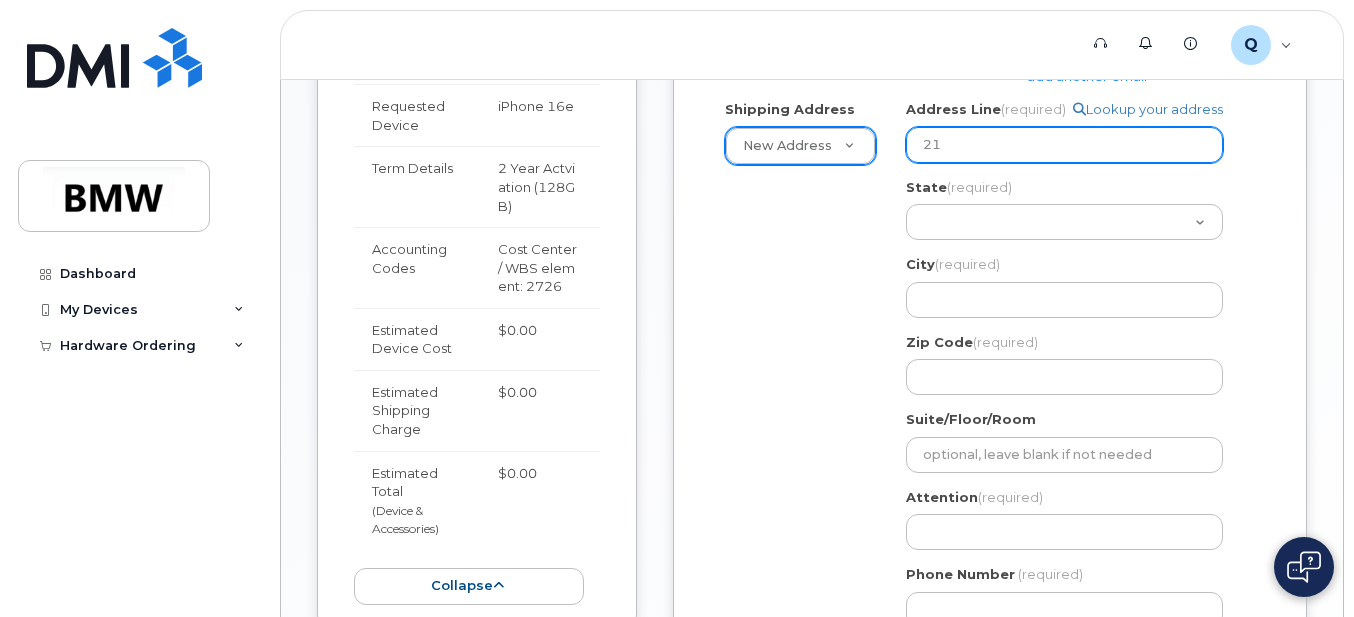 select 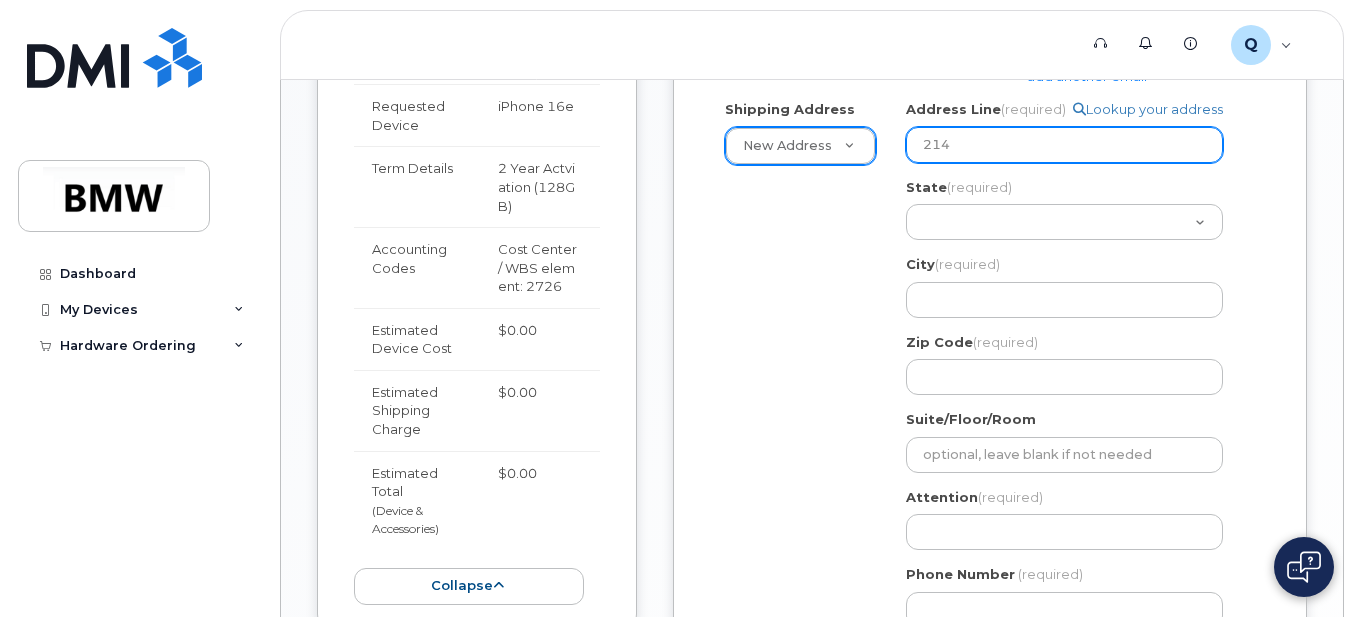 type on "214" 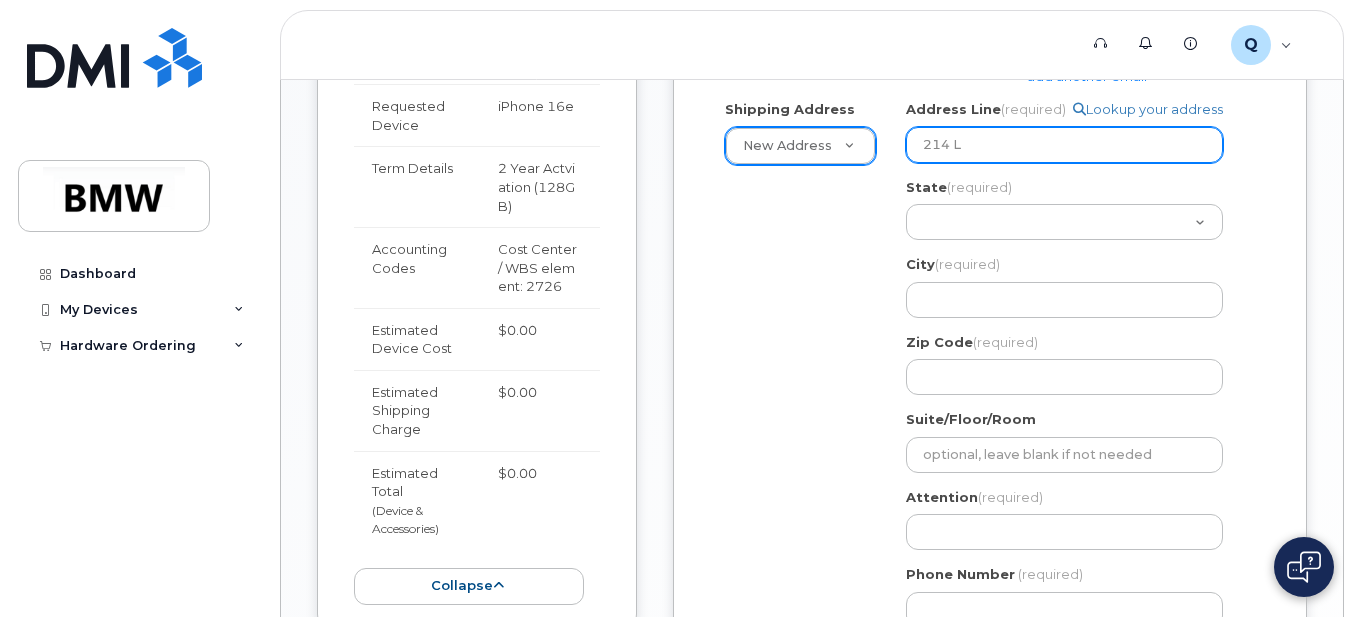 select 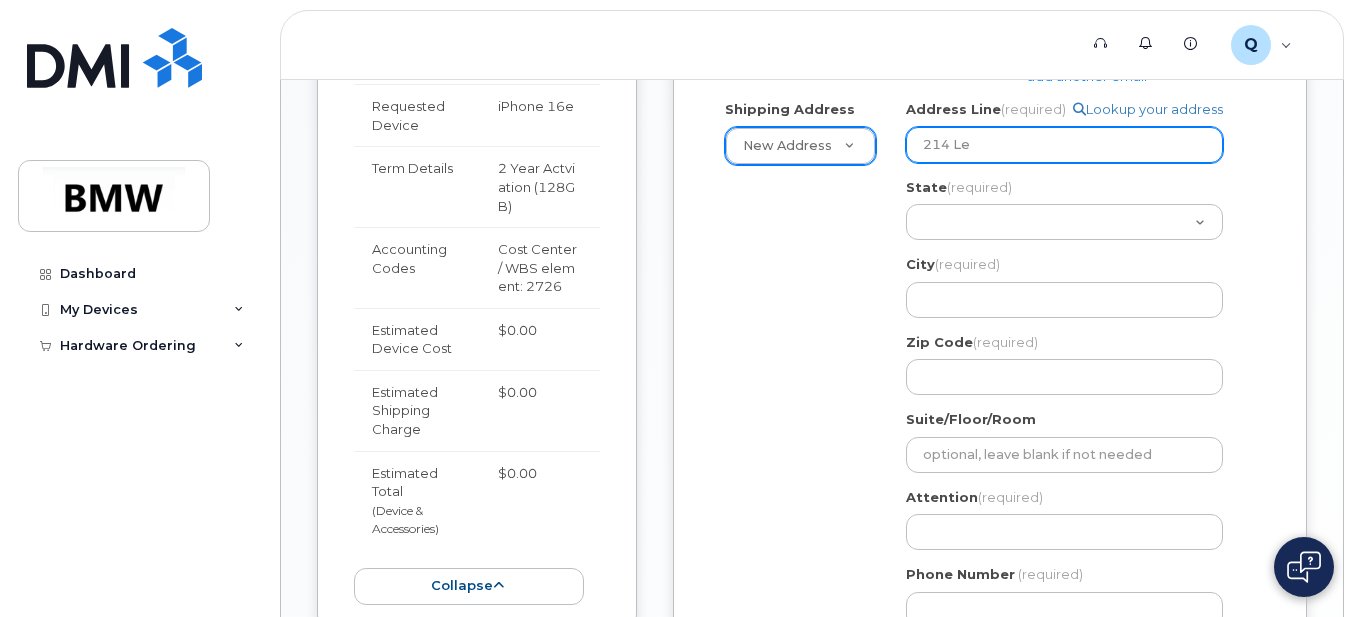 select 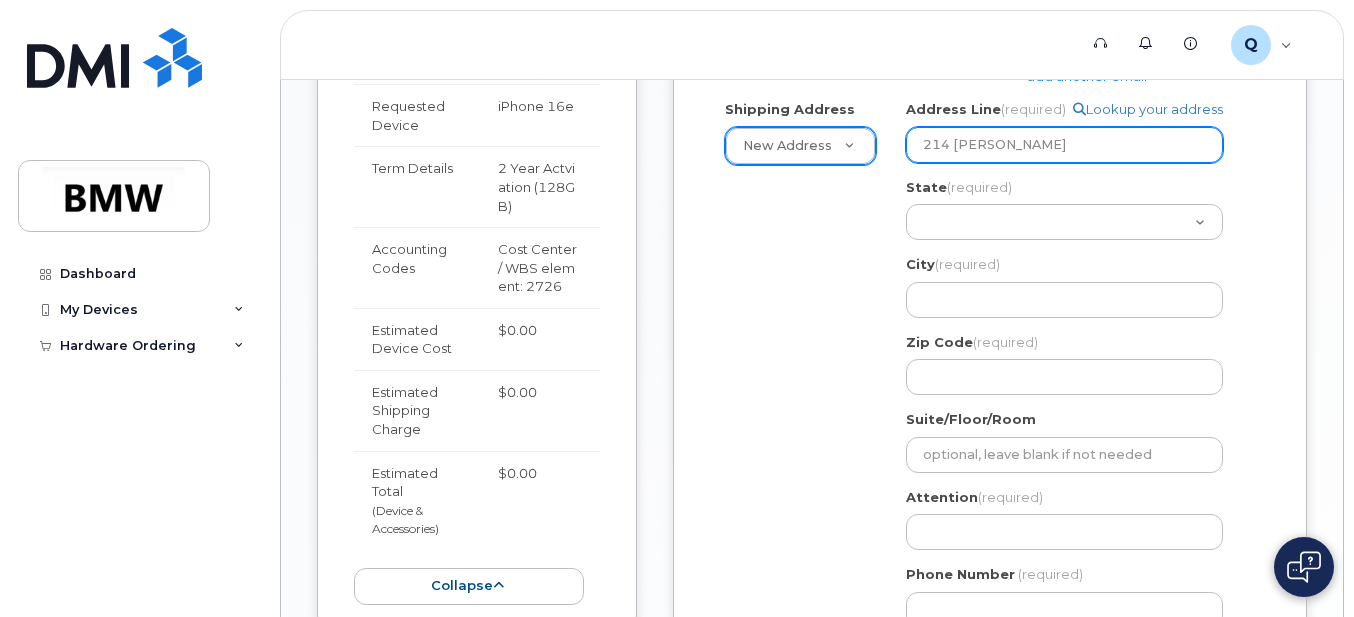select 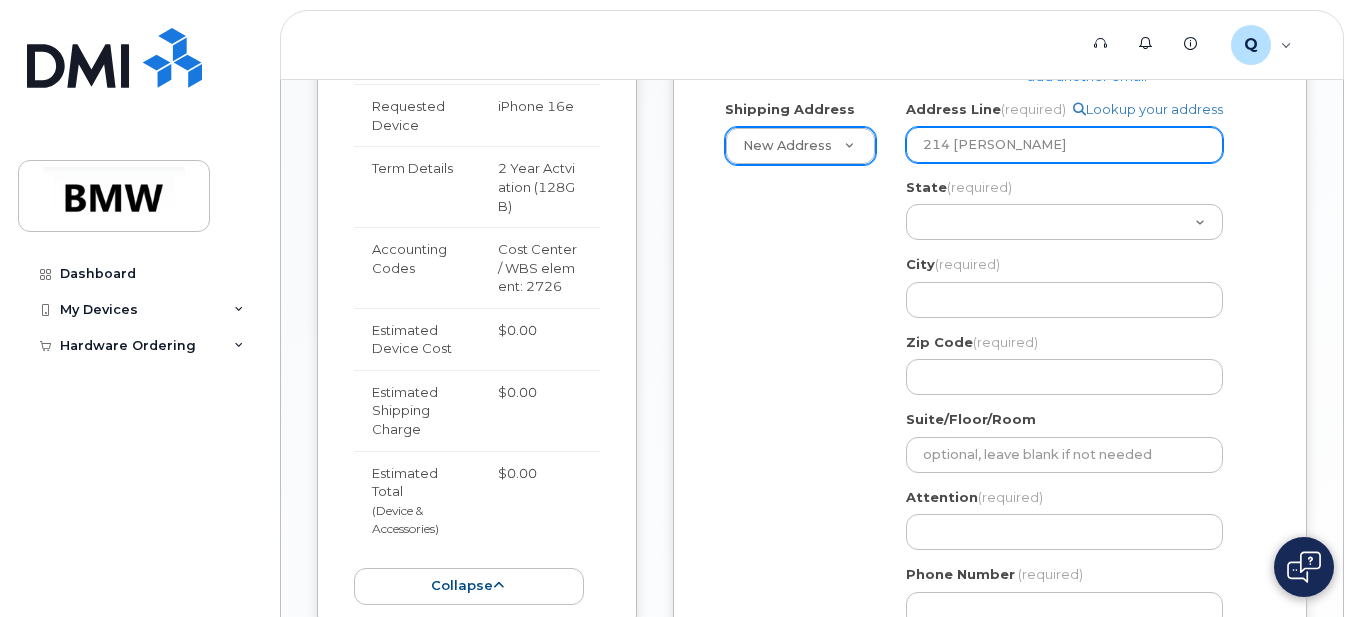 type on "214 Lewi" 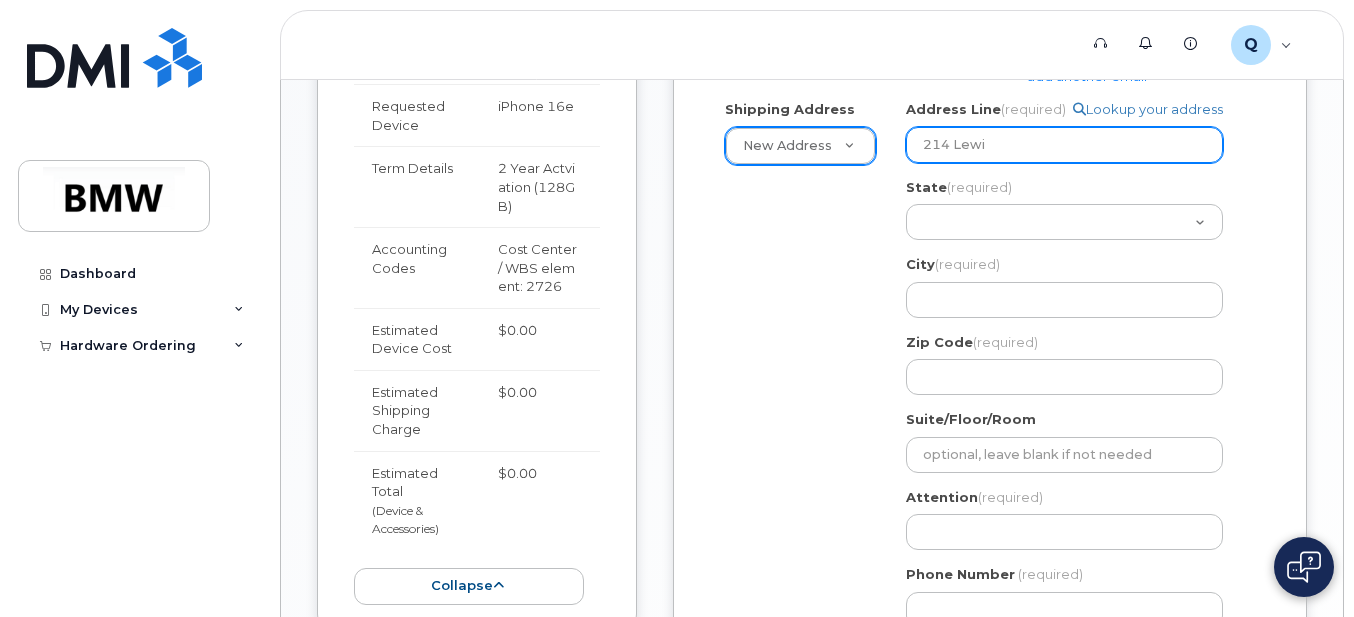 select 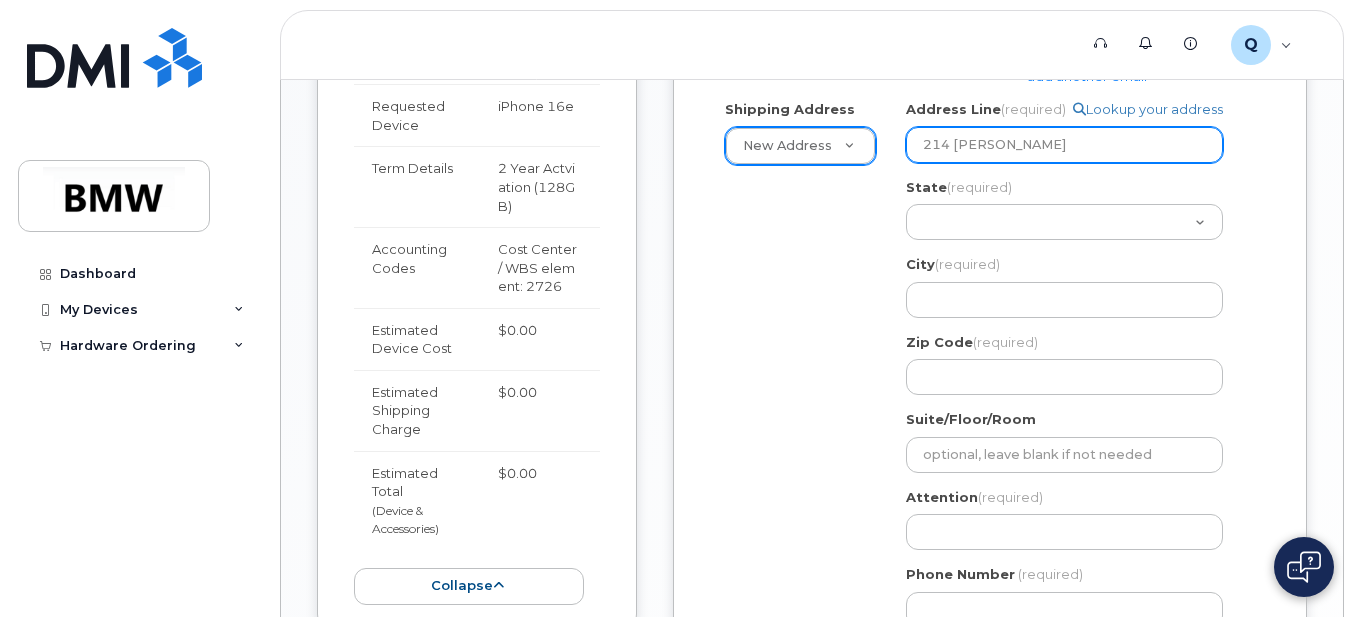 type on "214 Lewis" 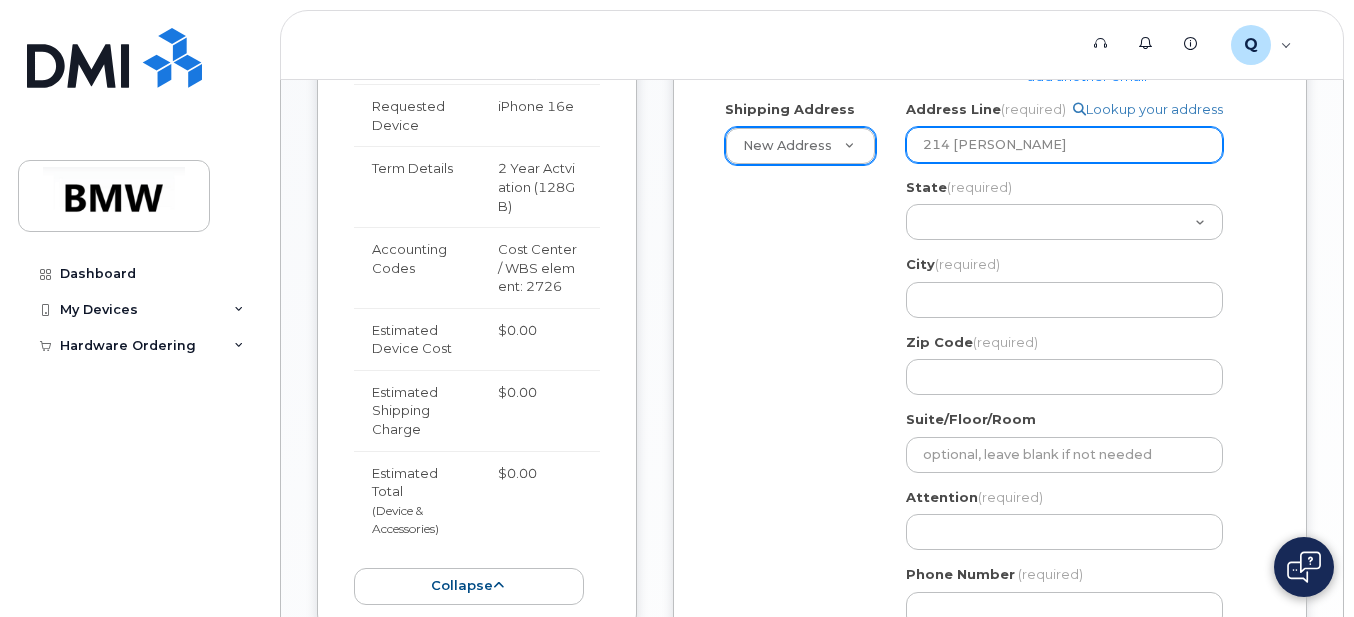 select 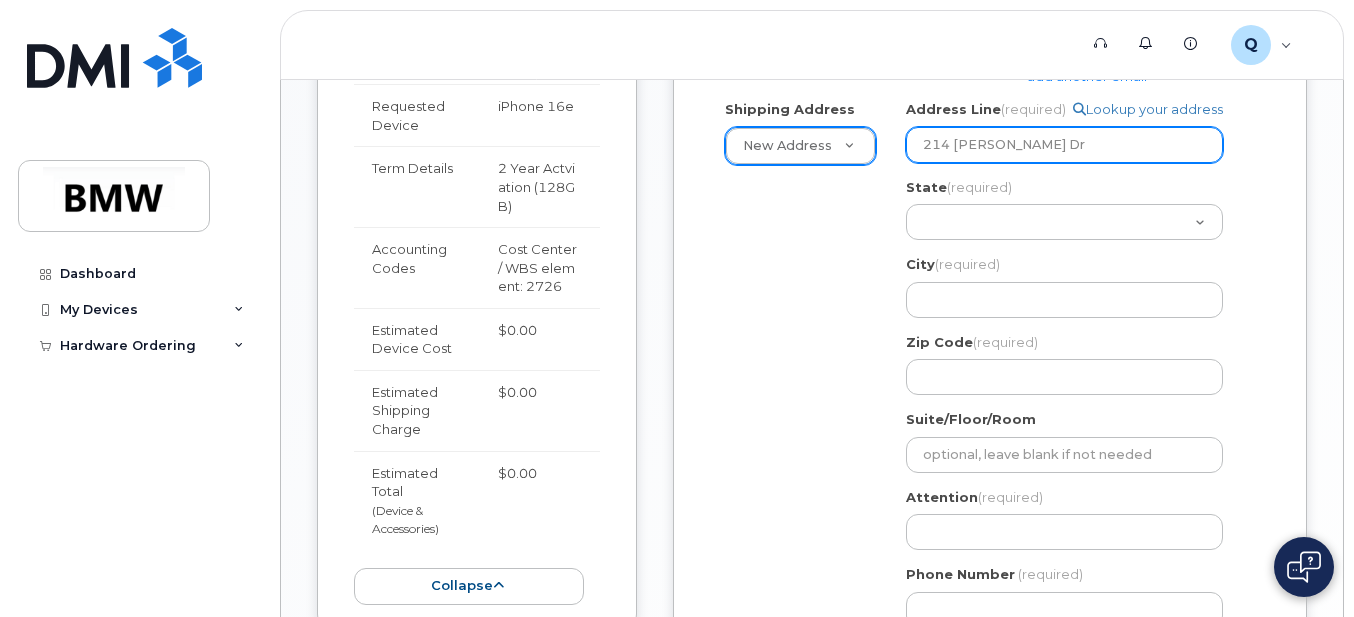 select 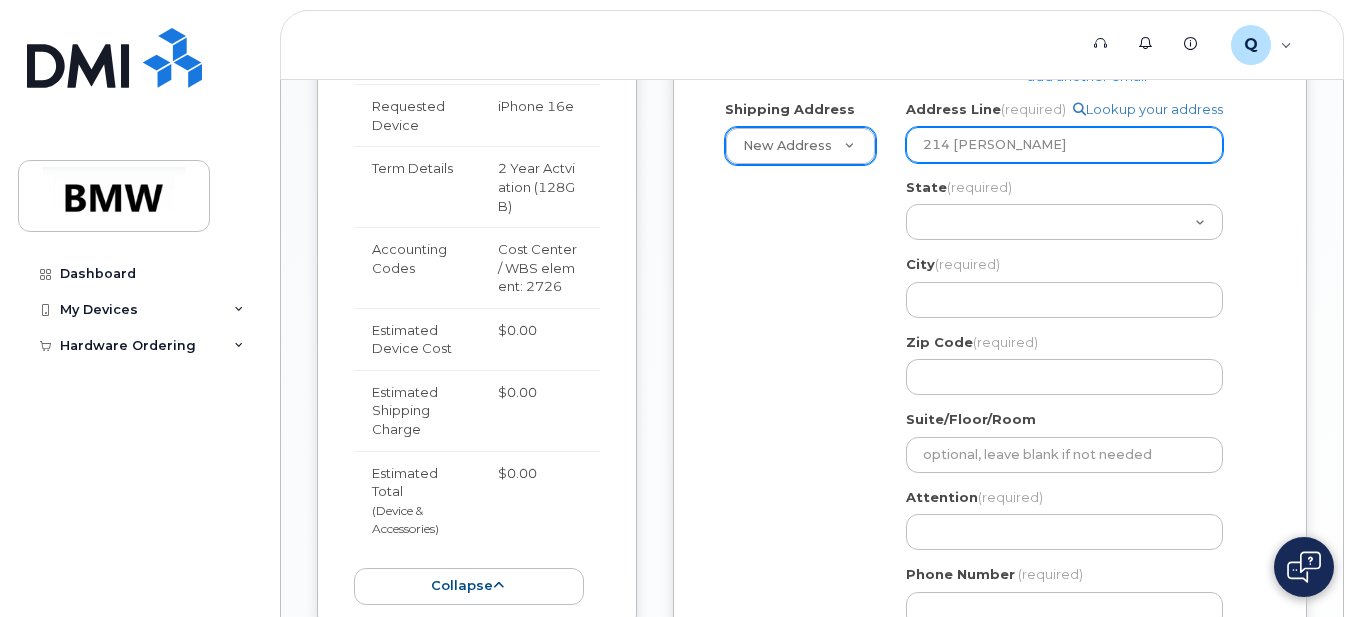 select 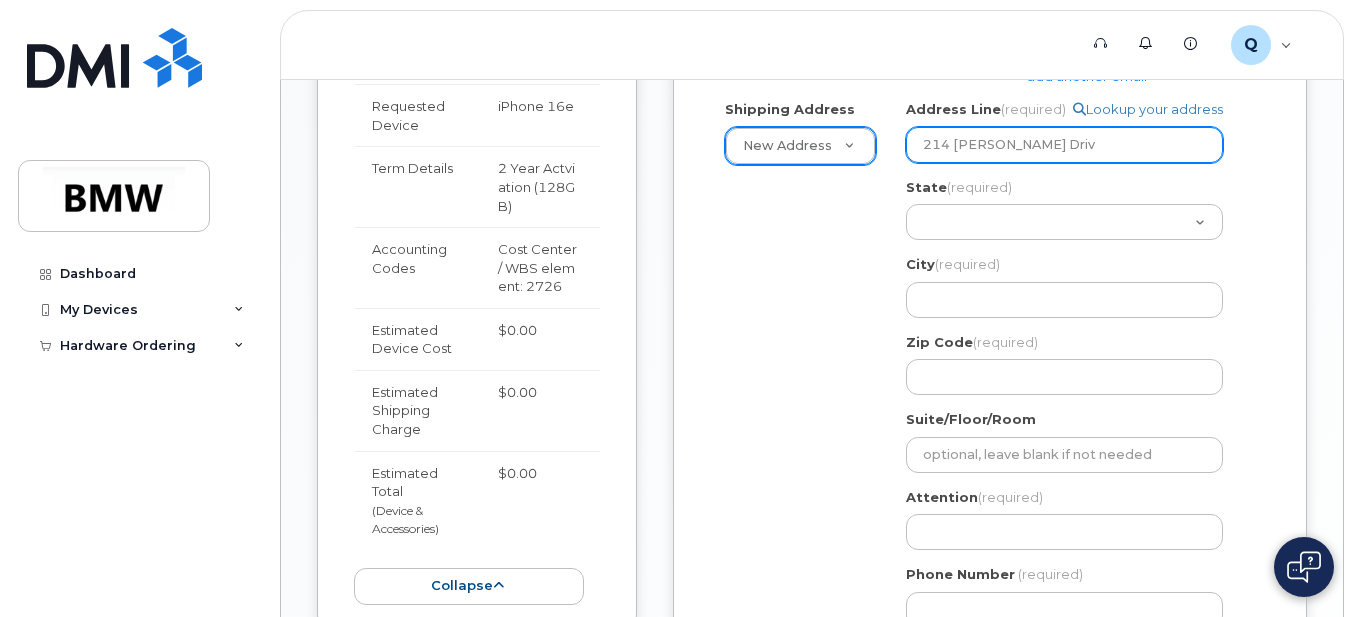 select 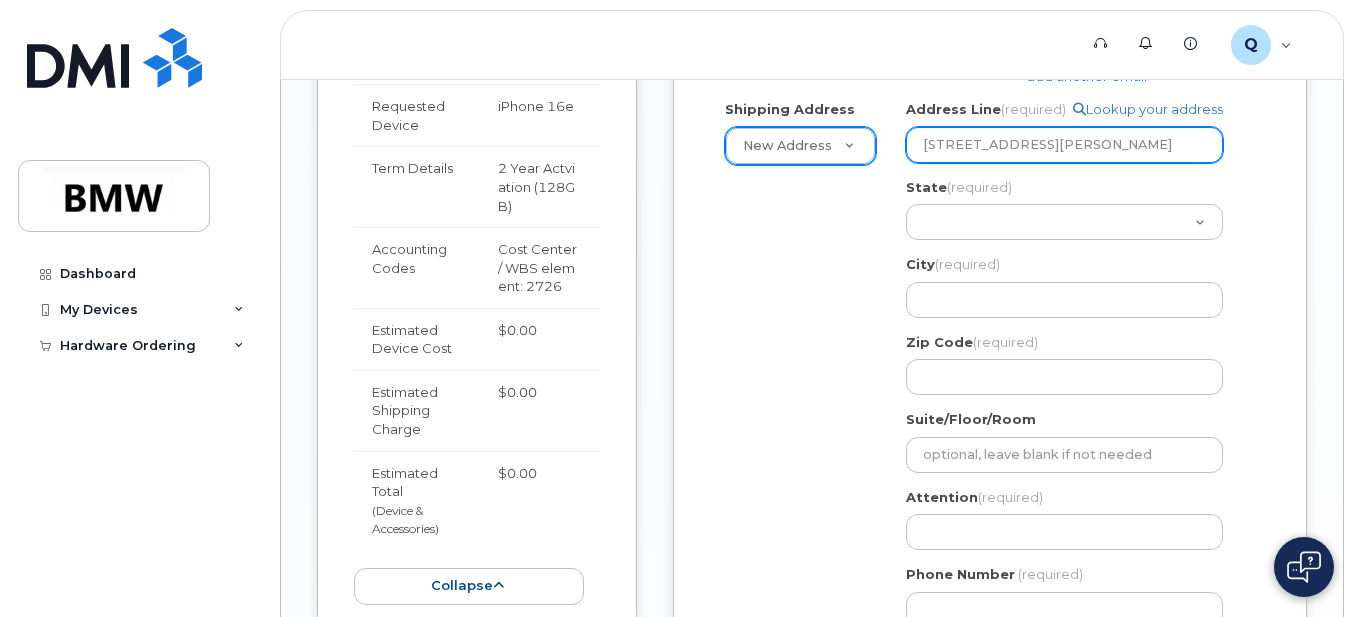type on "214 Lewis Drive" 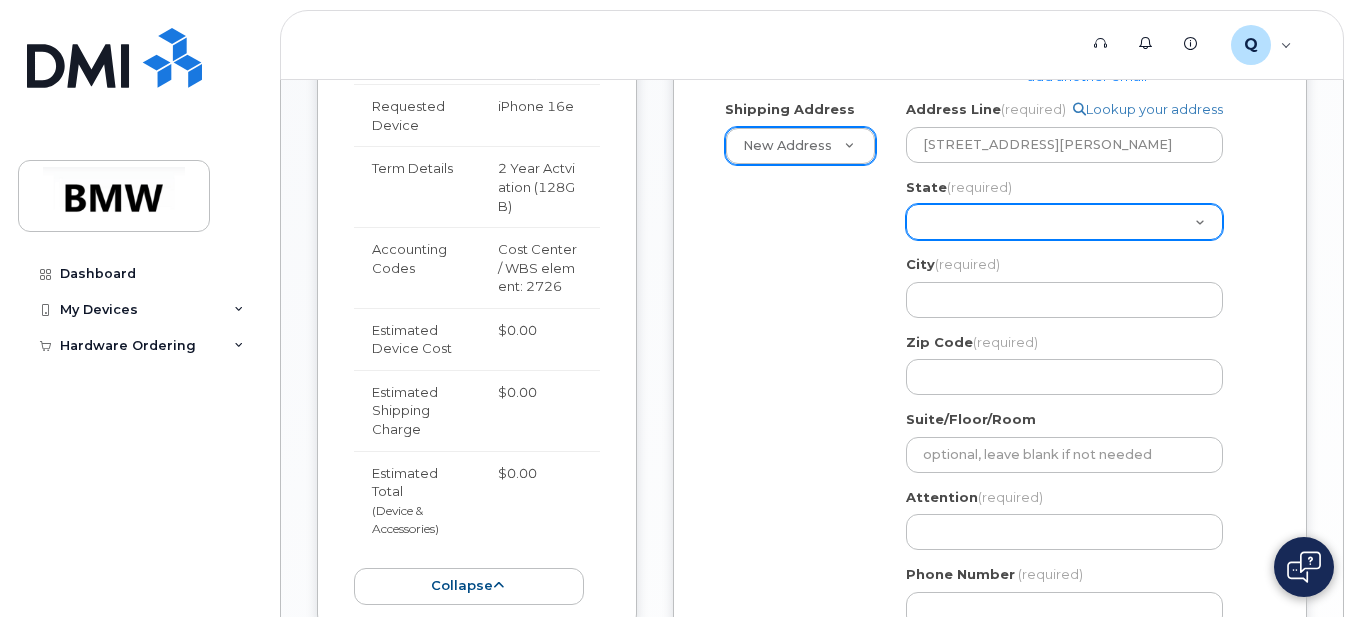 select on "SC" 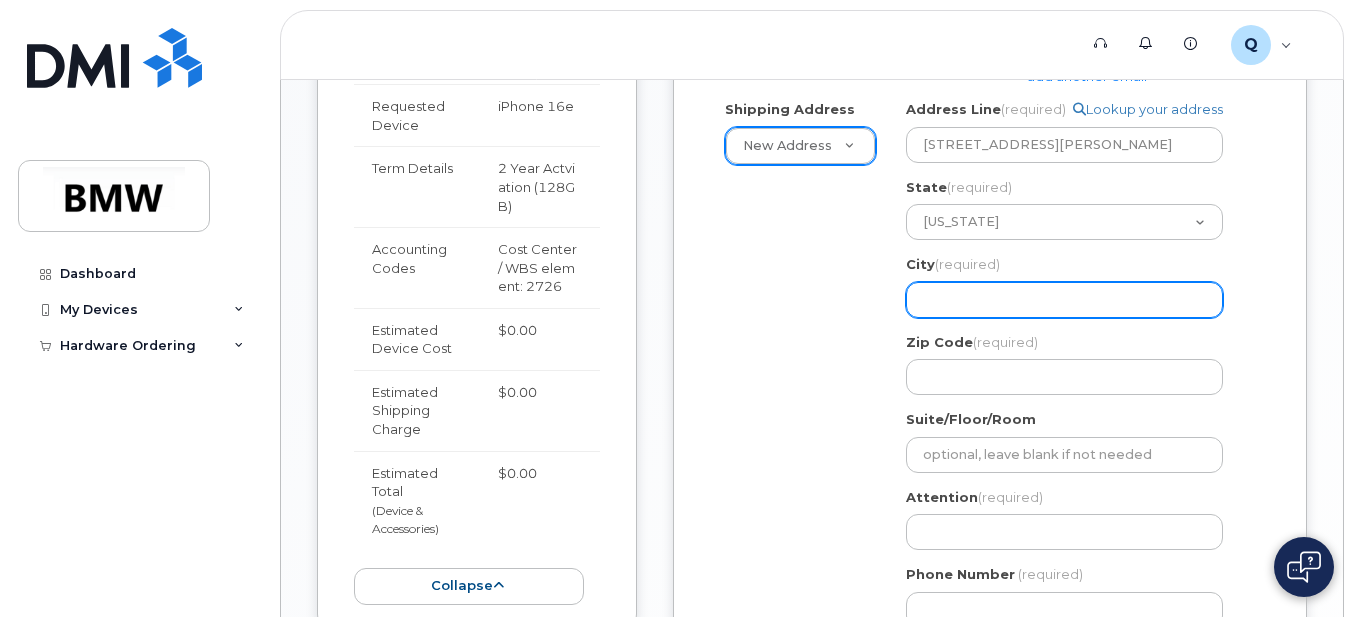 select 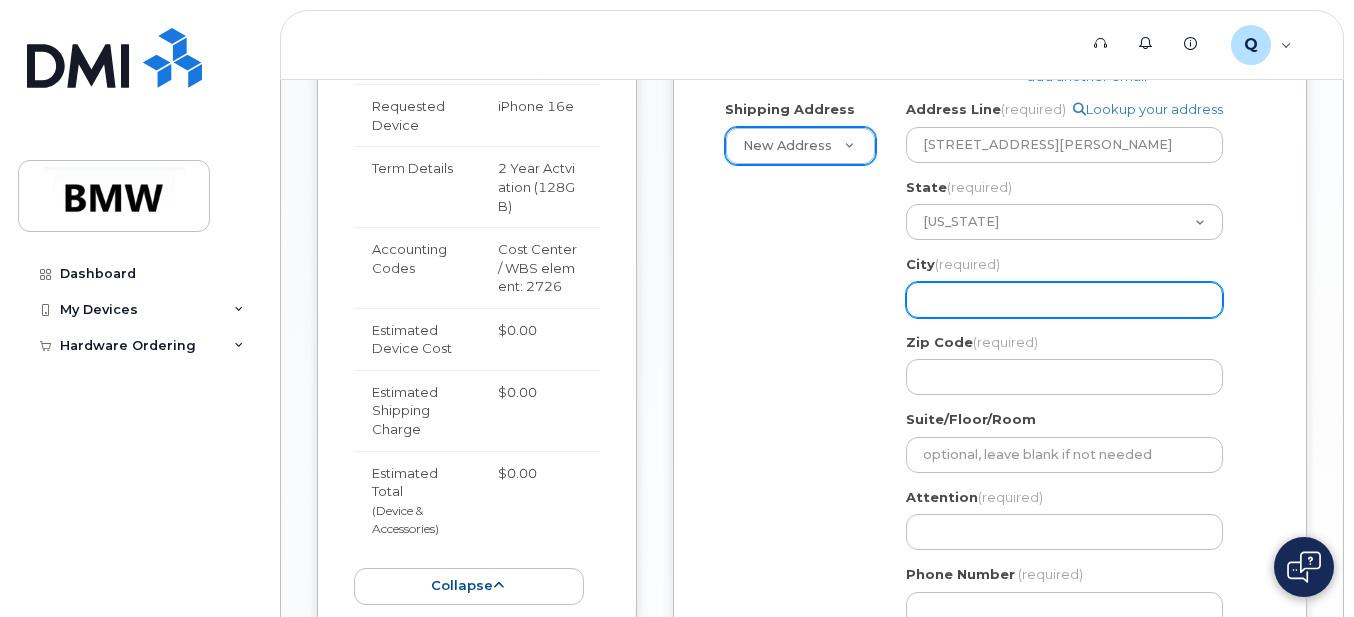 type on "W" 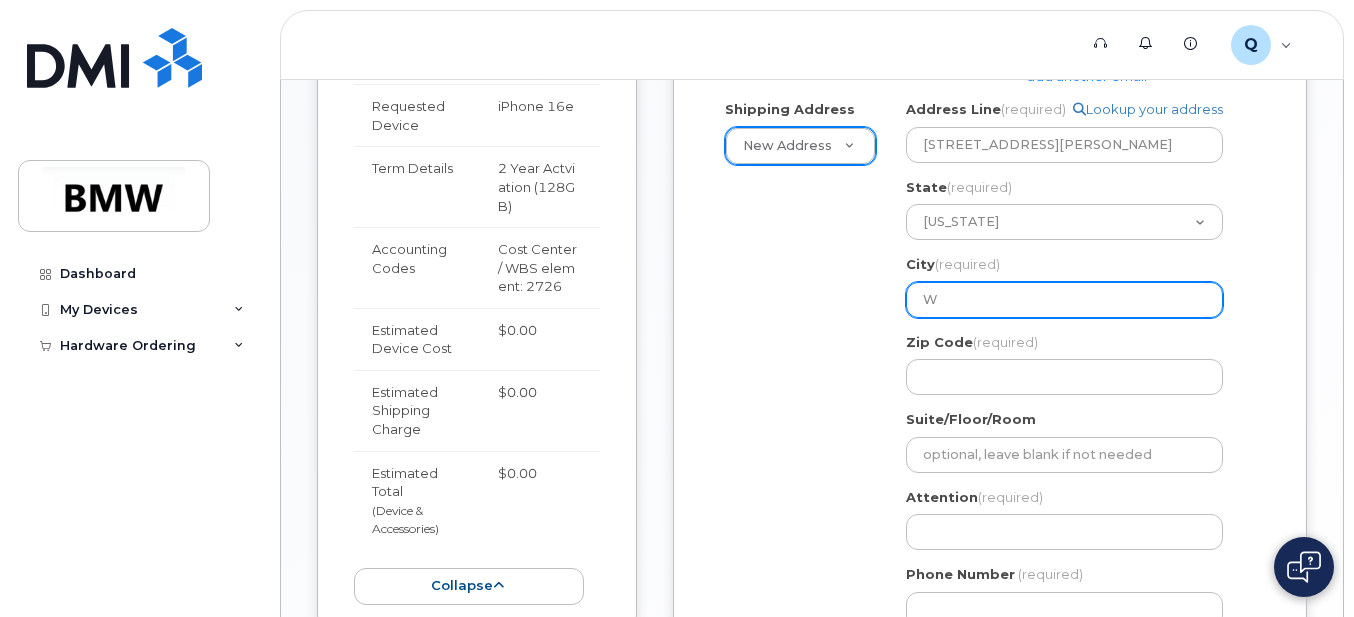 select 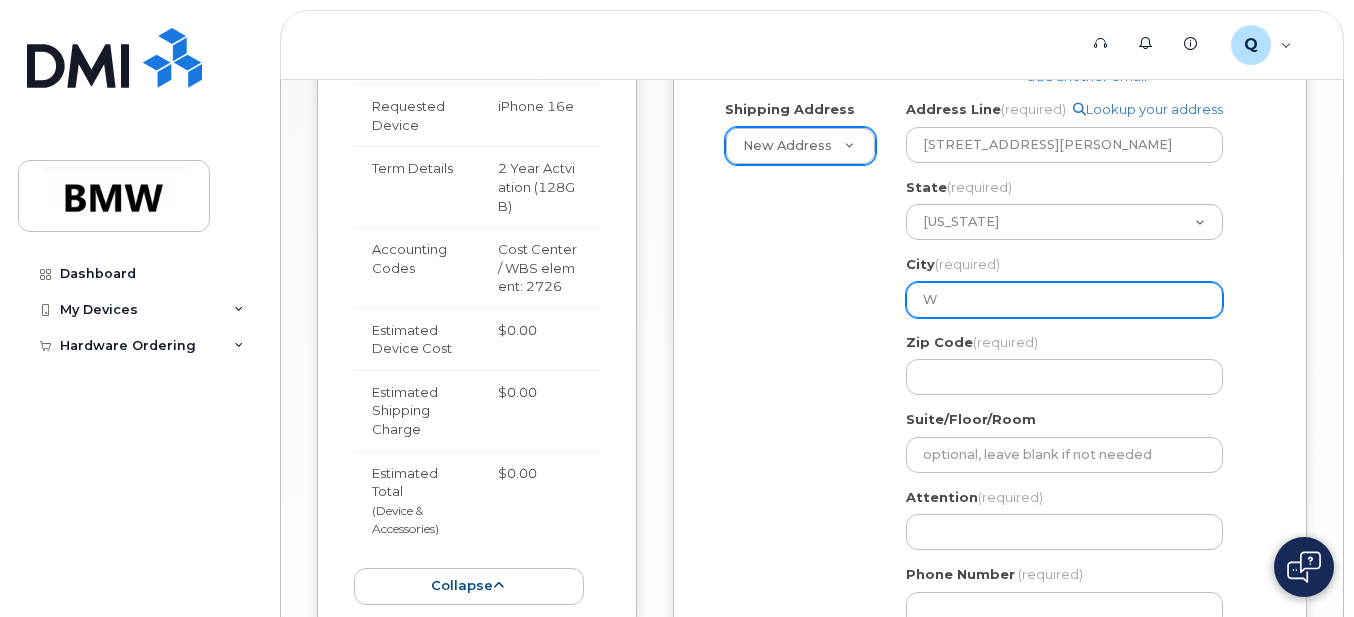 type on "We" 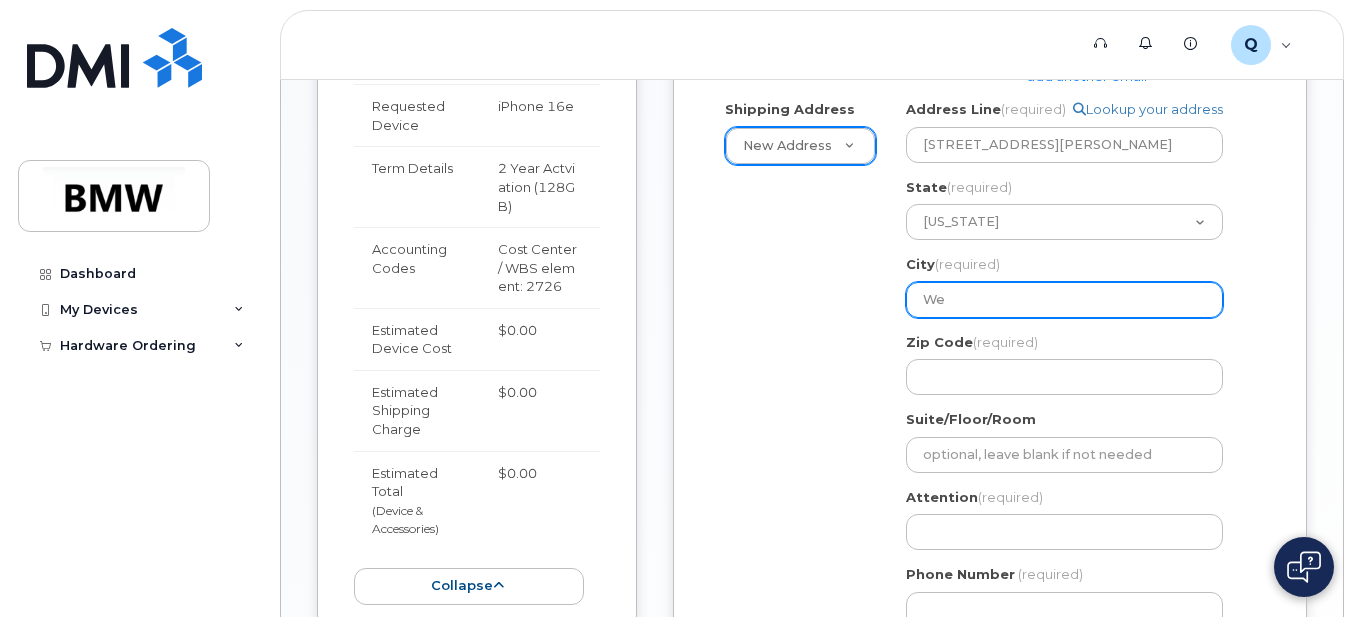 select 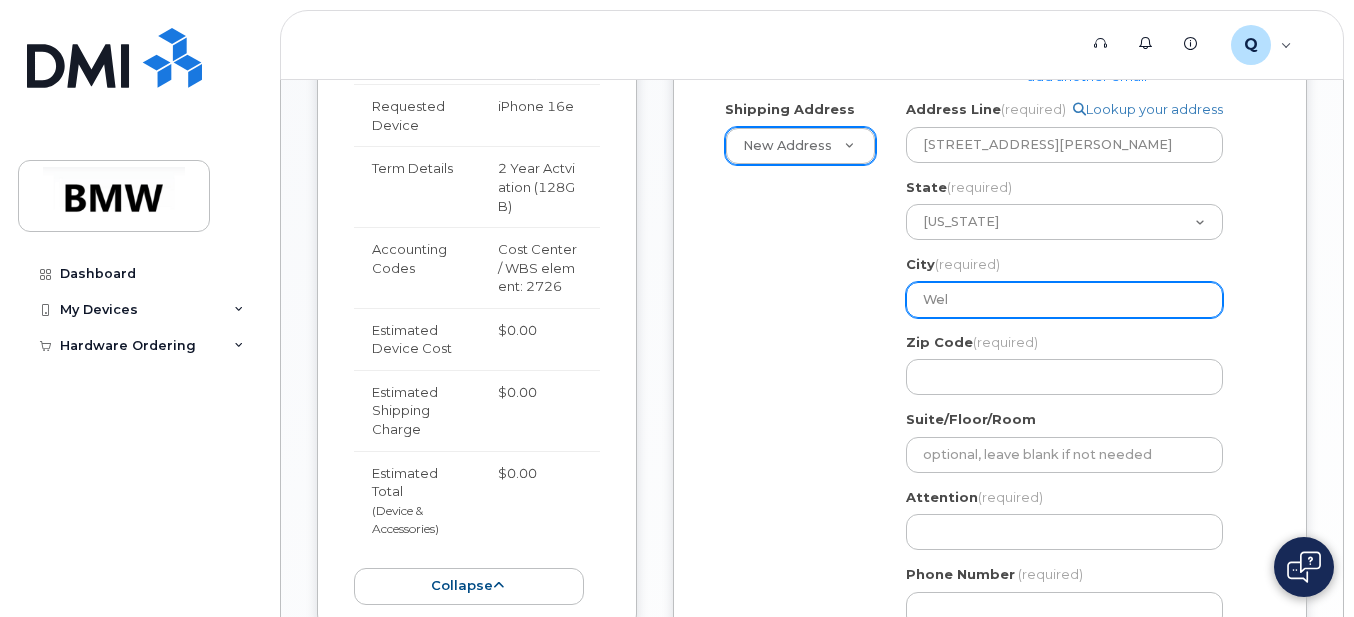 select 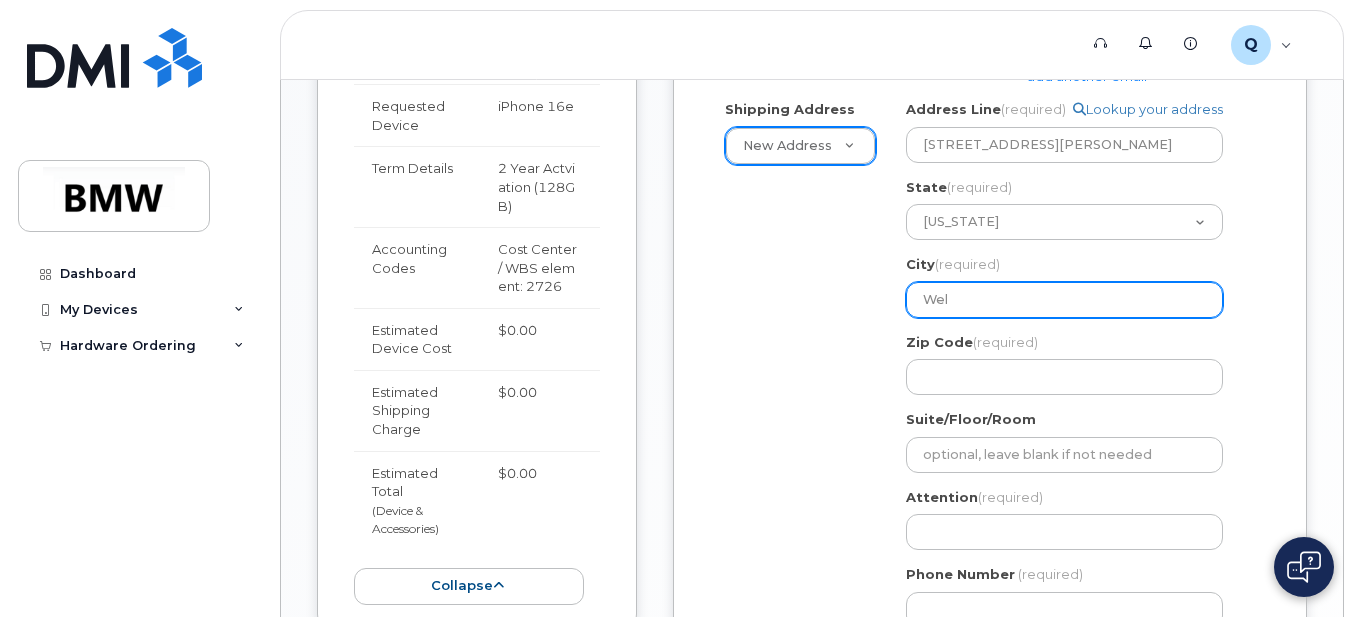 type on "Well" 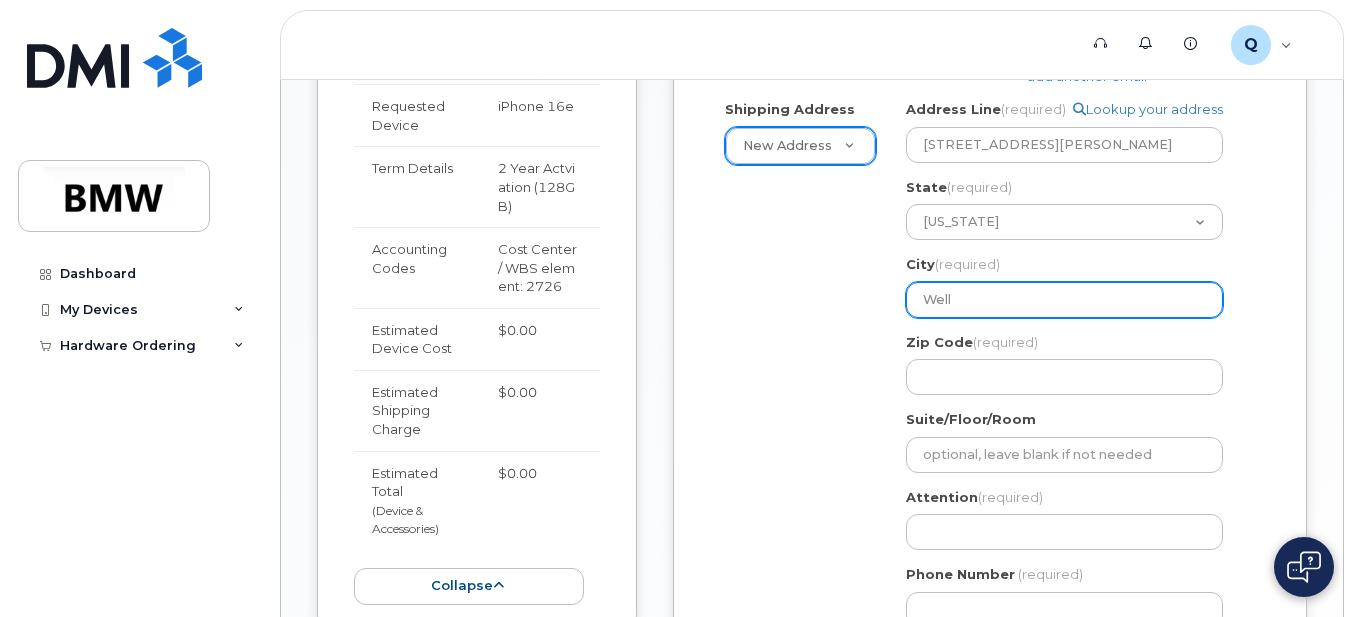 select 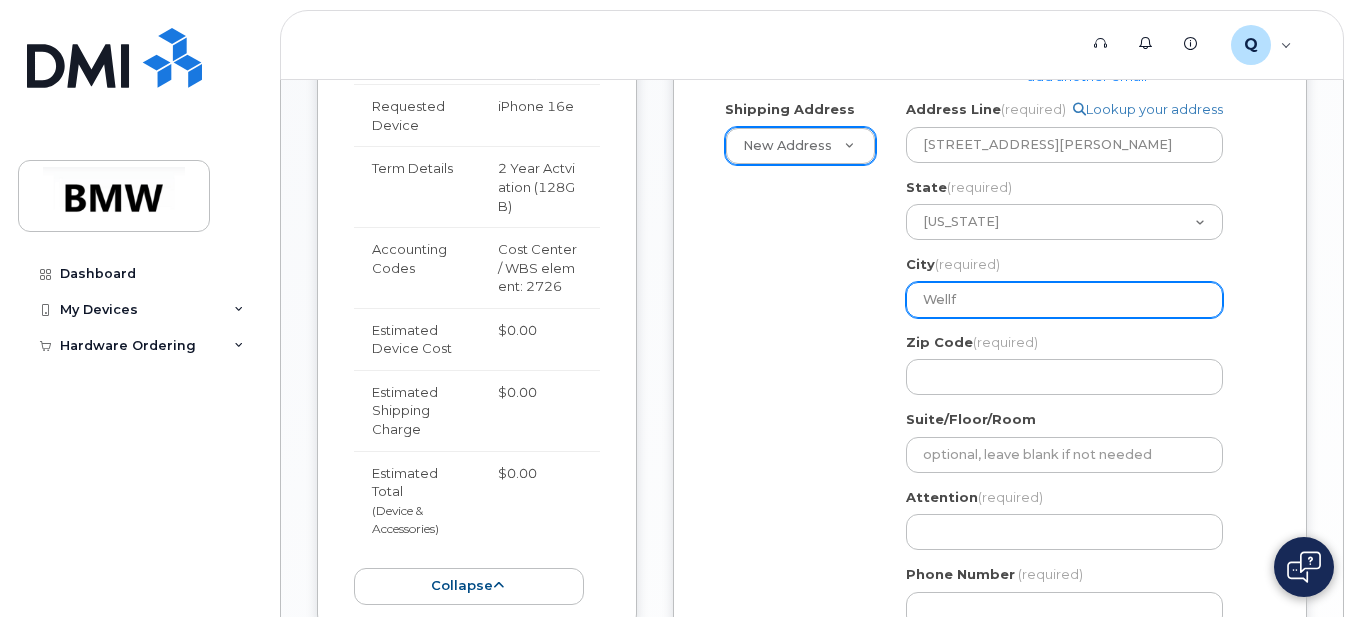 select 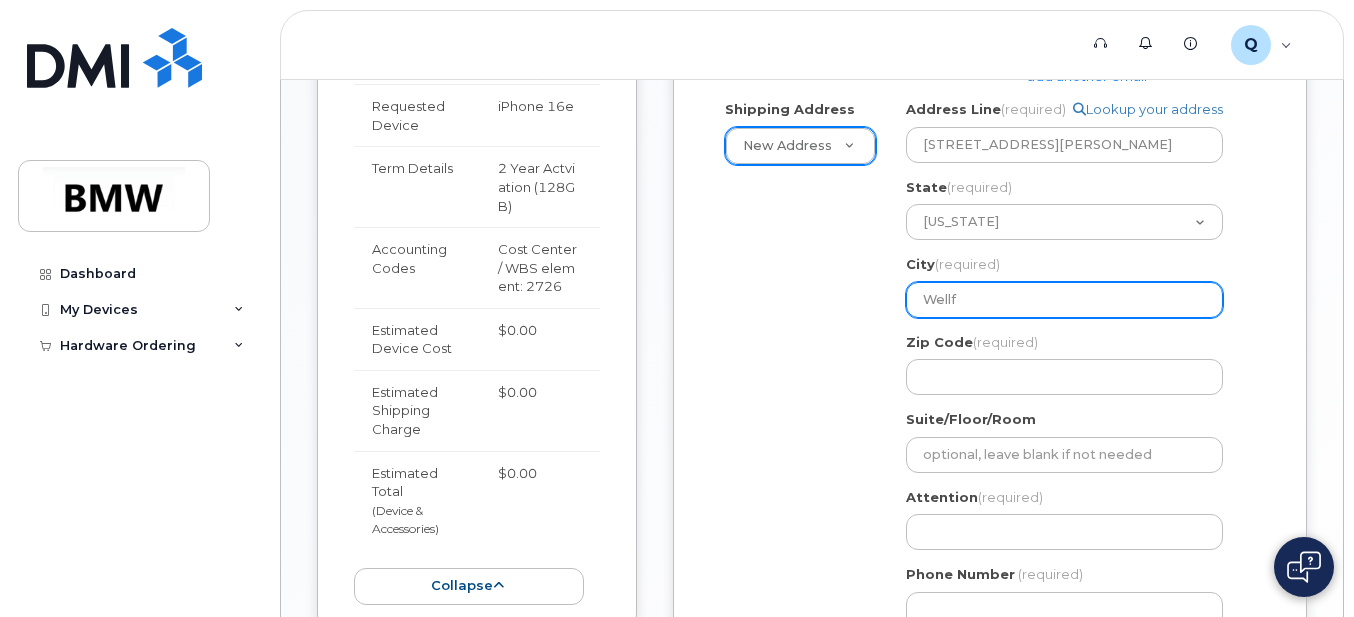 type on "Wellfo" 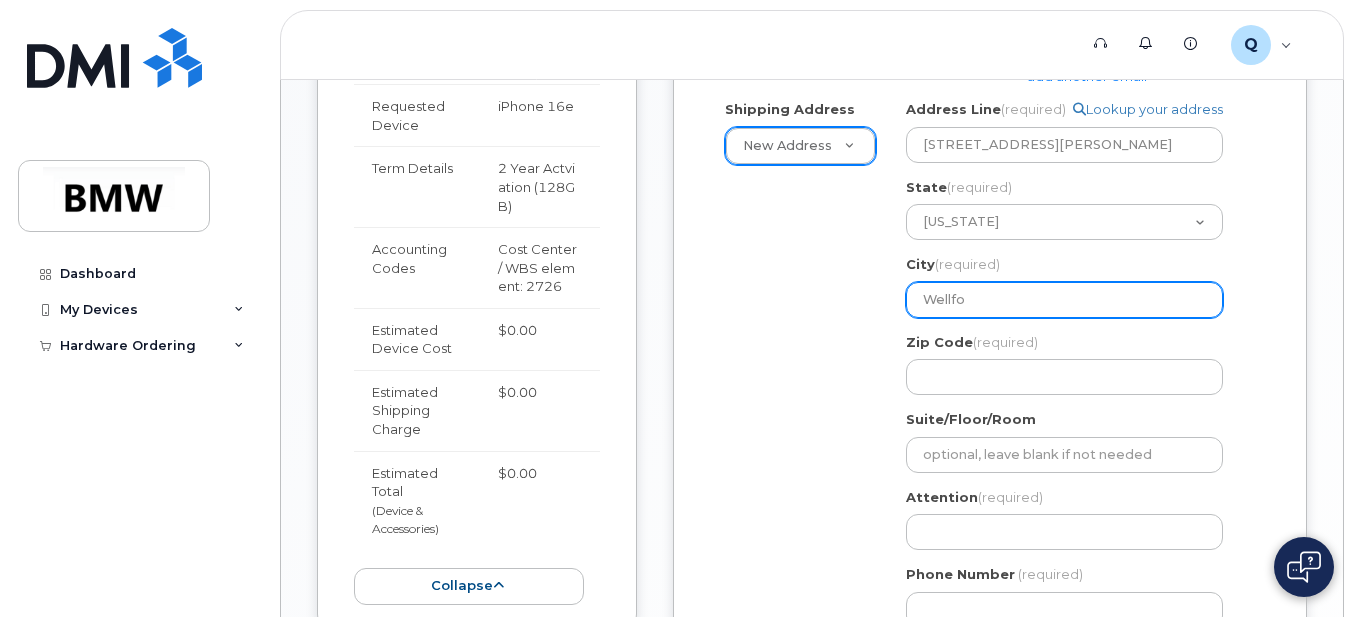 select 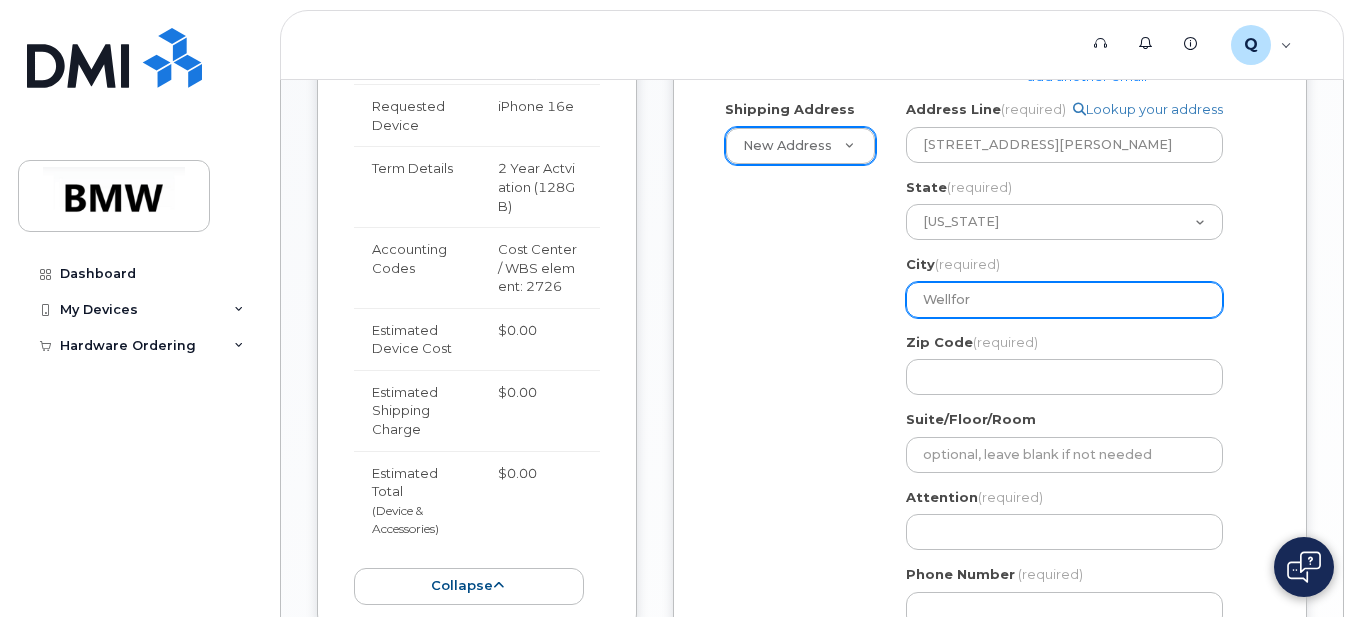 select 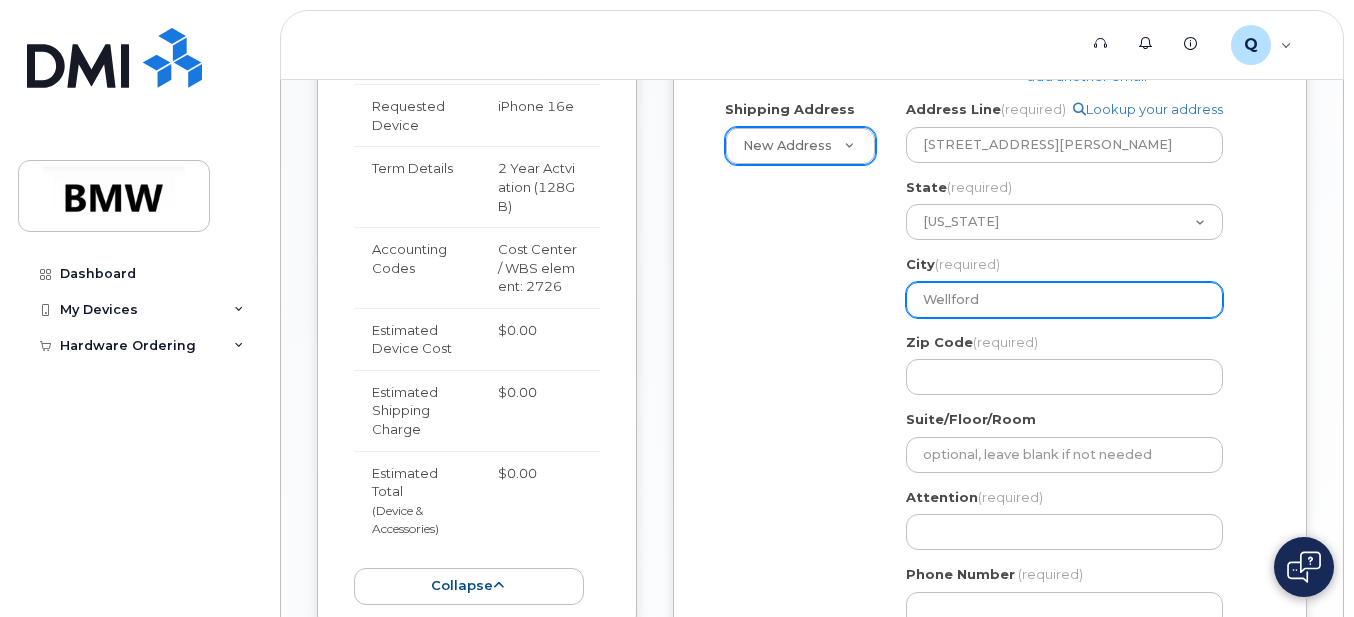 type on "Wellford" 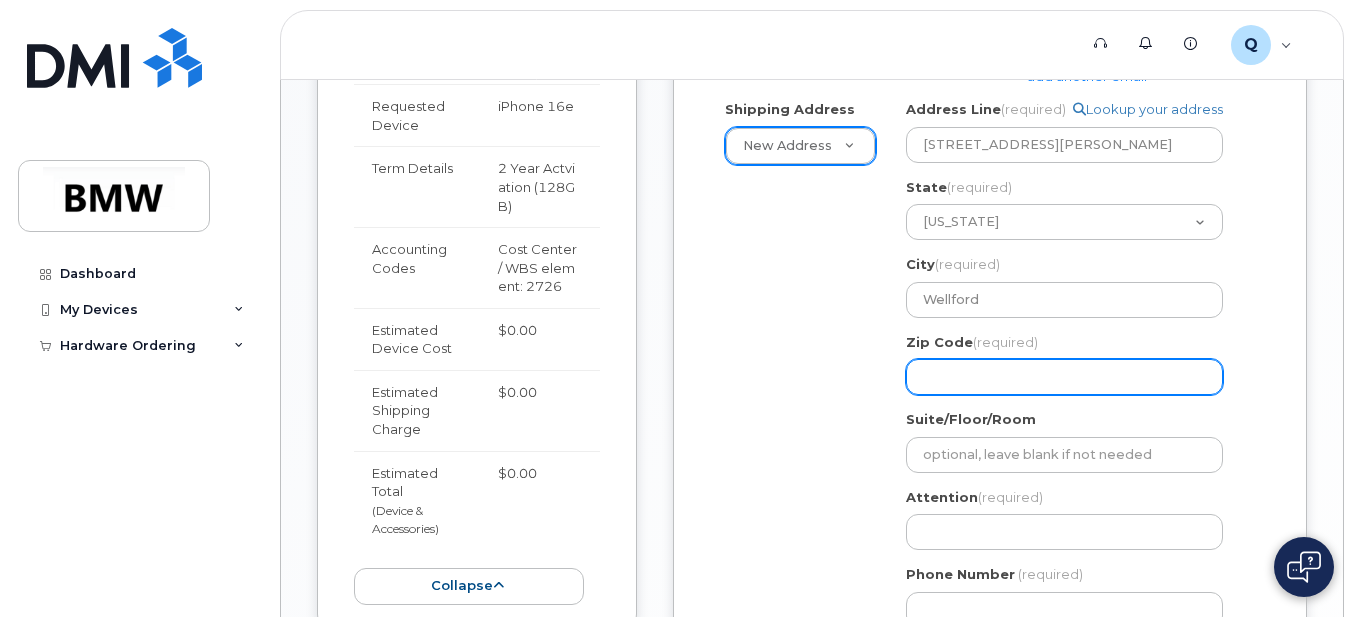 select 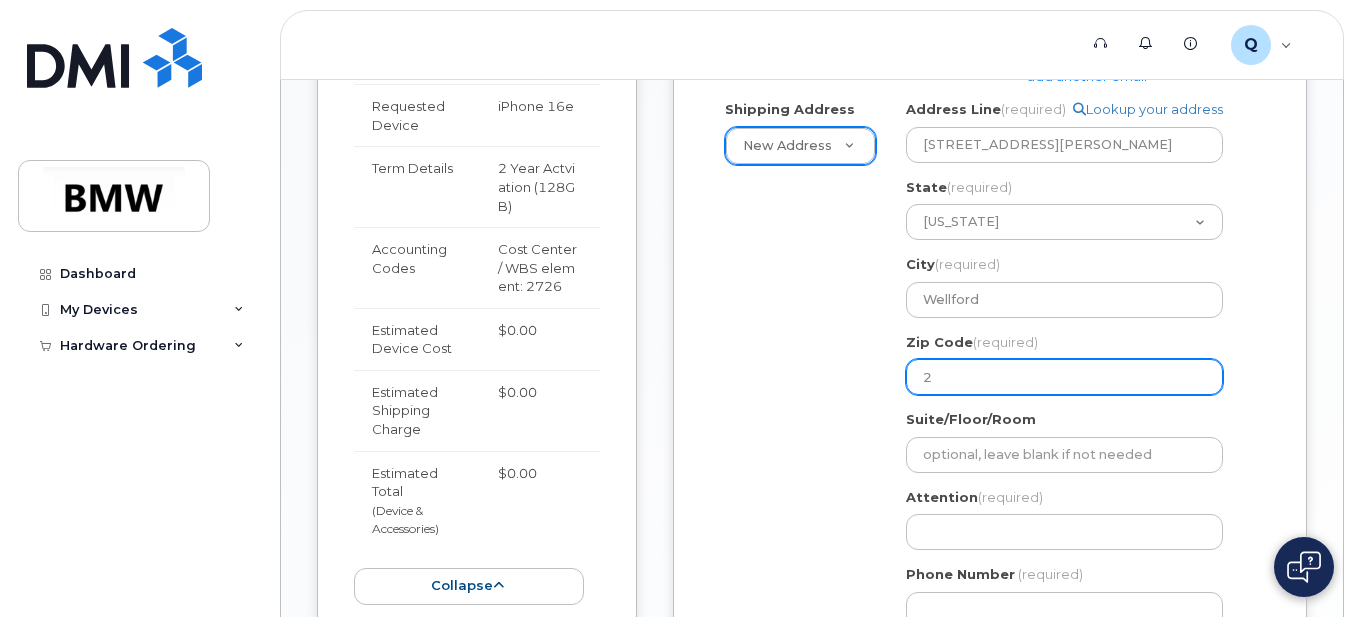 select 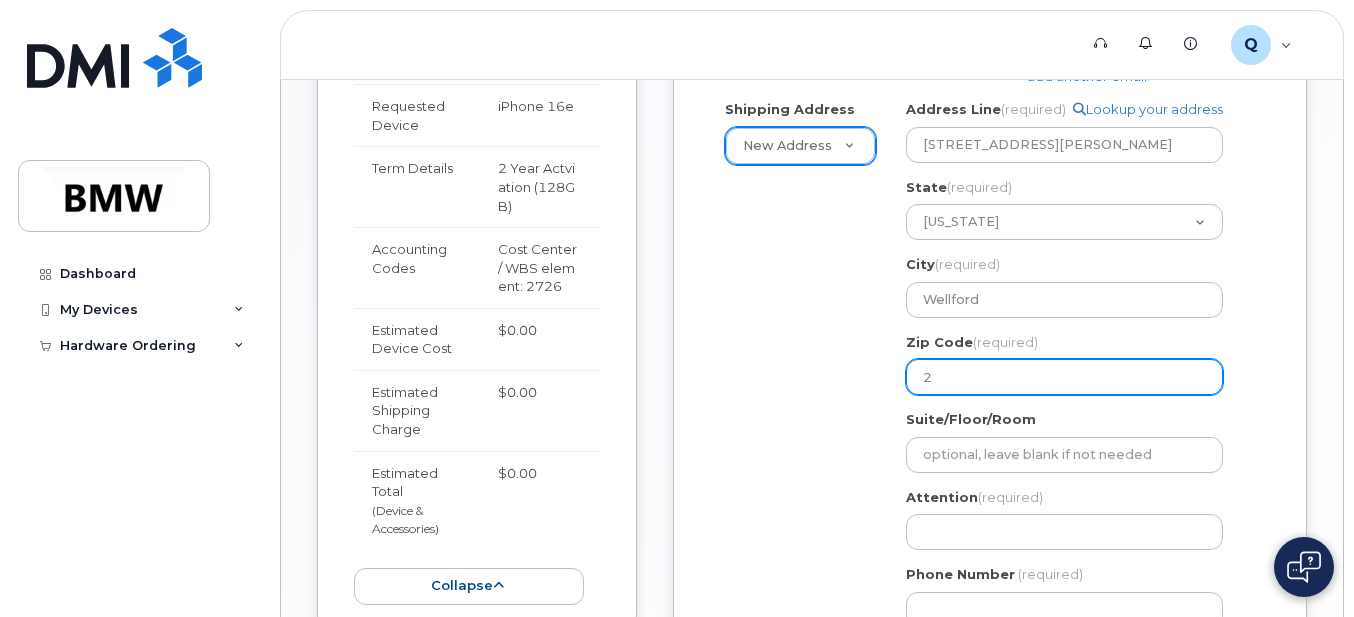 type on "29" 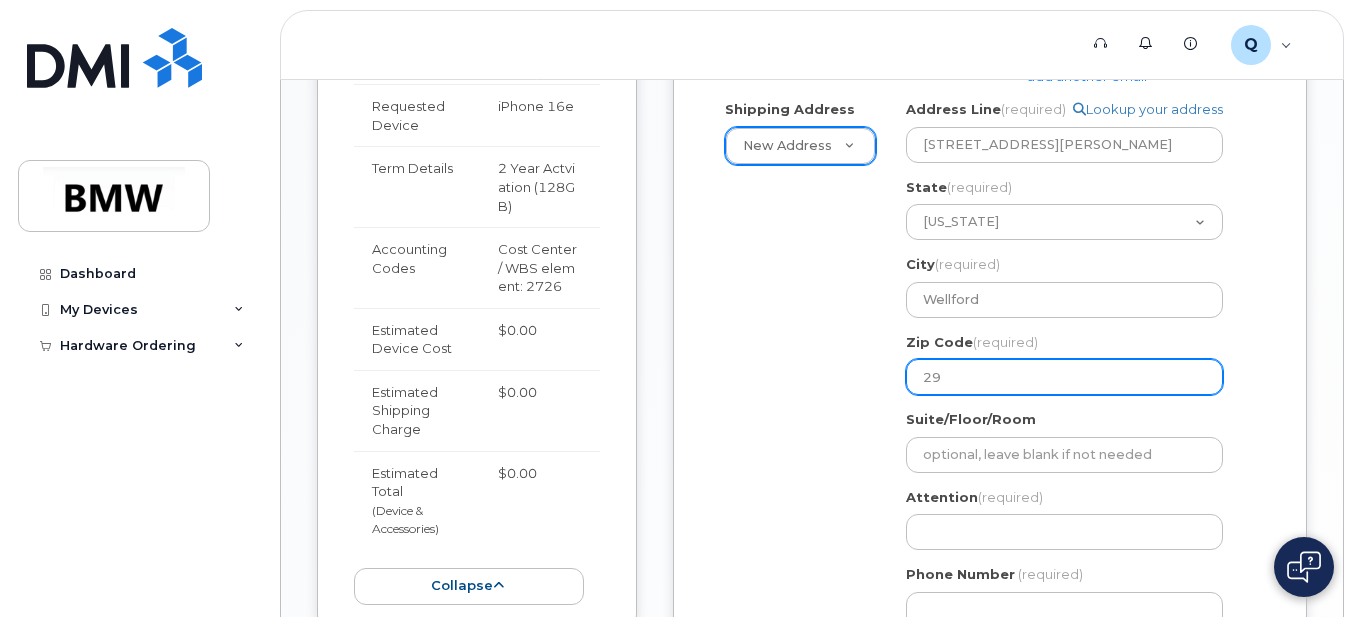 select 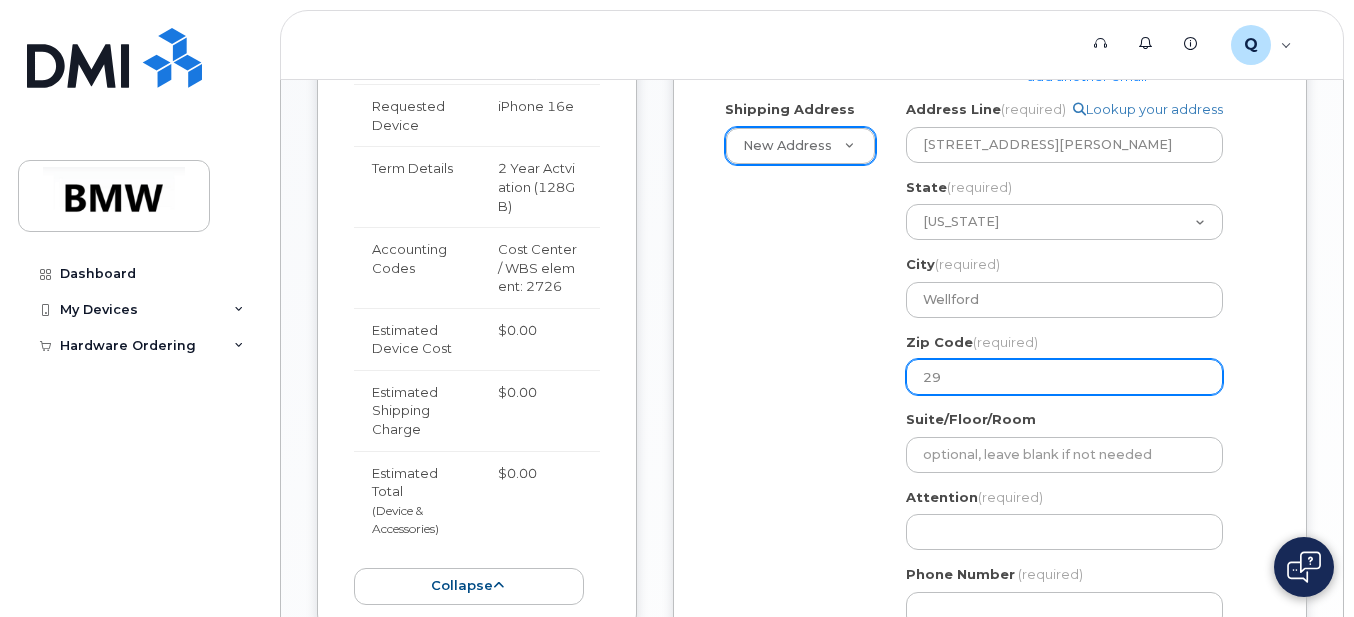 type on "293" 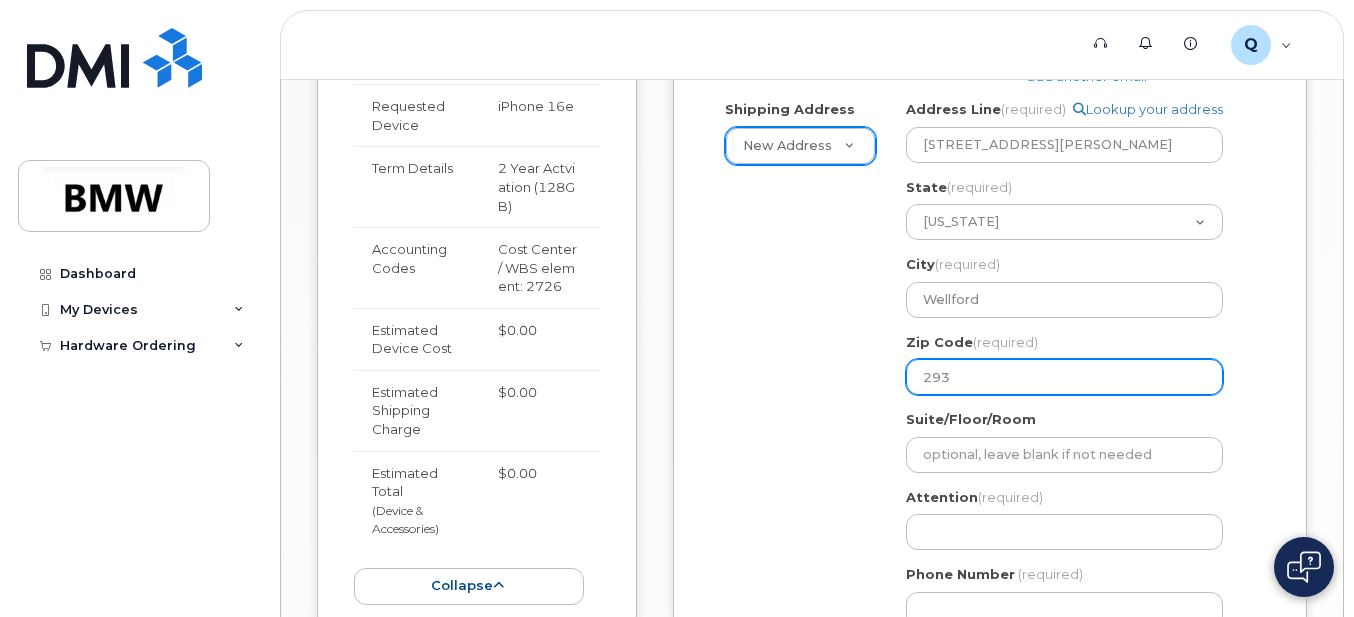 select 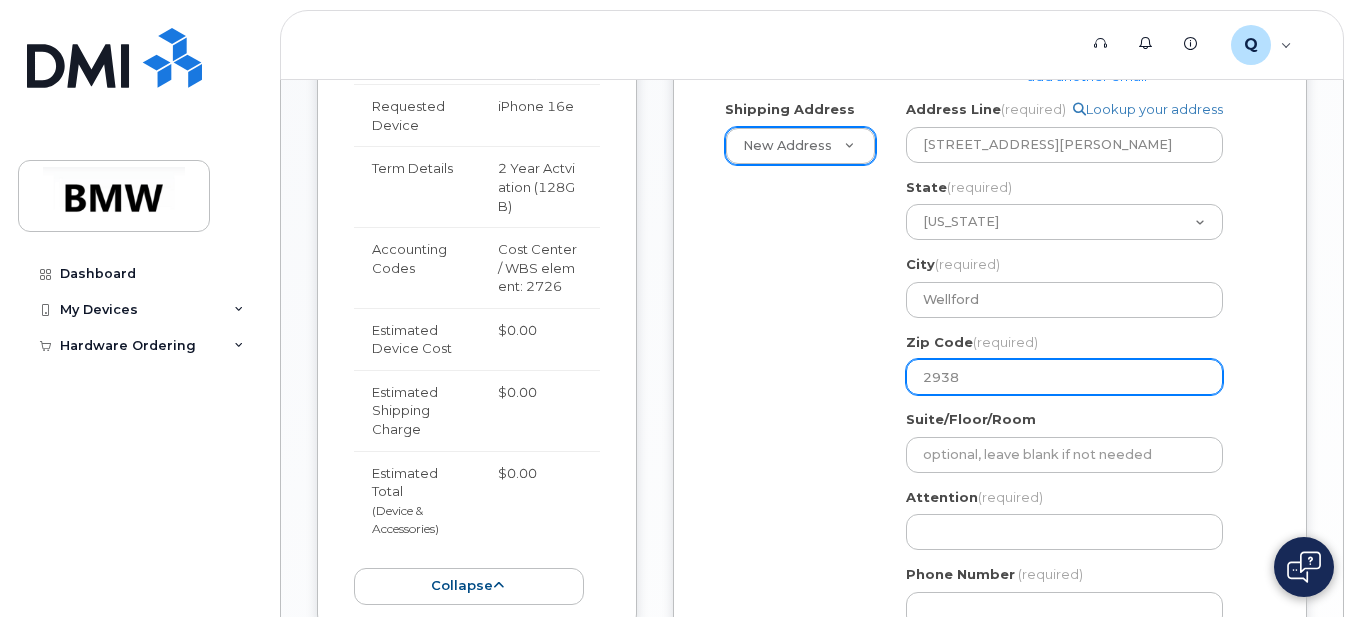 select 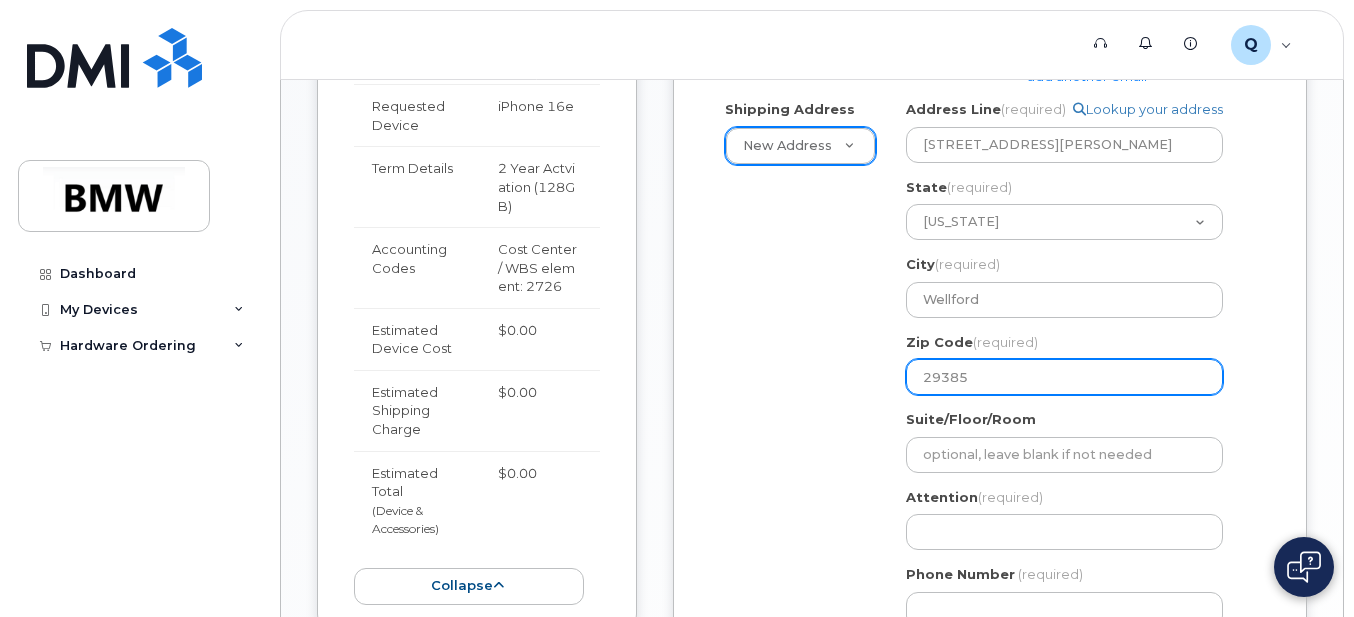 type on "29385" 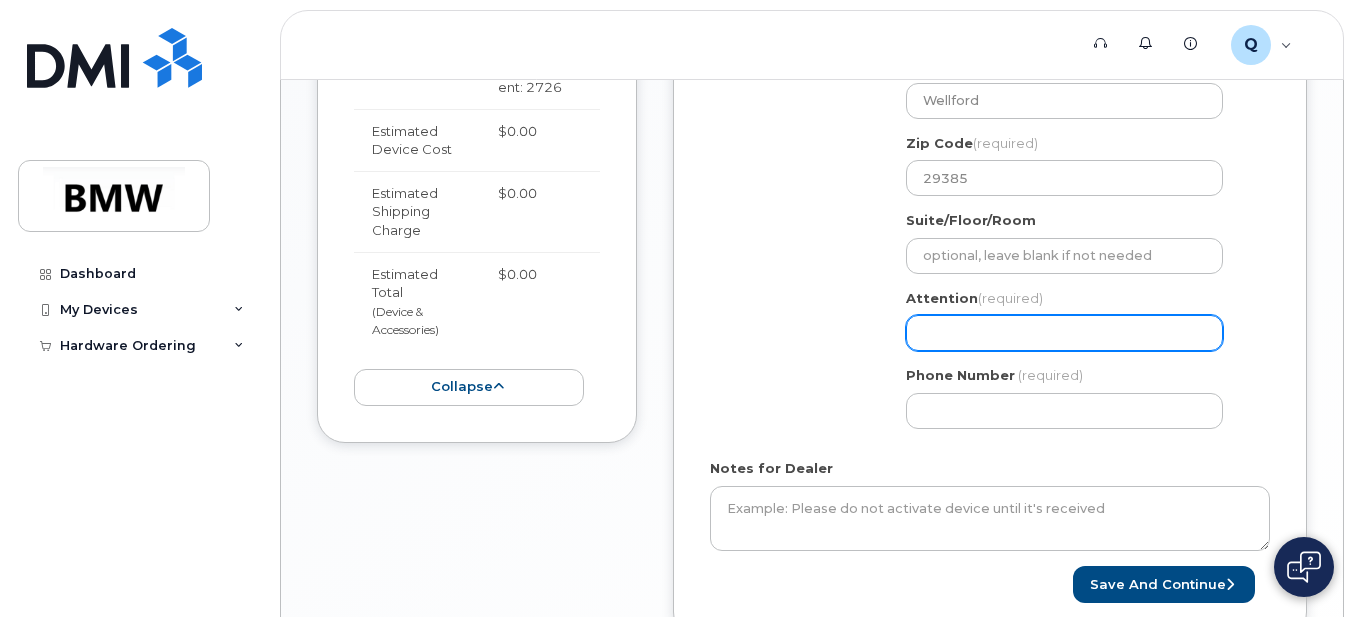 scroll, scrollTop: 1046, scrollLeft: 0, axis: vertical 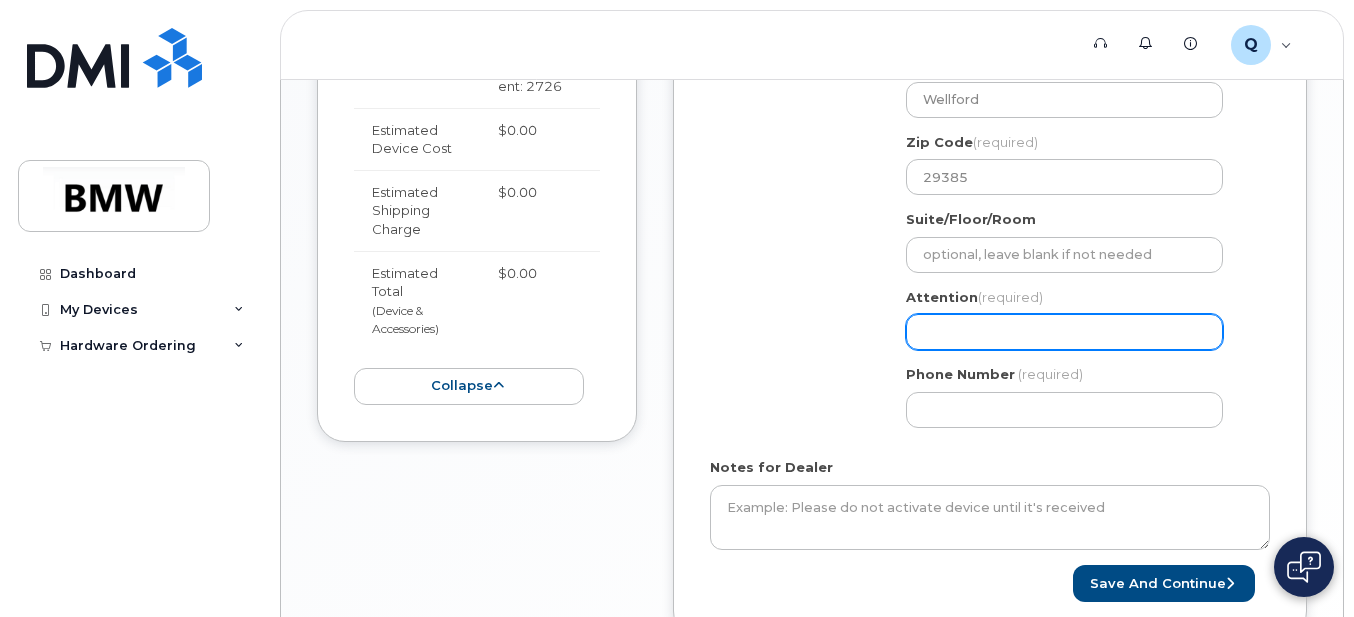 click on "Attention
(required)" 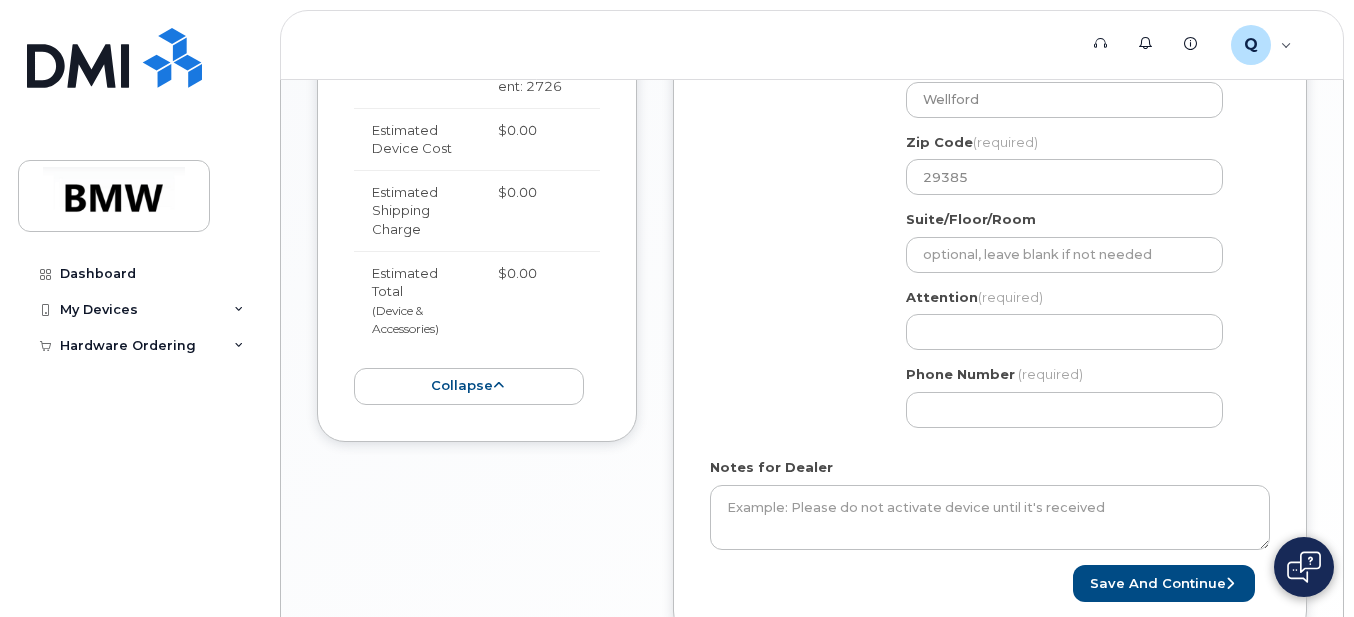 click on "Attention
(required)" 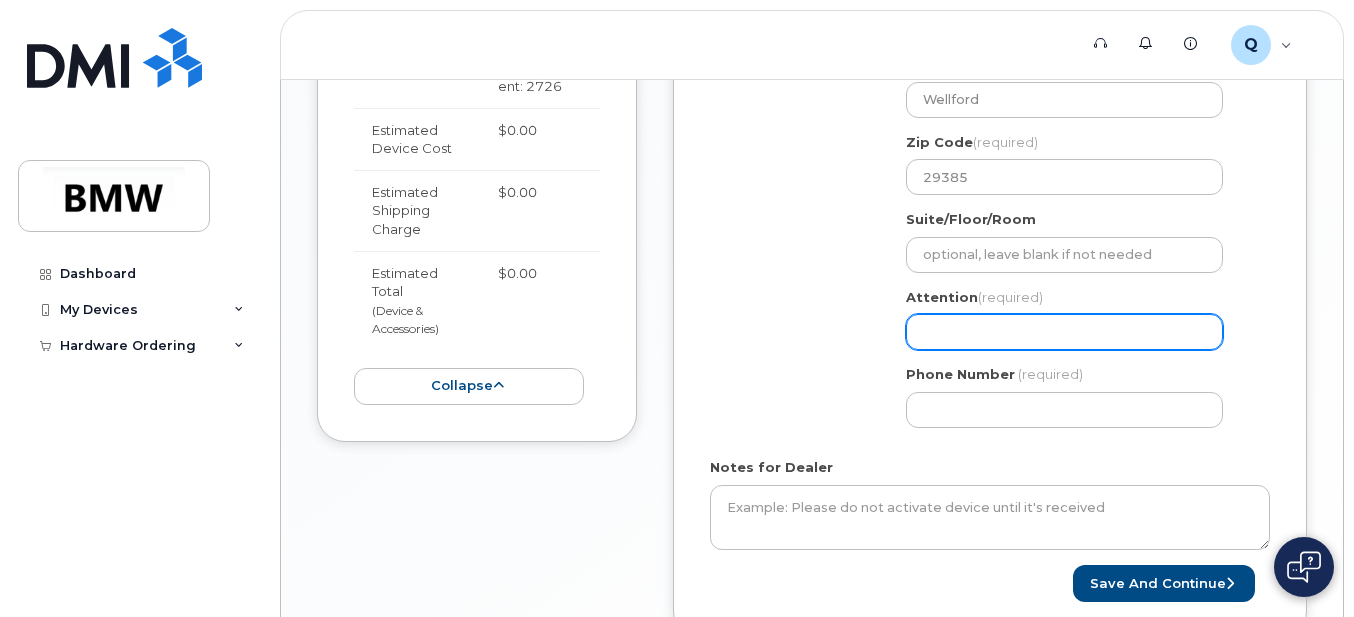 click on "Attention
(required)" 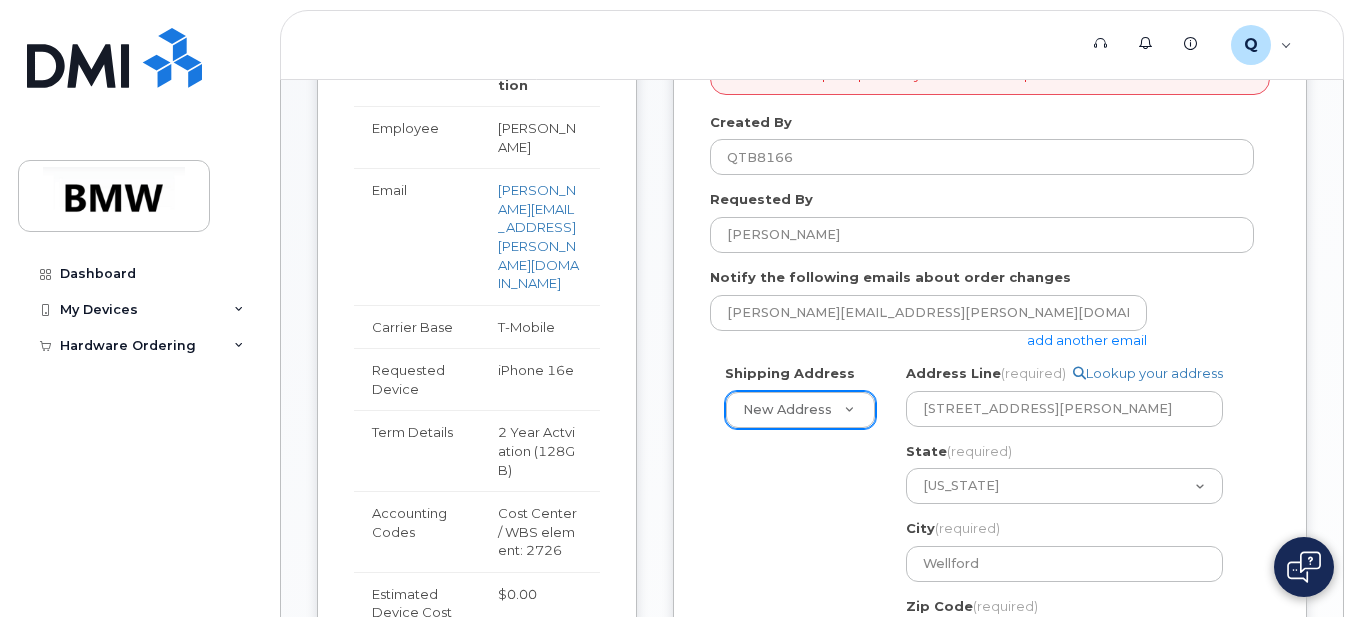 scroll, scrollTop: 646, scrollLeft: 0, axis: vertical 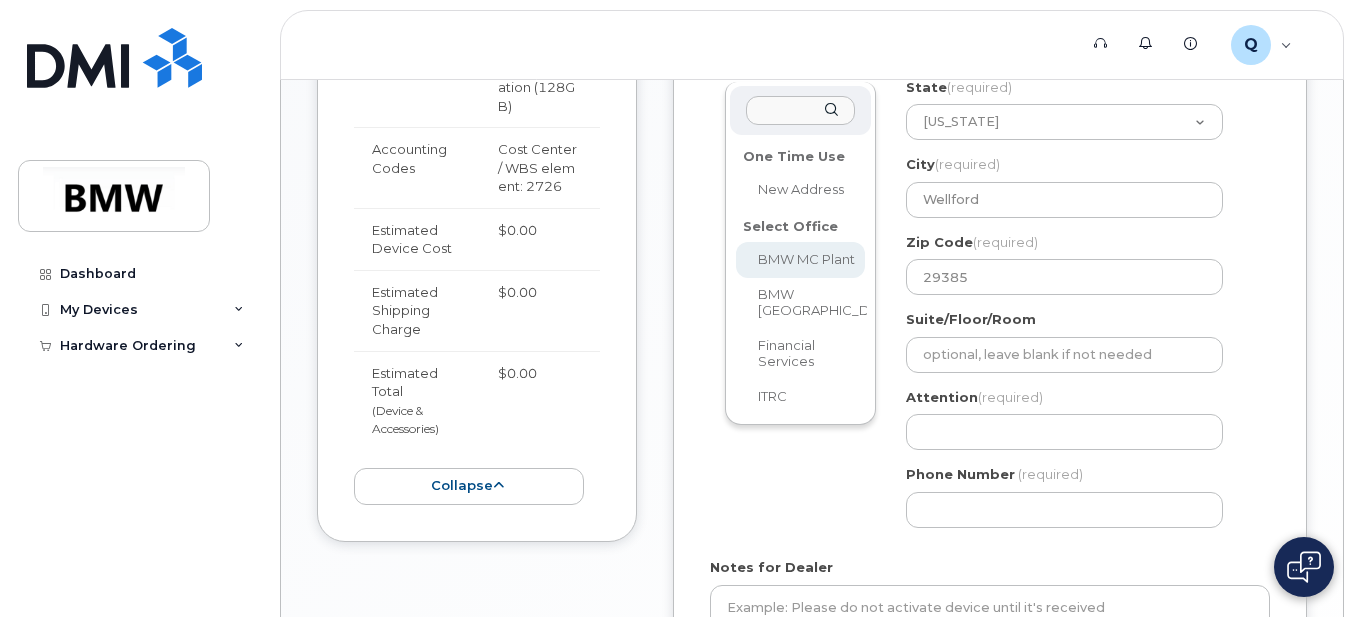 select 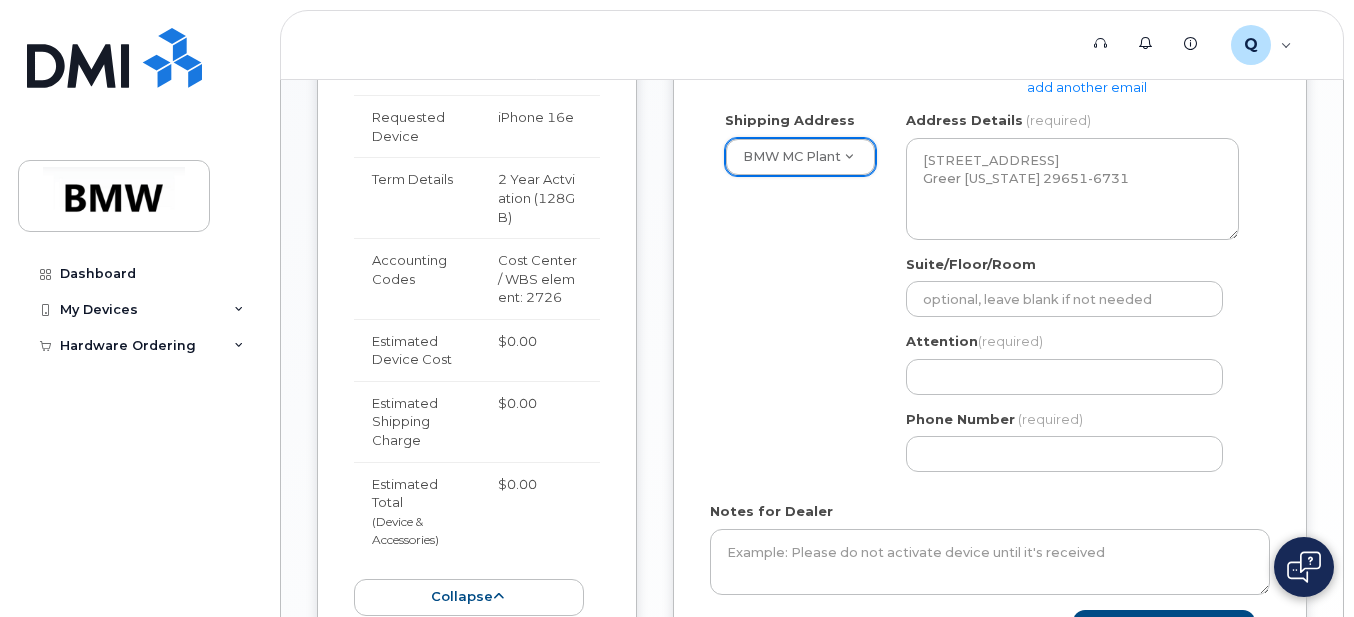 scroll, scrollTop: 746, scrollLeft: 0, axis: vertical 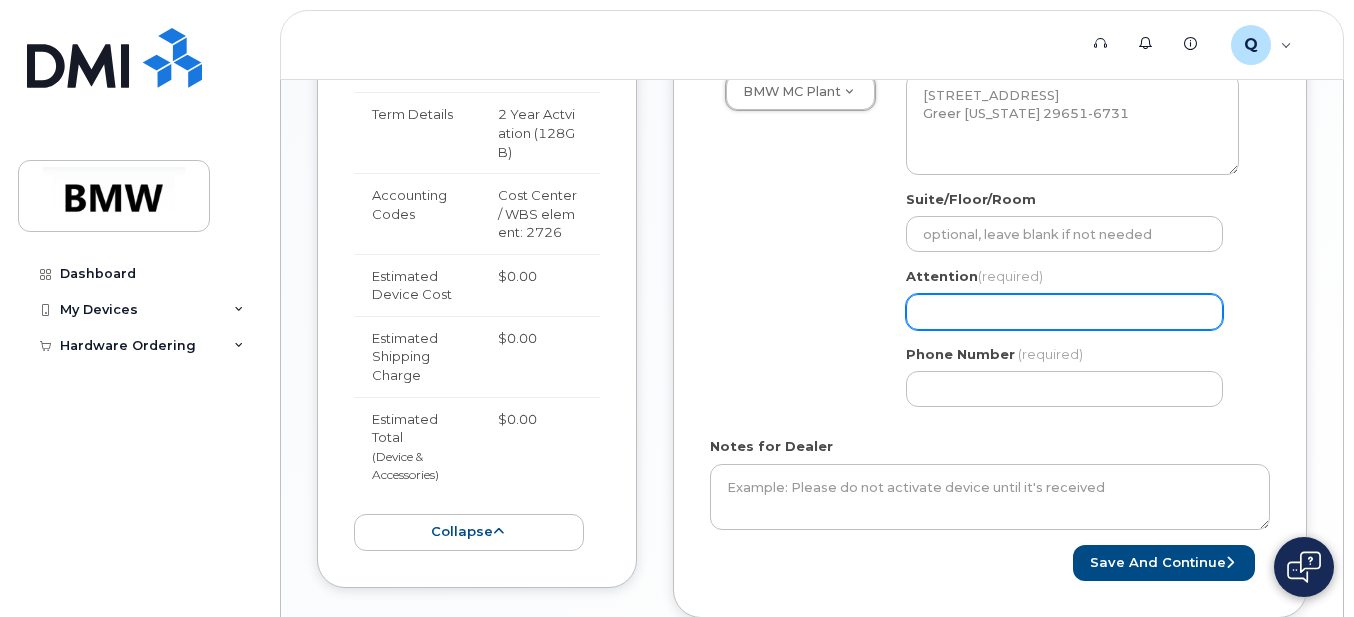 click on "Attention
(required)" 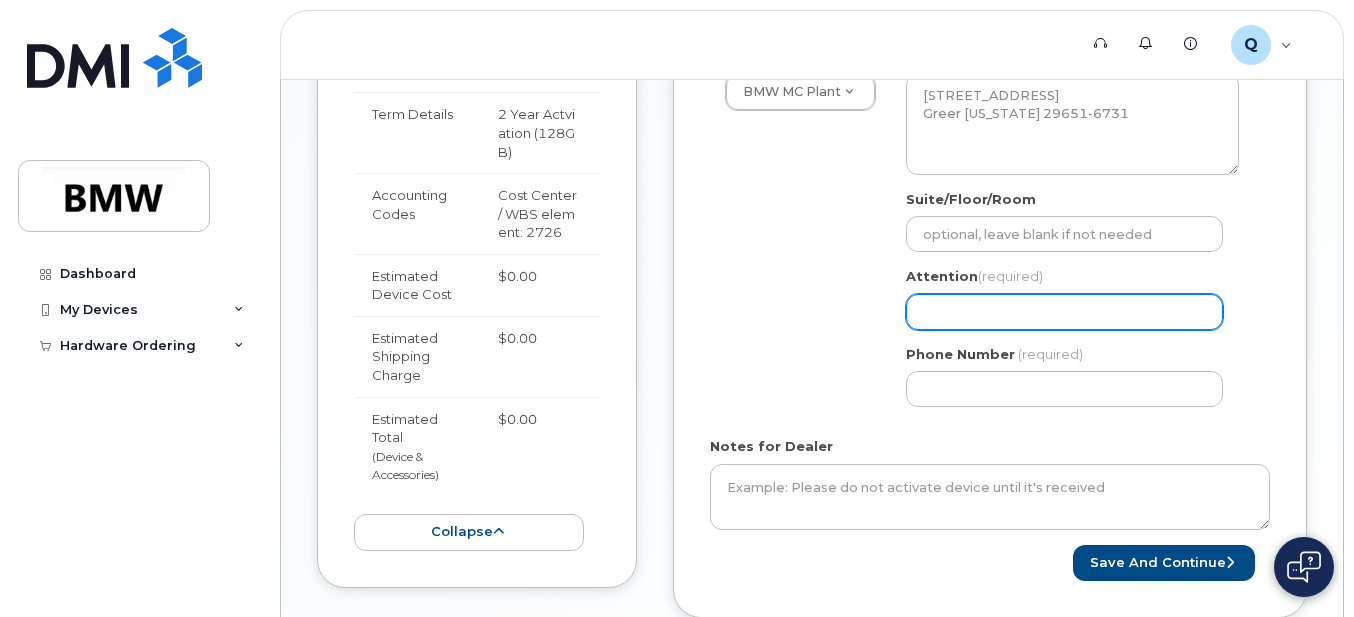 click on "Attention
(required)" 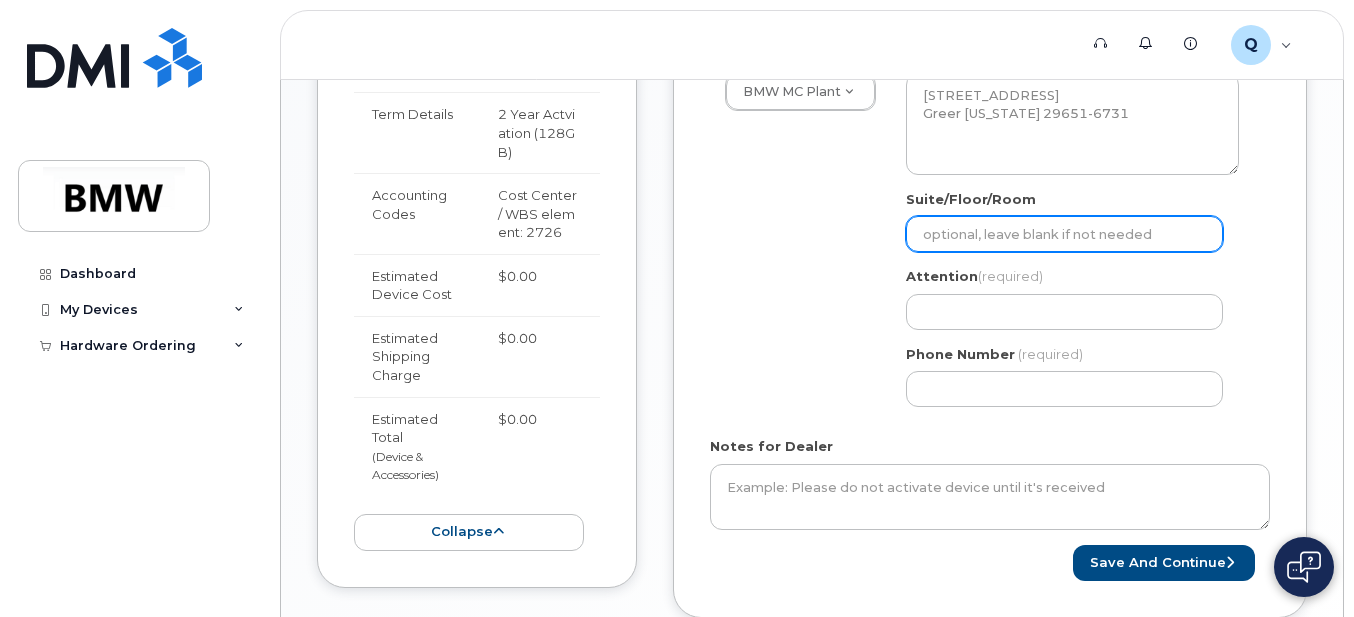 click on "Suite/Floor/Room" 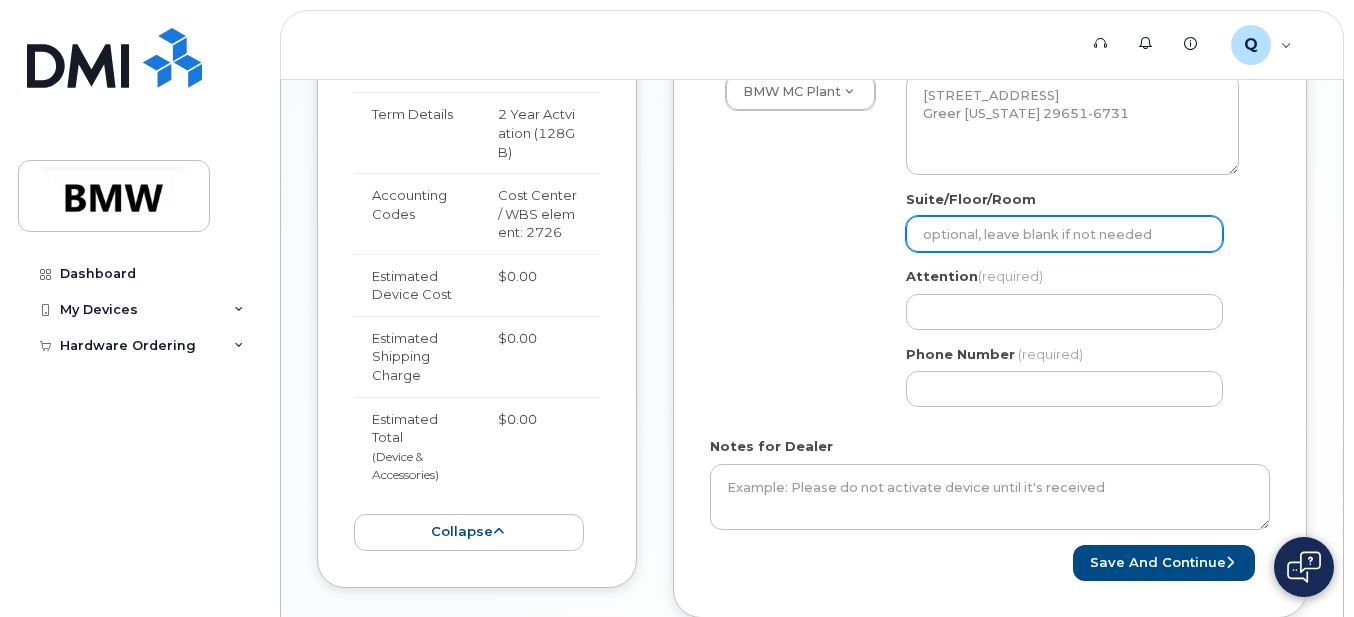 select 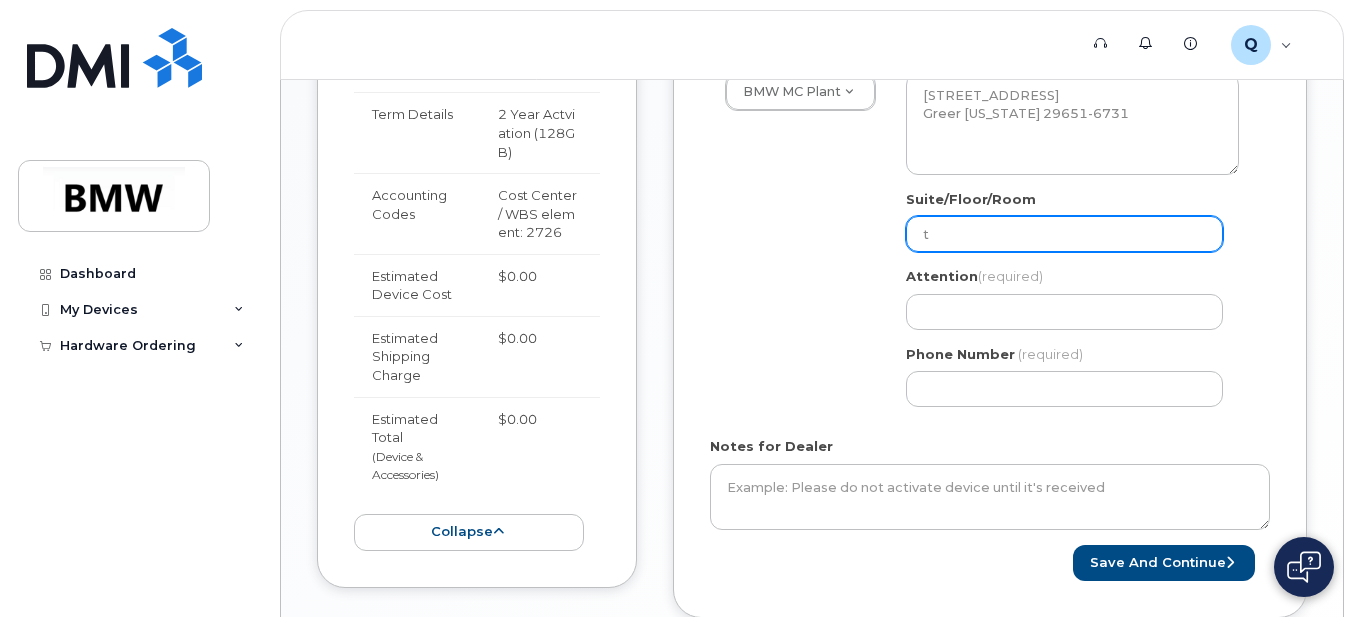 select 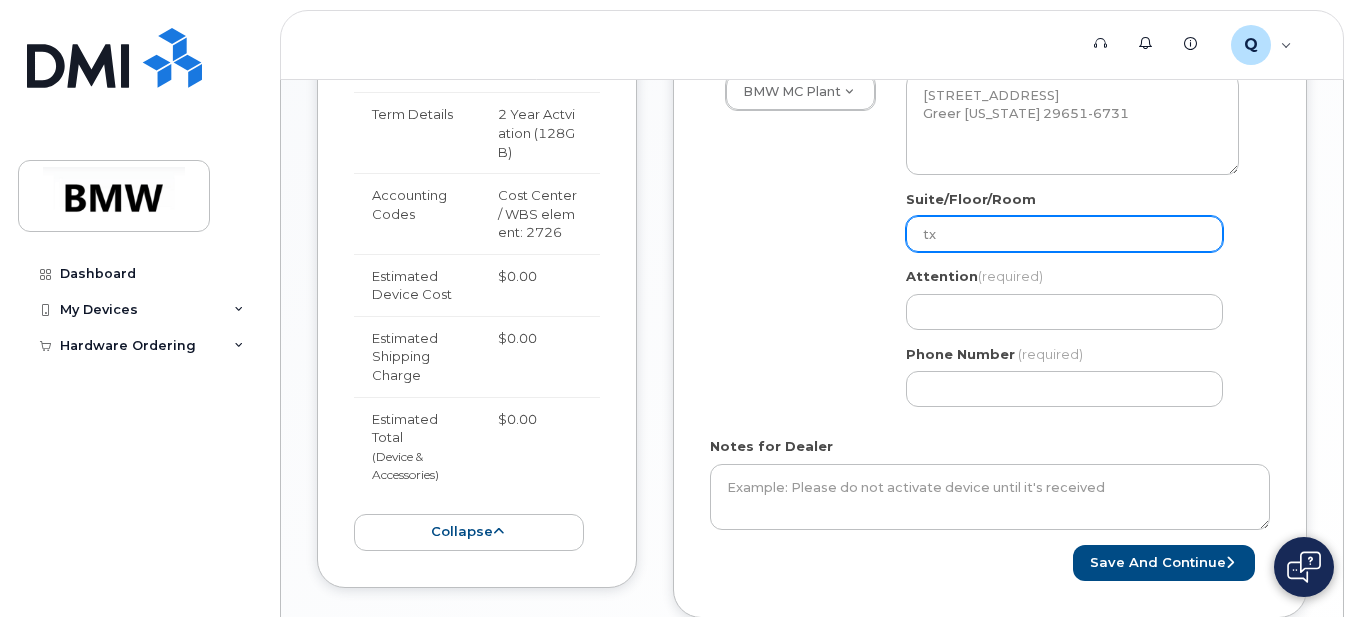 select 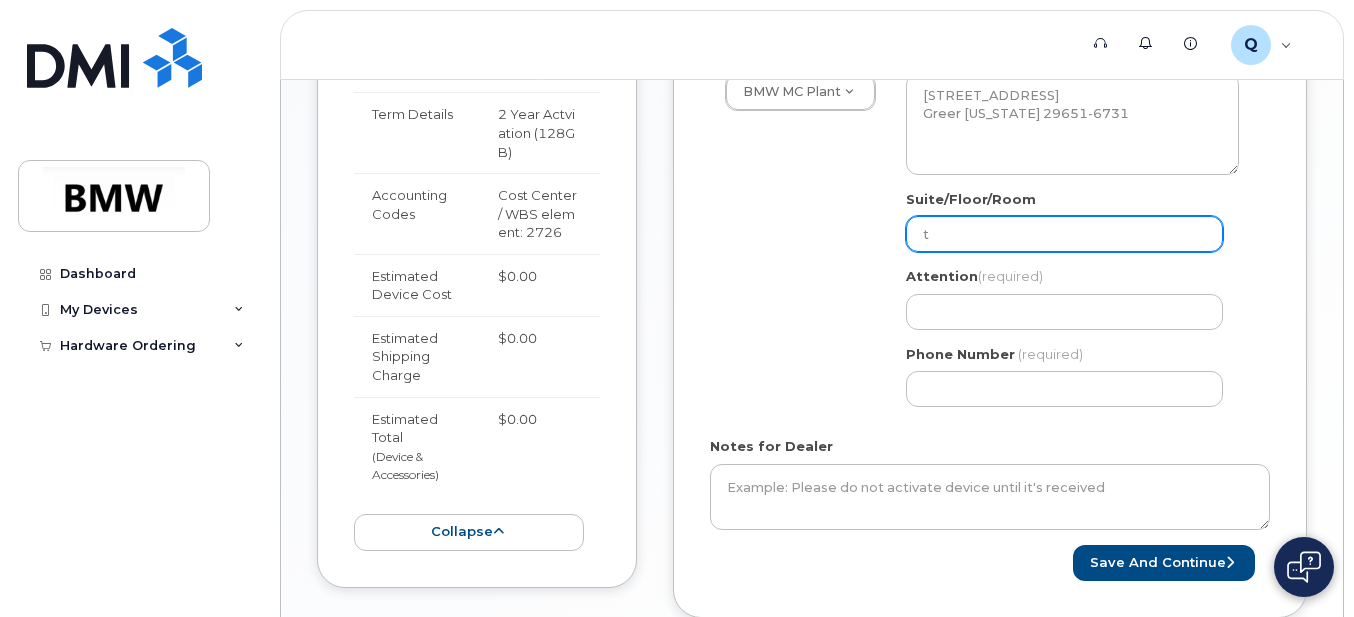 select 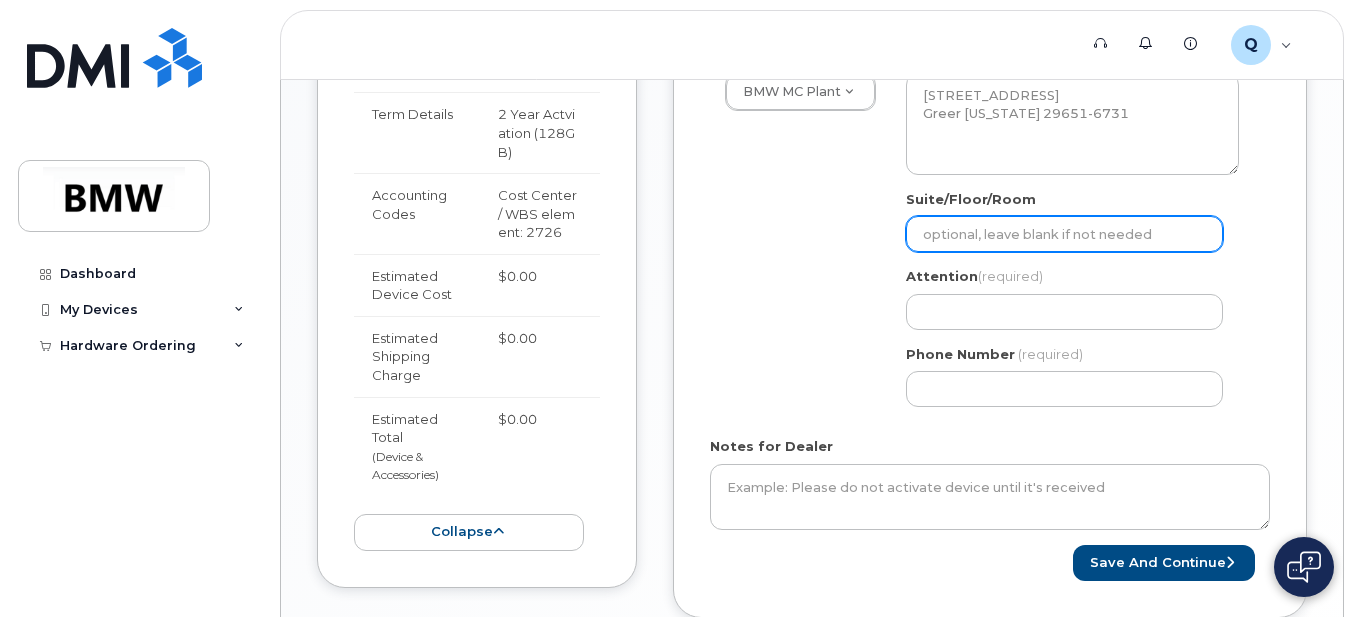 select 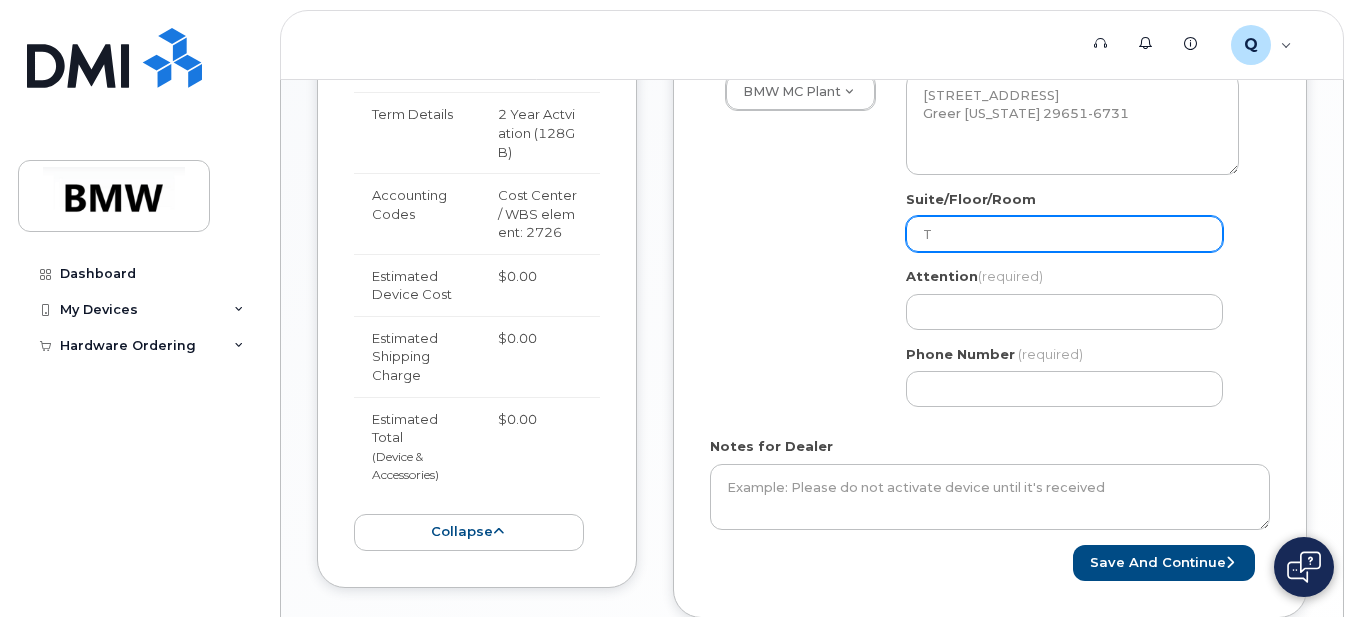 select 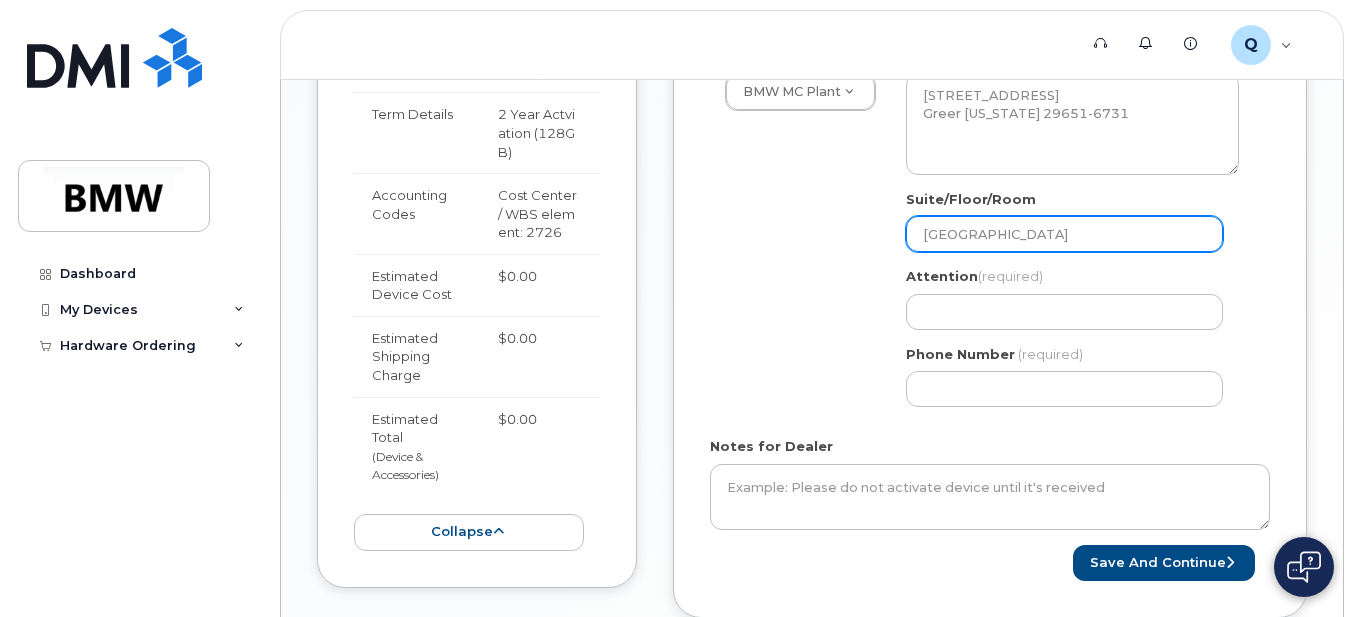 select 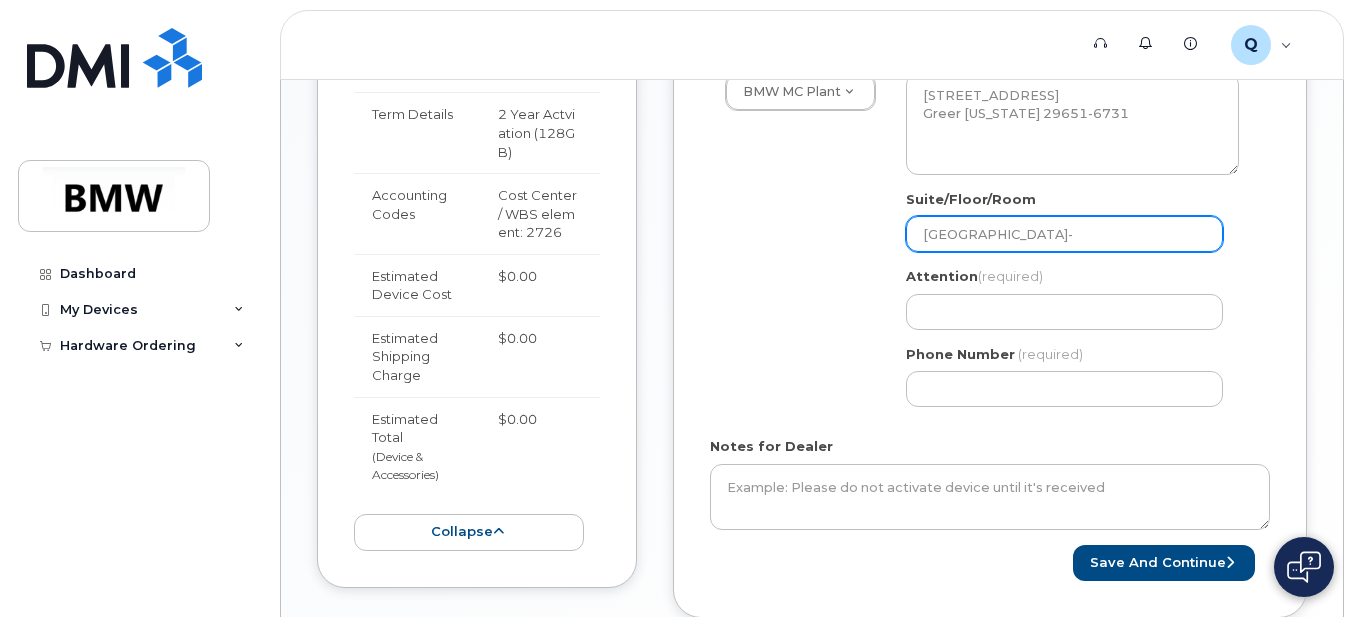 select 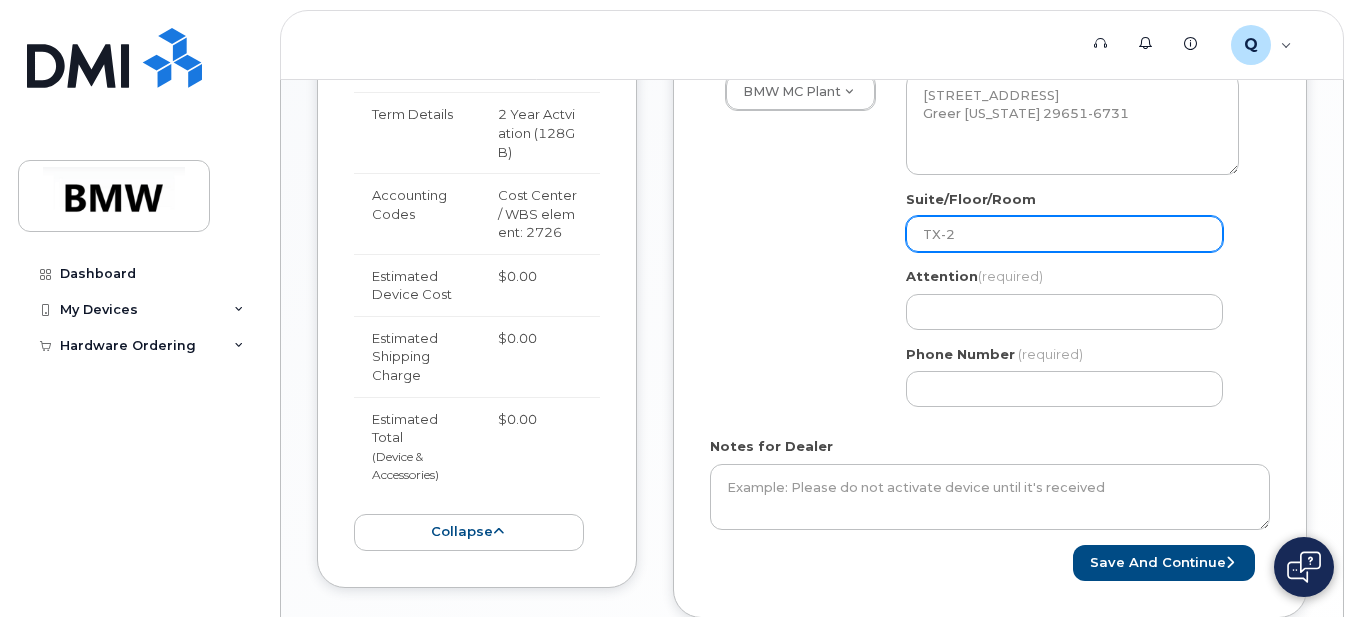 select 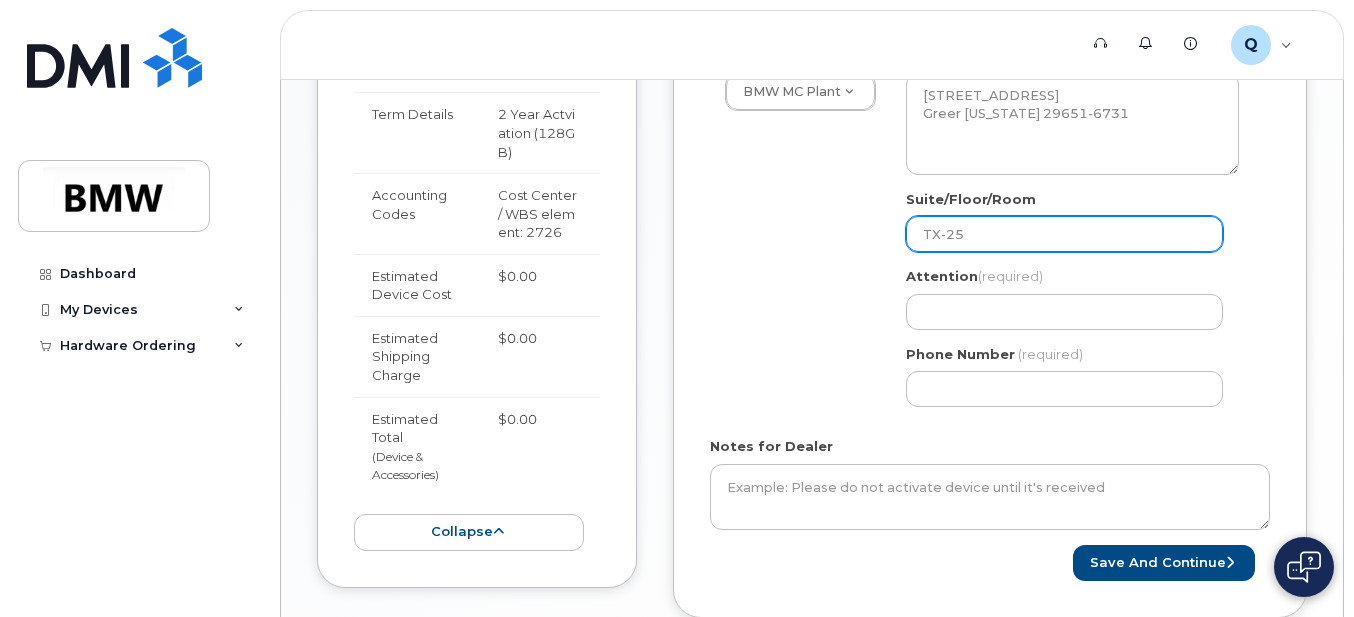 select 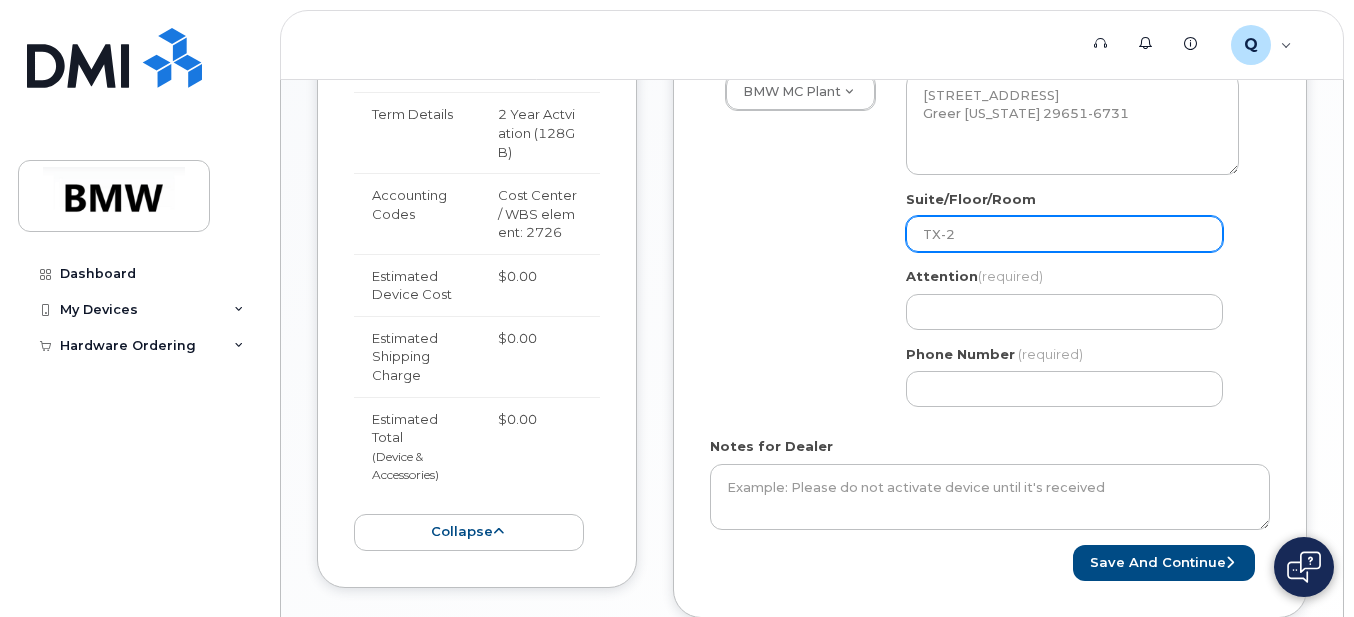 select 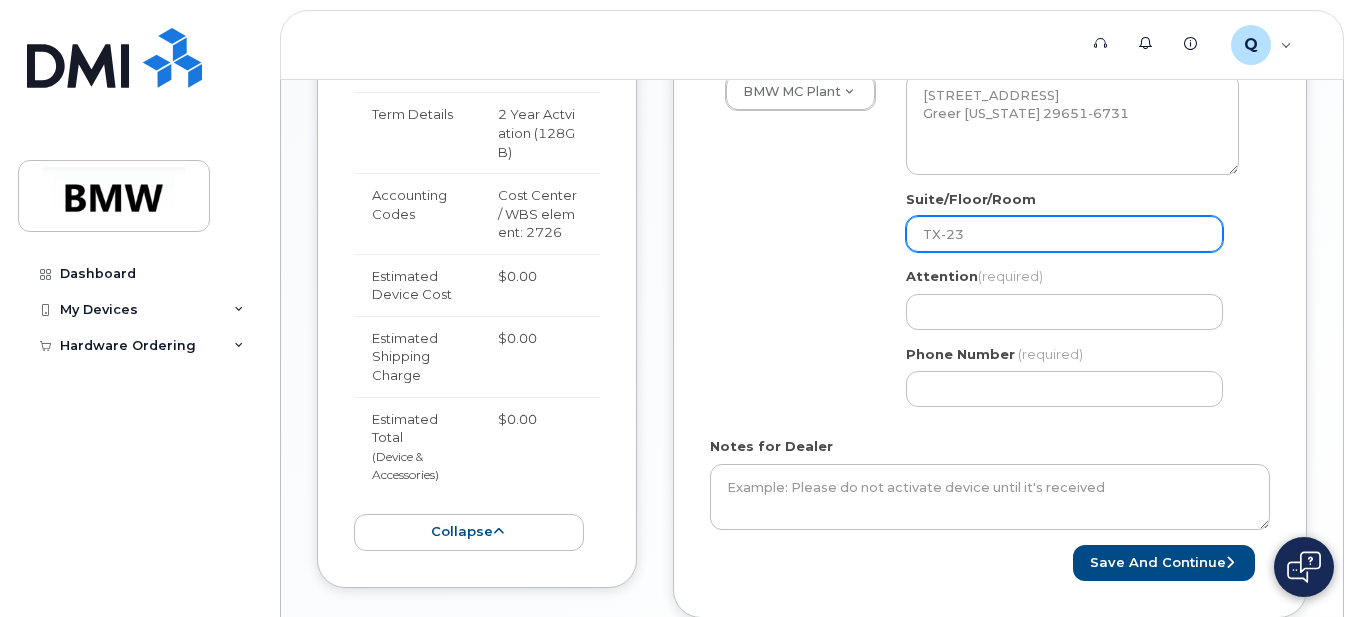 select 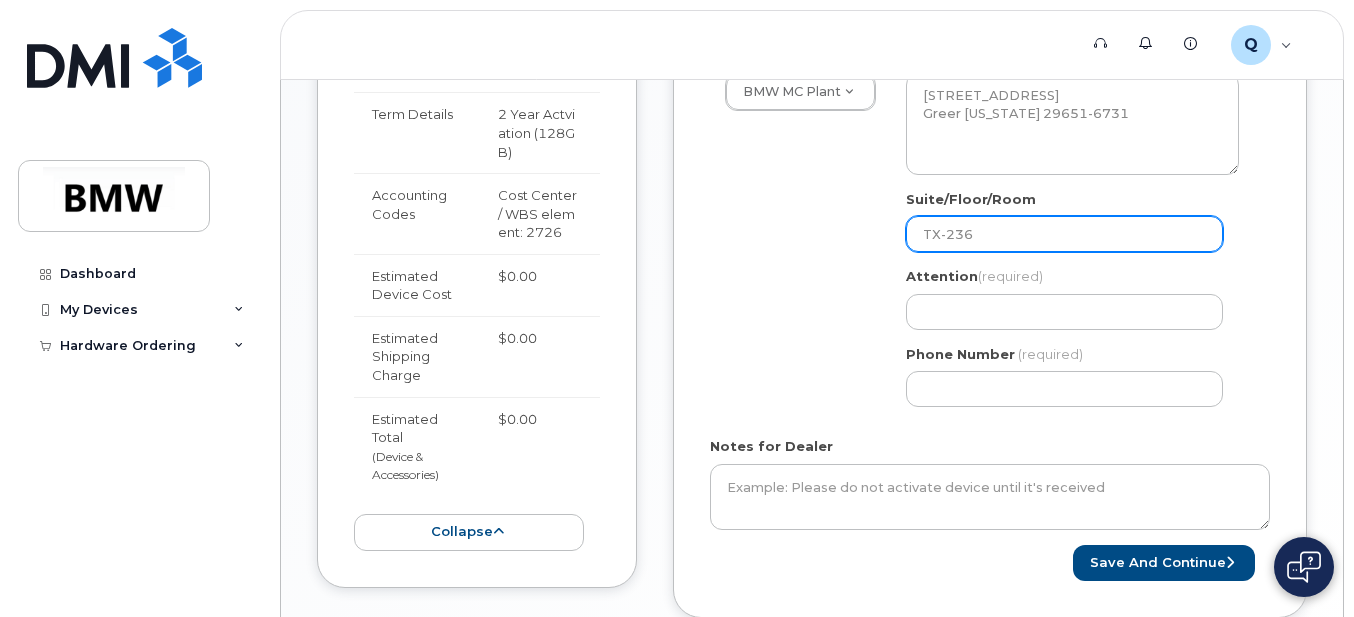 click on "TX-236" 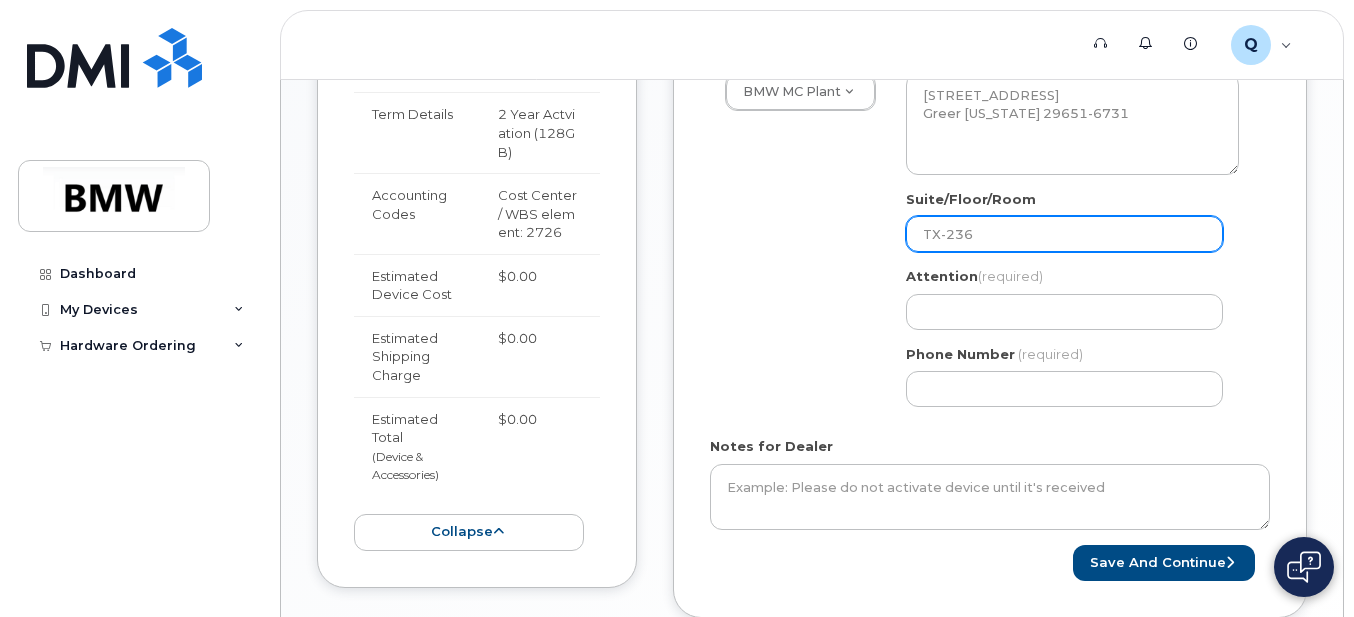 click on "TX-236" 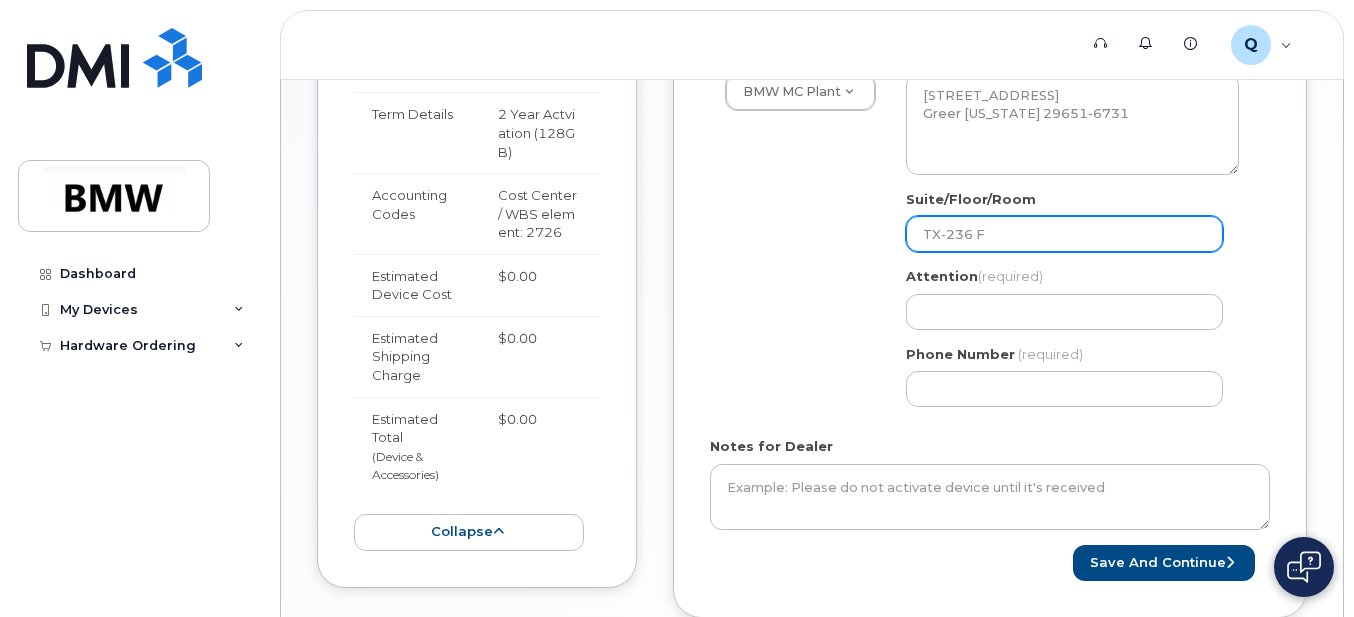 select 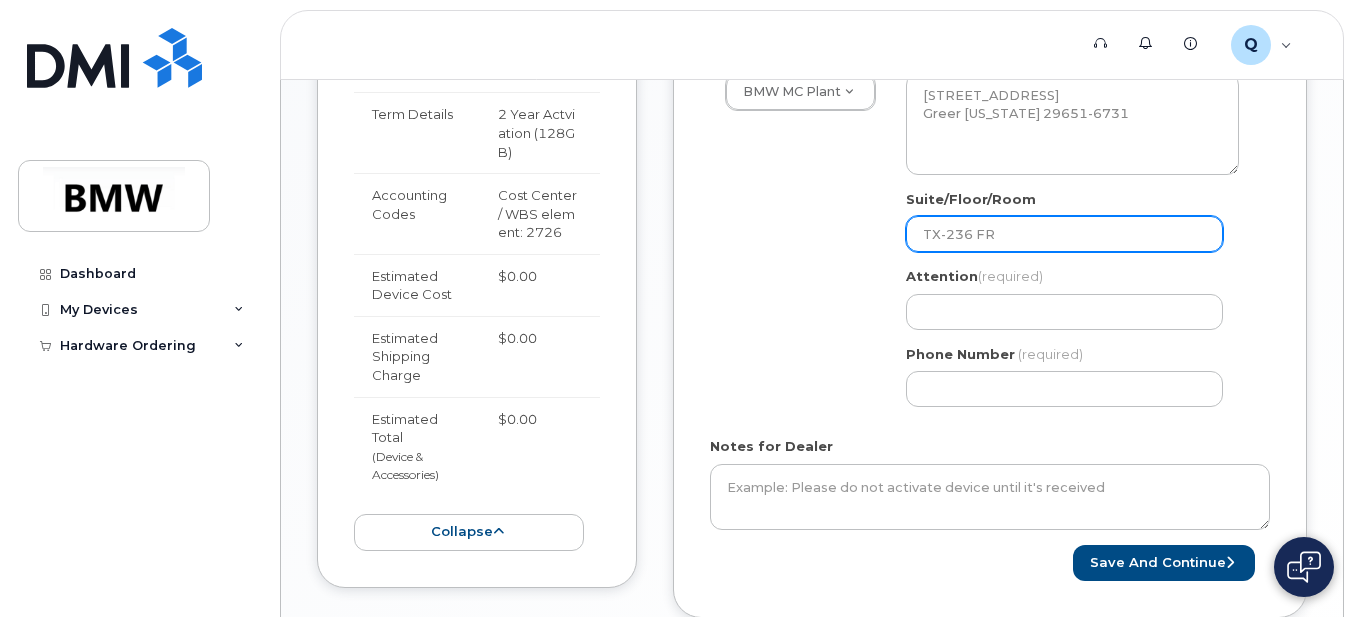 select 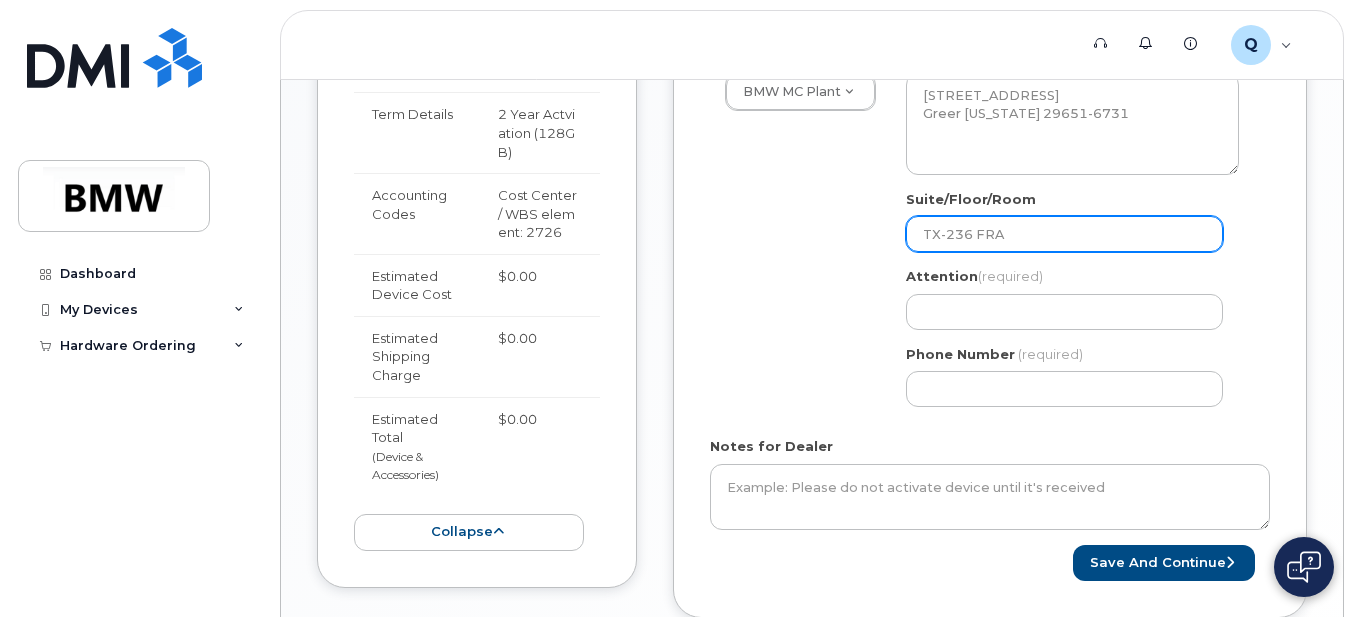 select 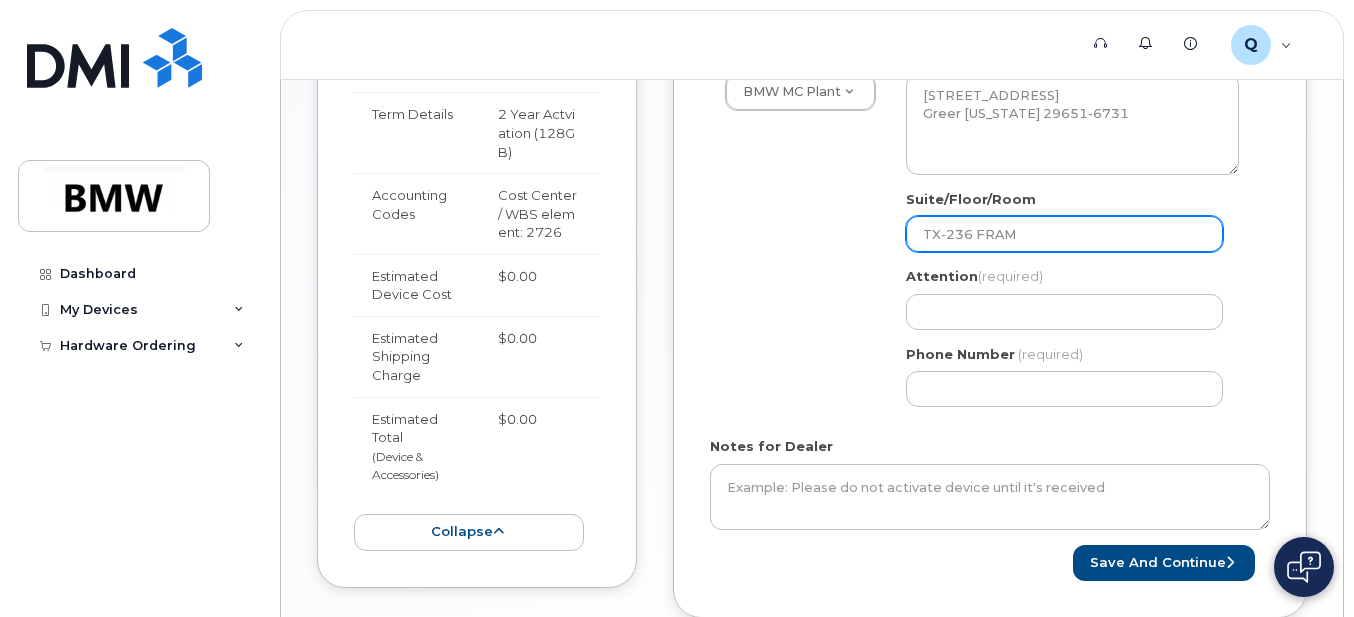 select 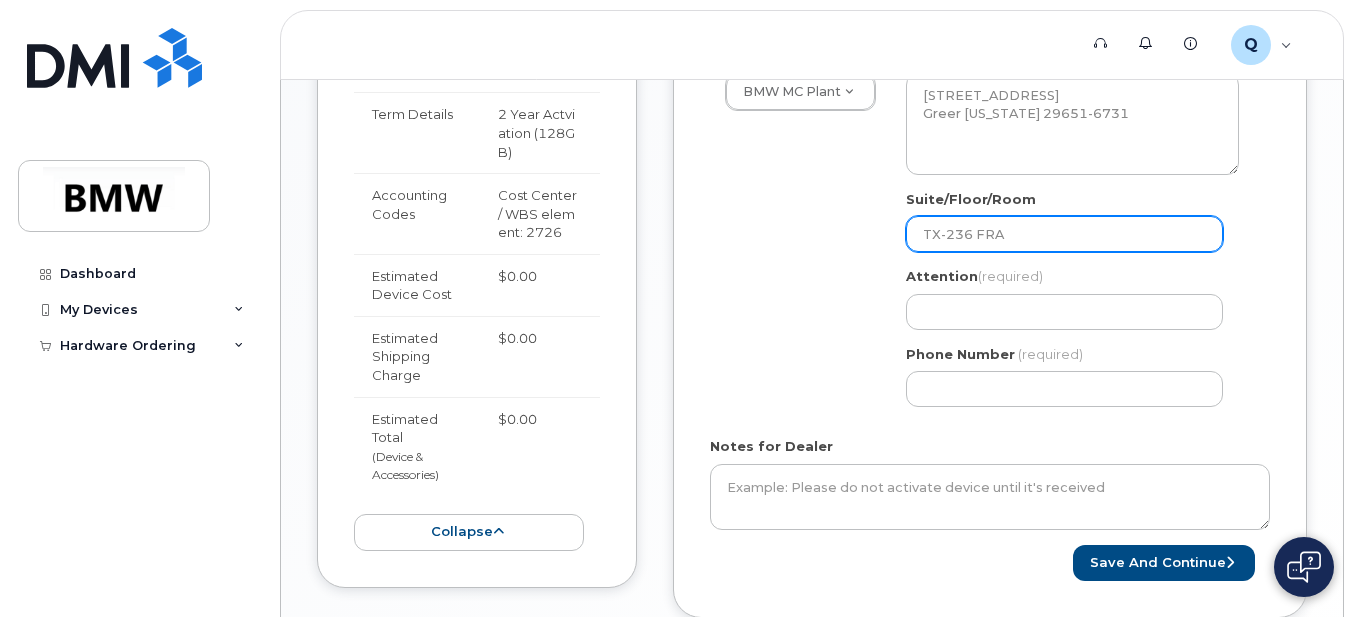 select 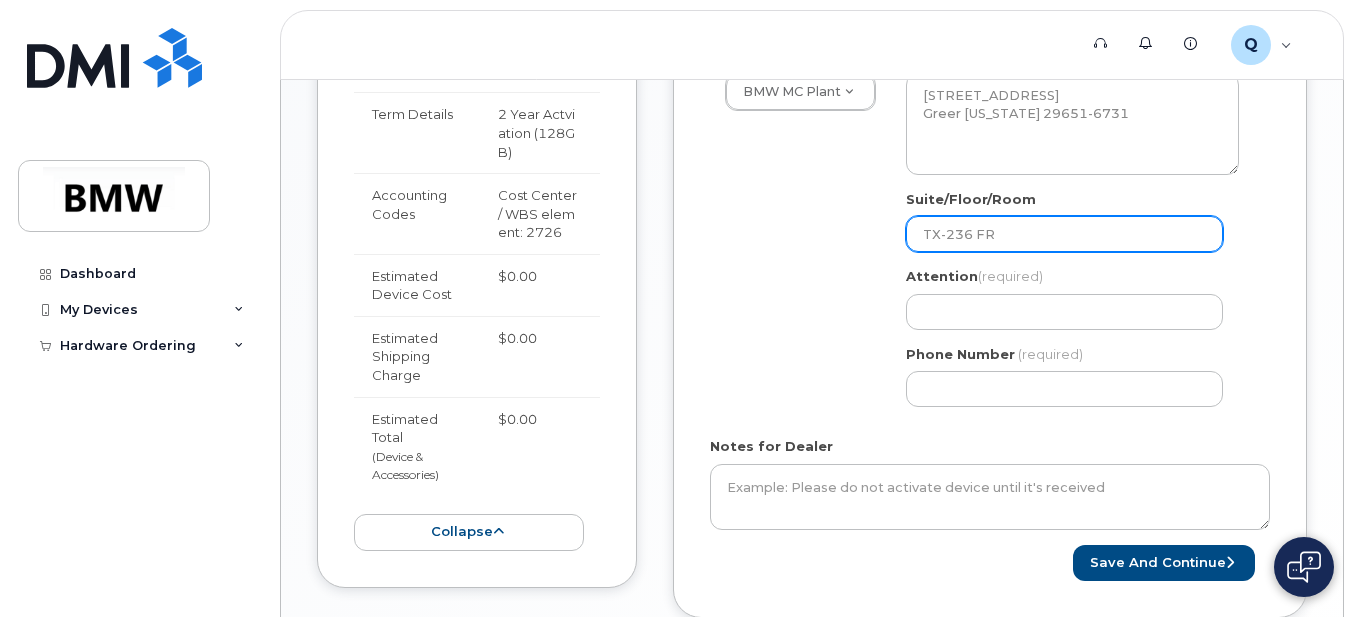 select 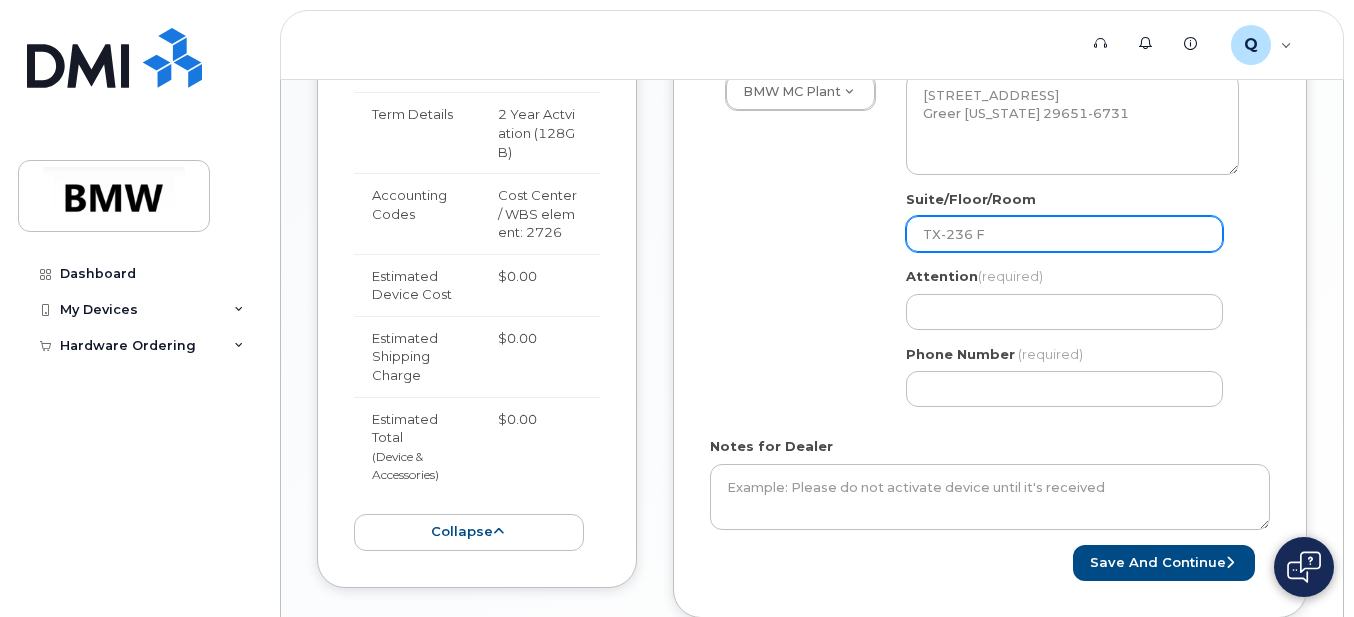 select 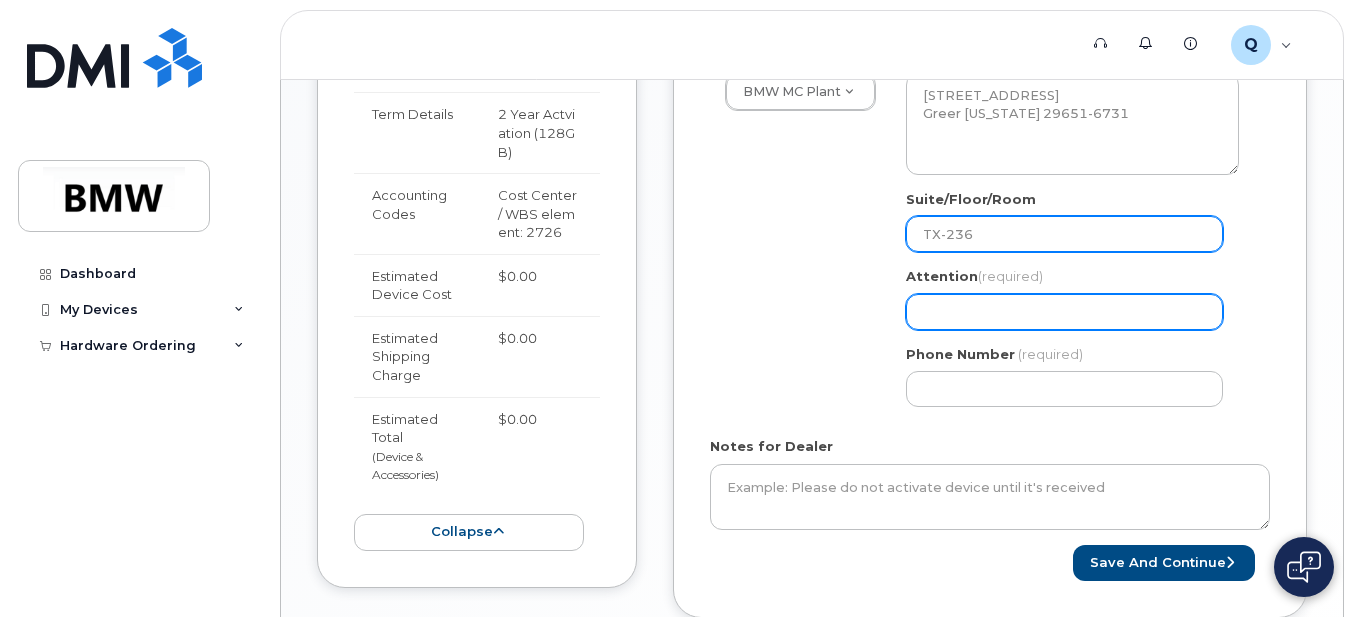 type on "TX-236" 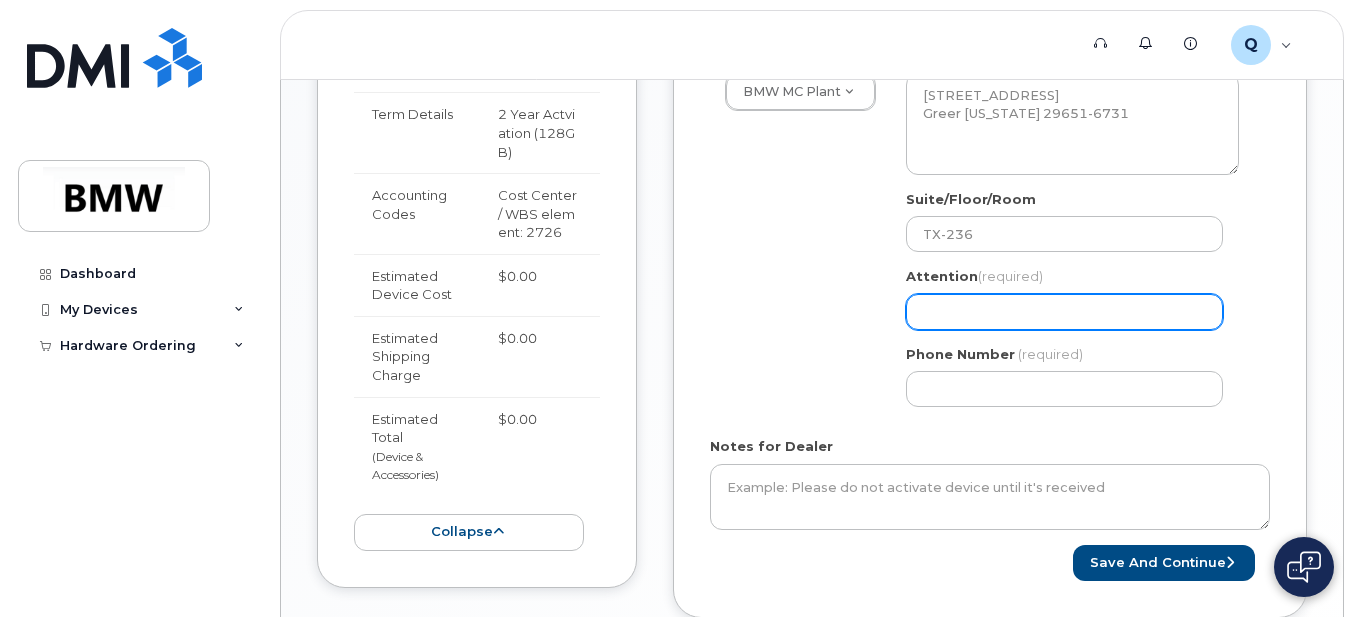 click on "Attention
(required)" 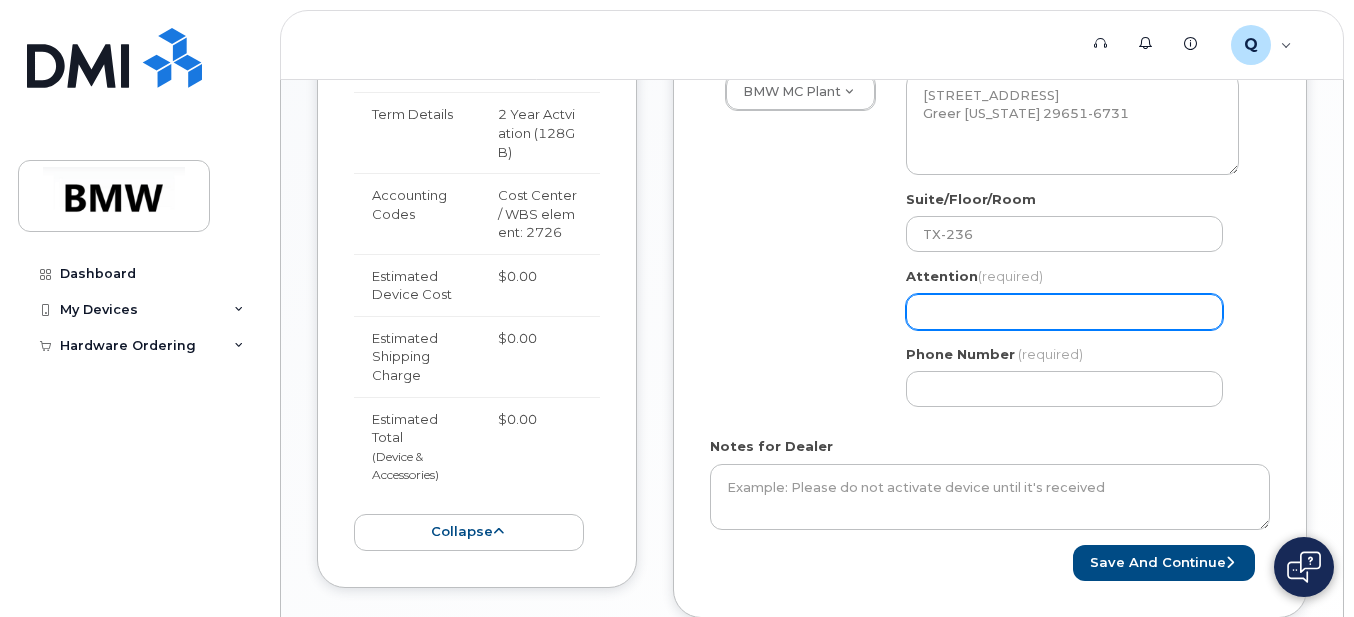 select 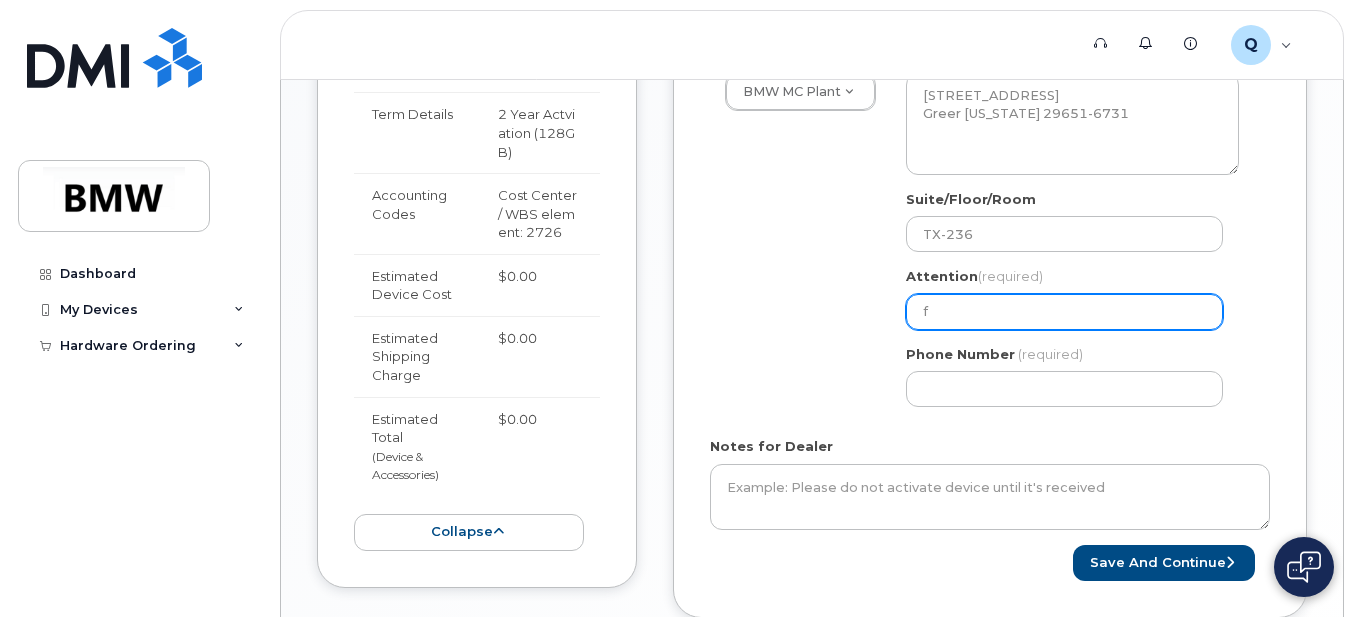 select 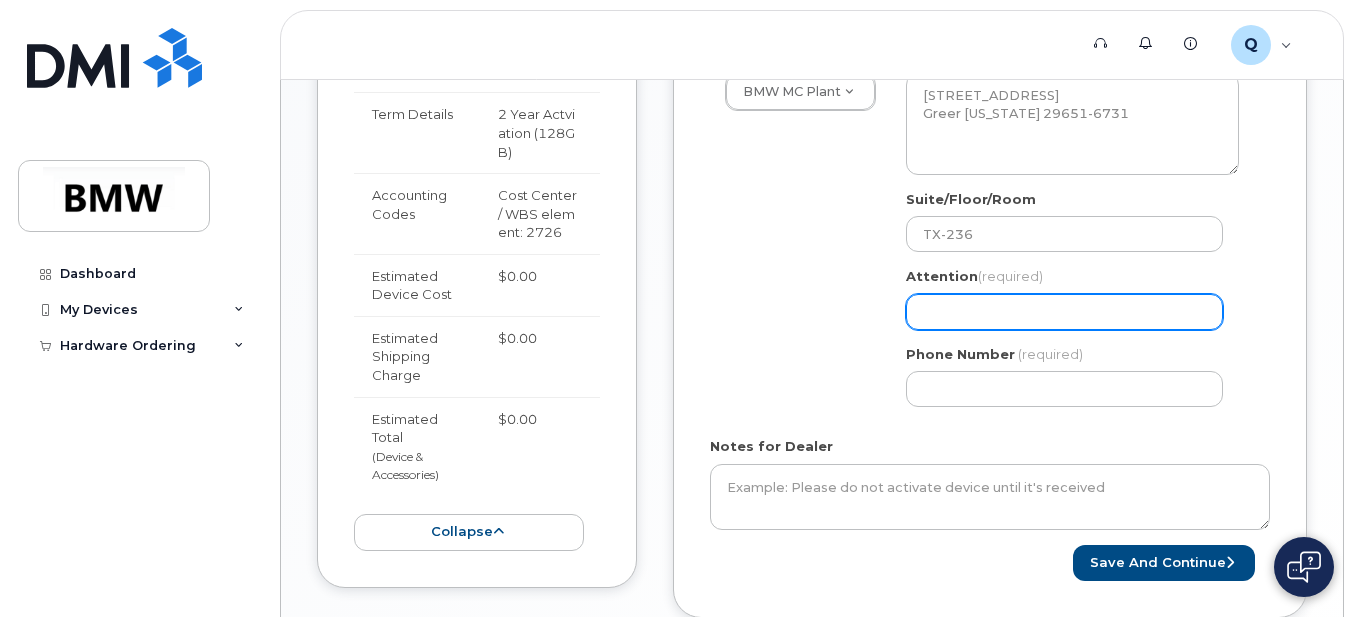 select 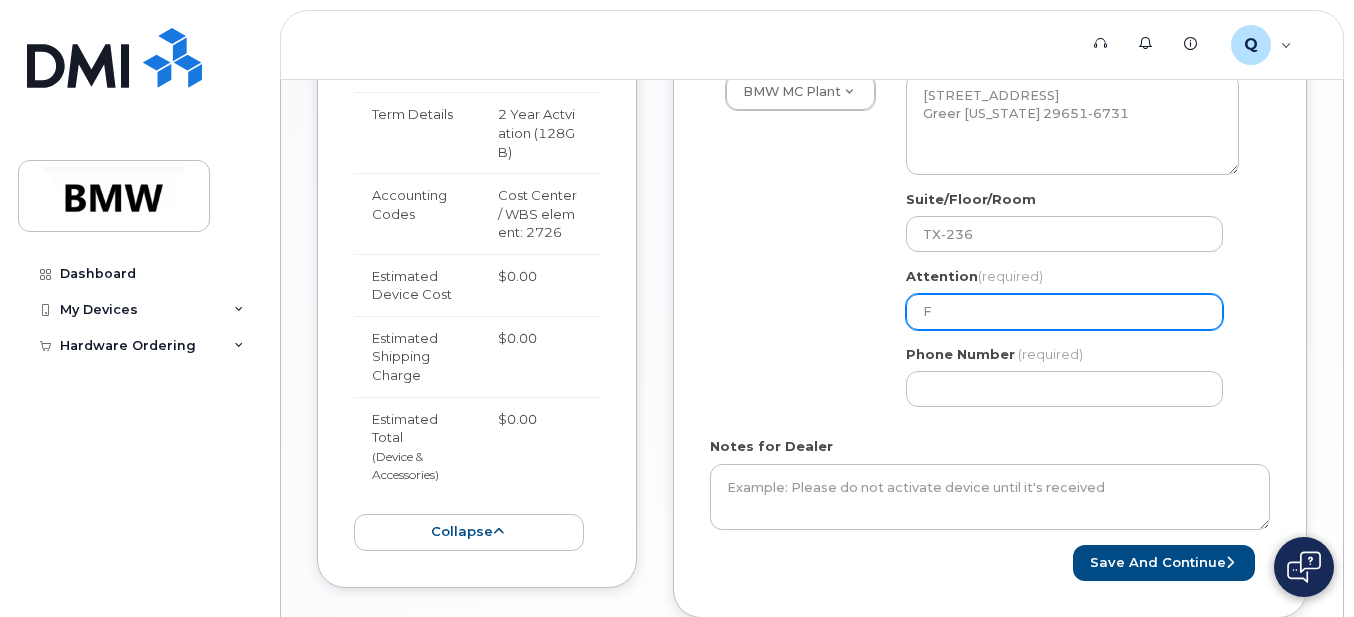 select 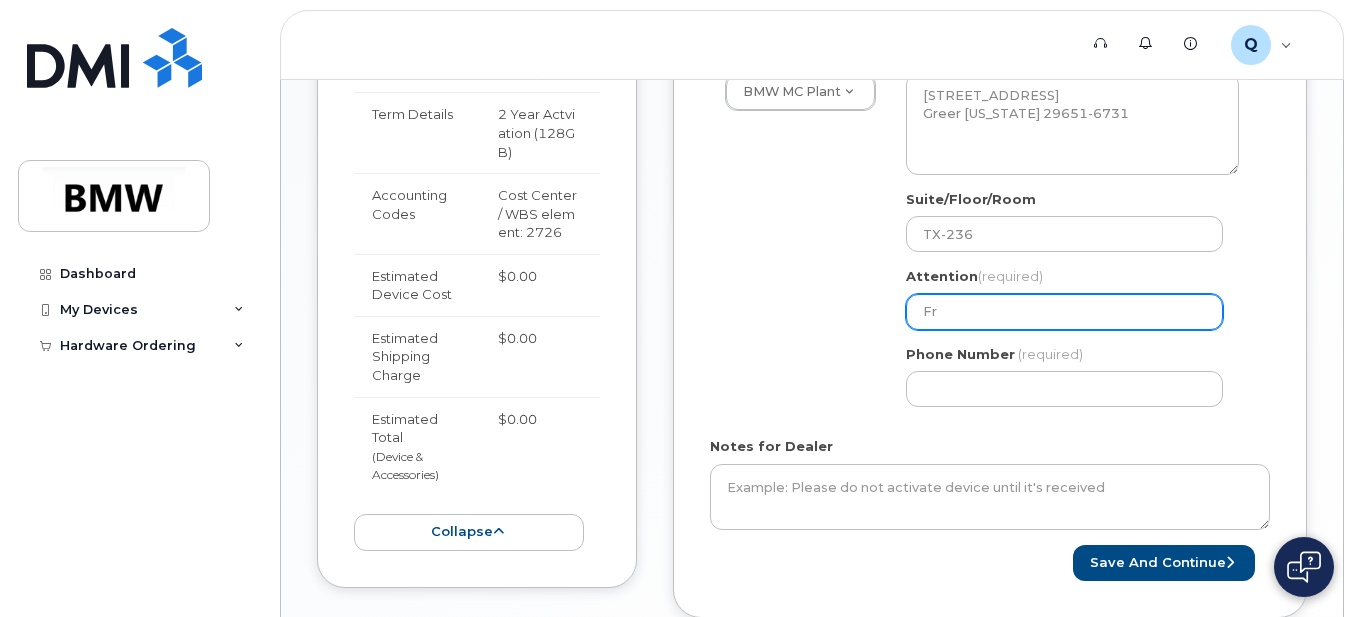 select 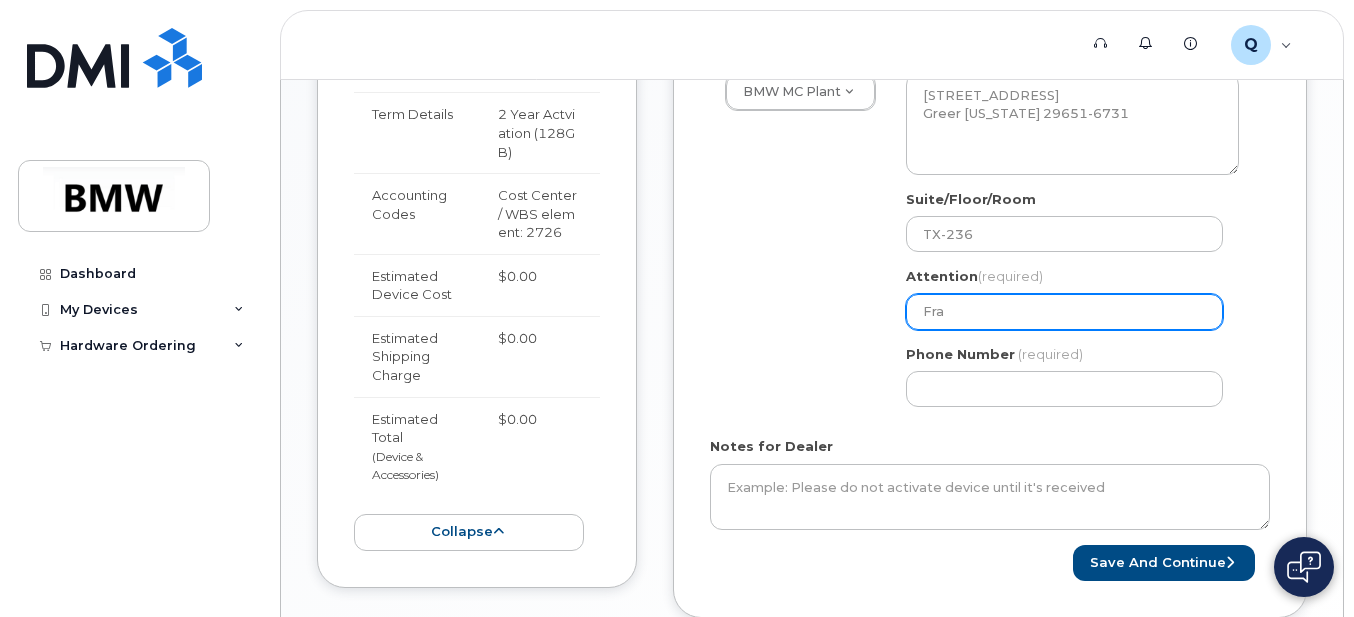 select 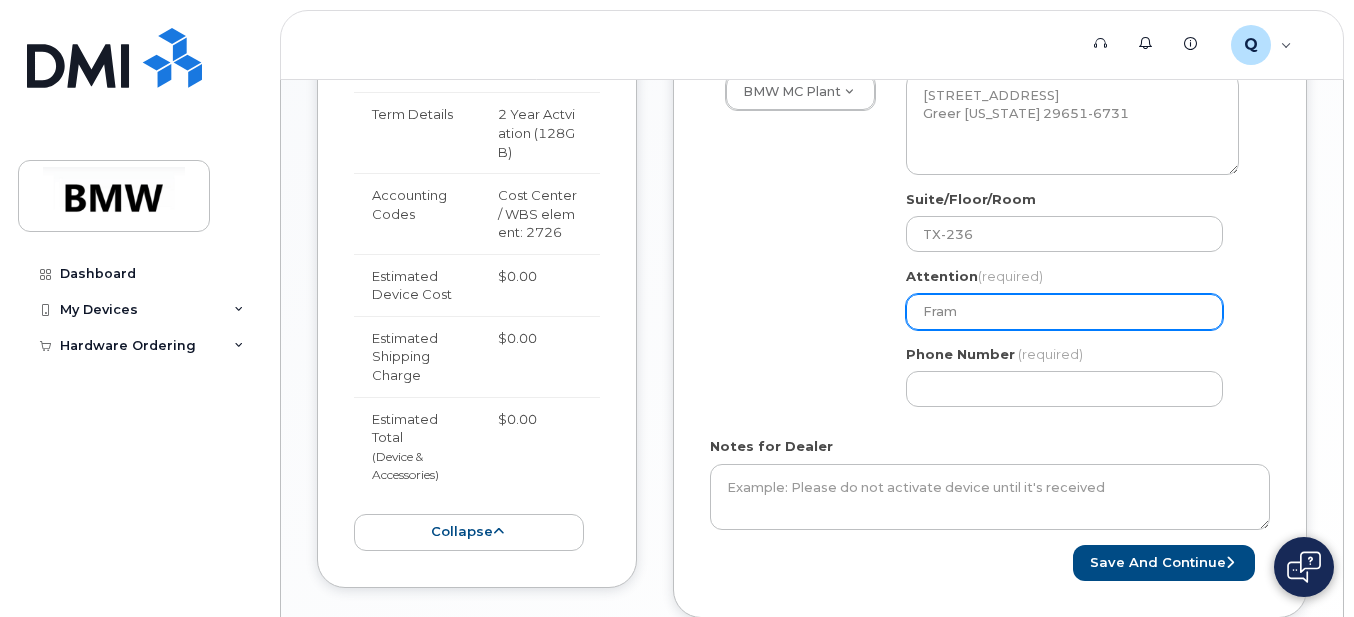 select 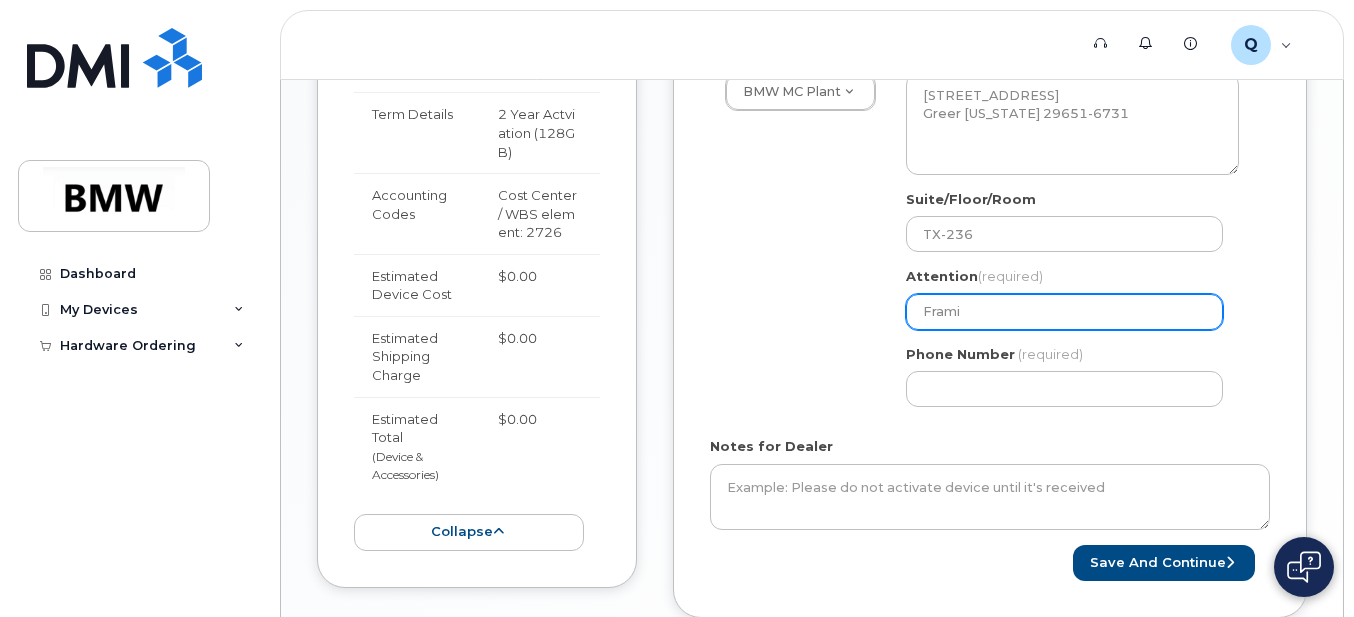 select 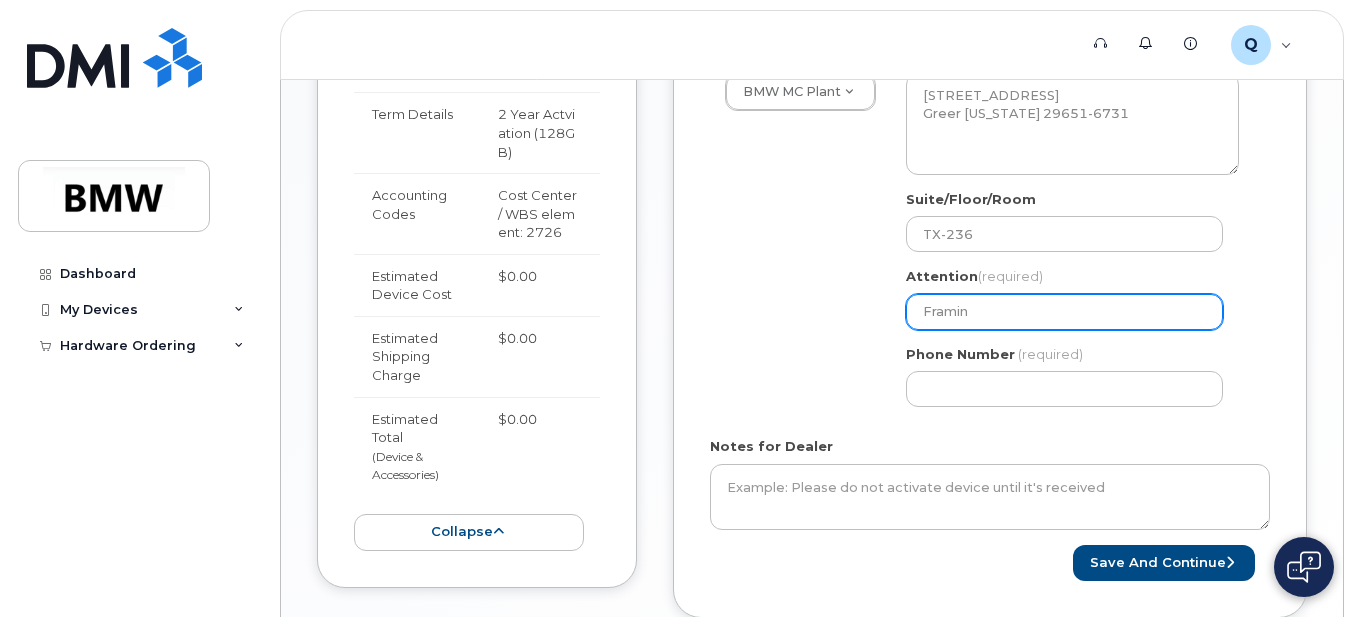 select 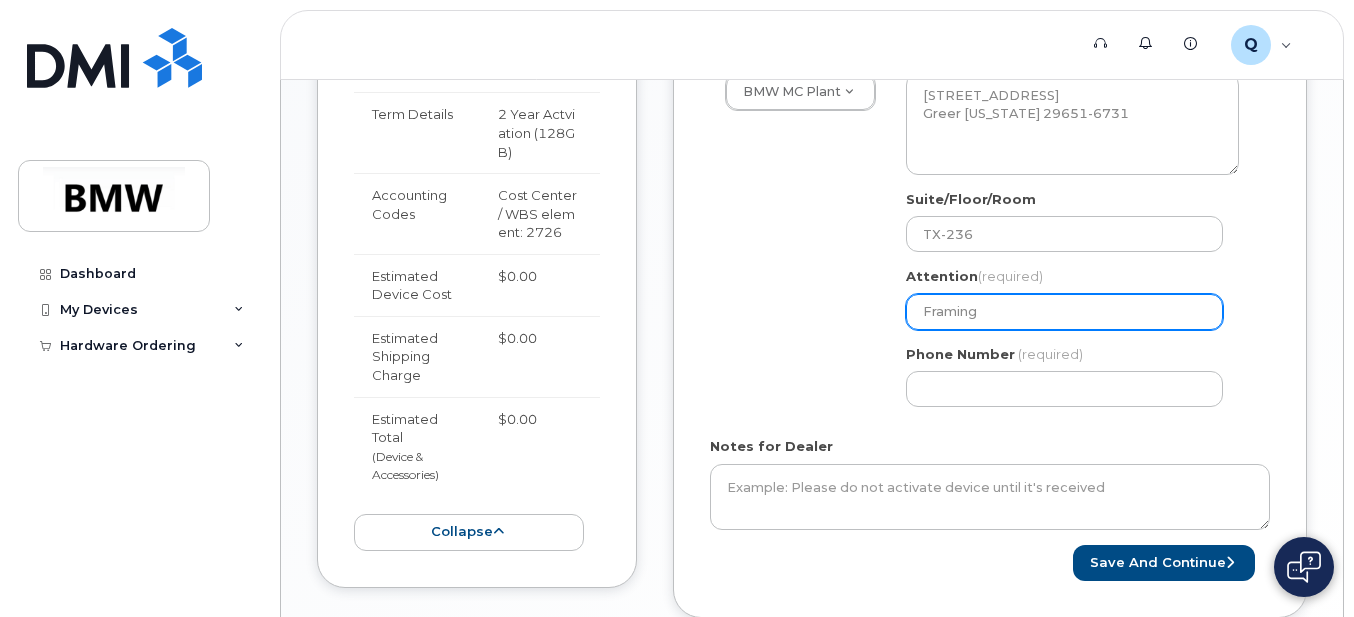 type on "Framing" 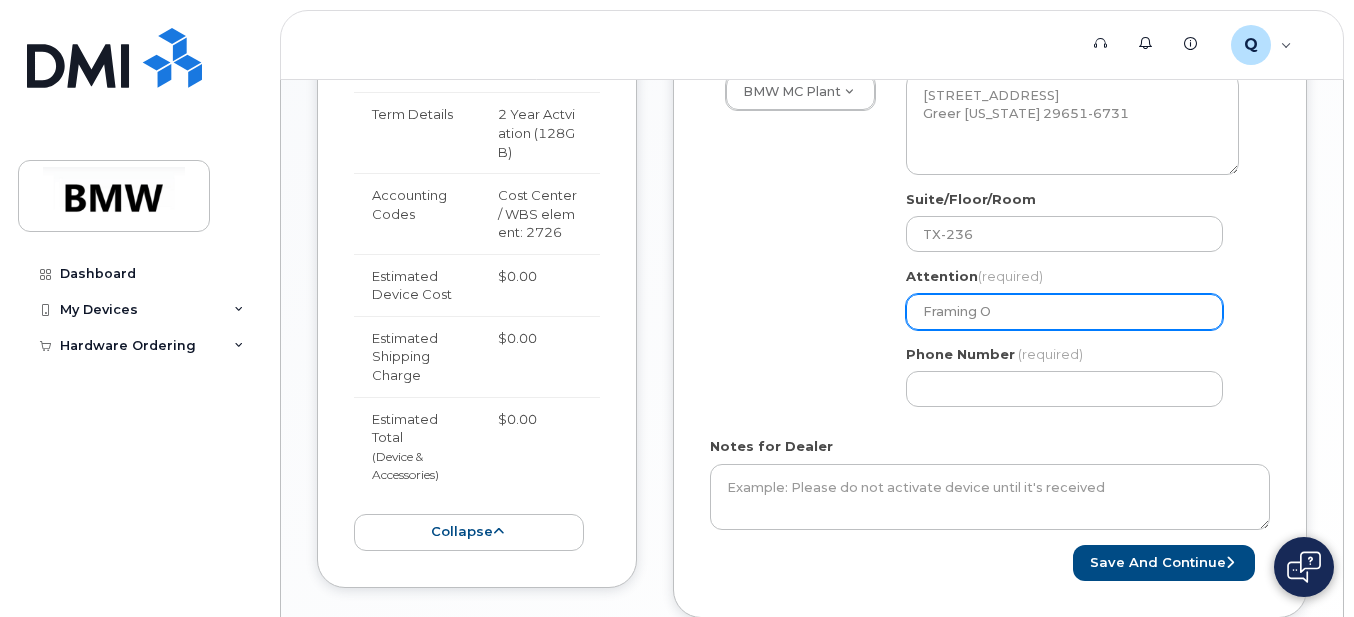 select 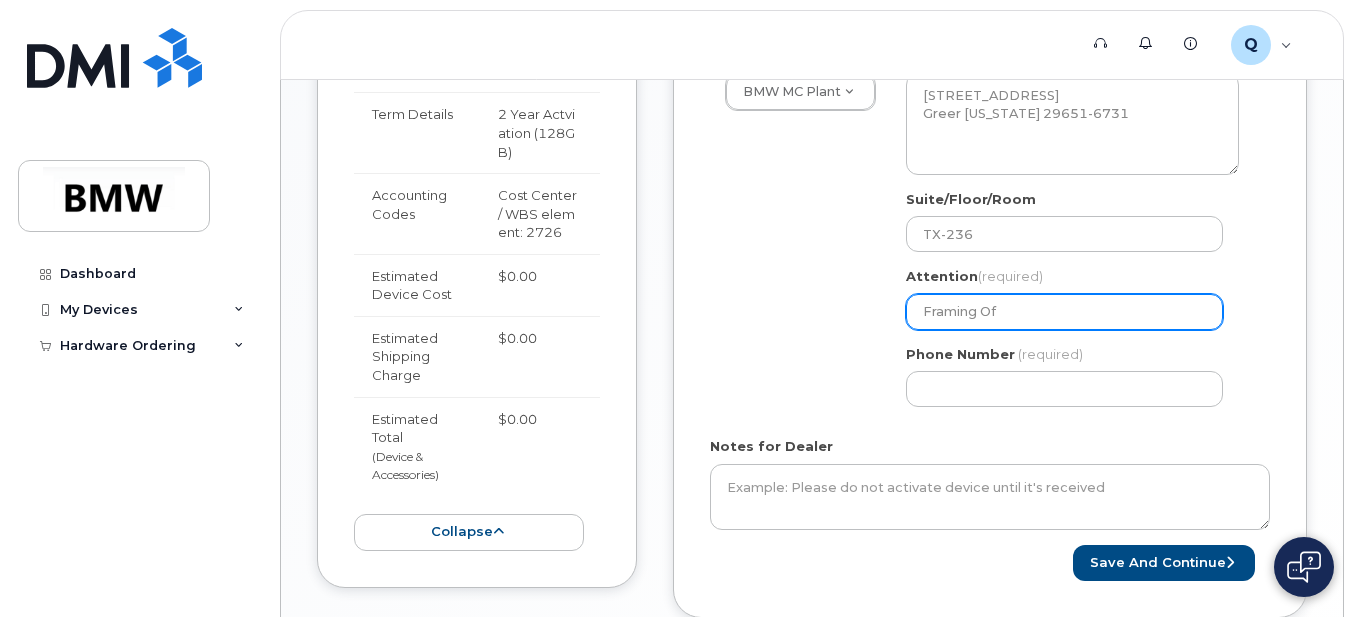 select 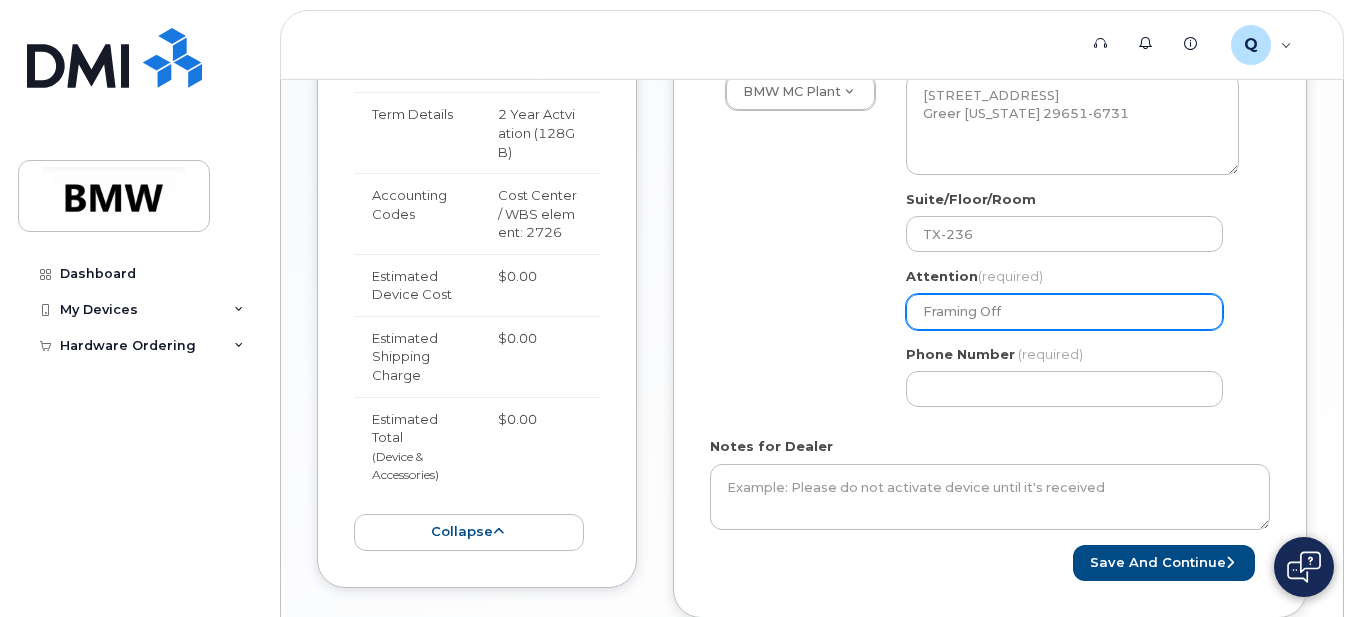 select 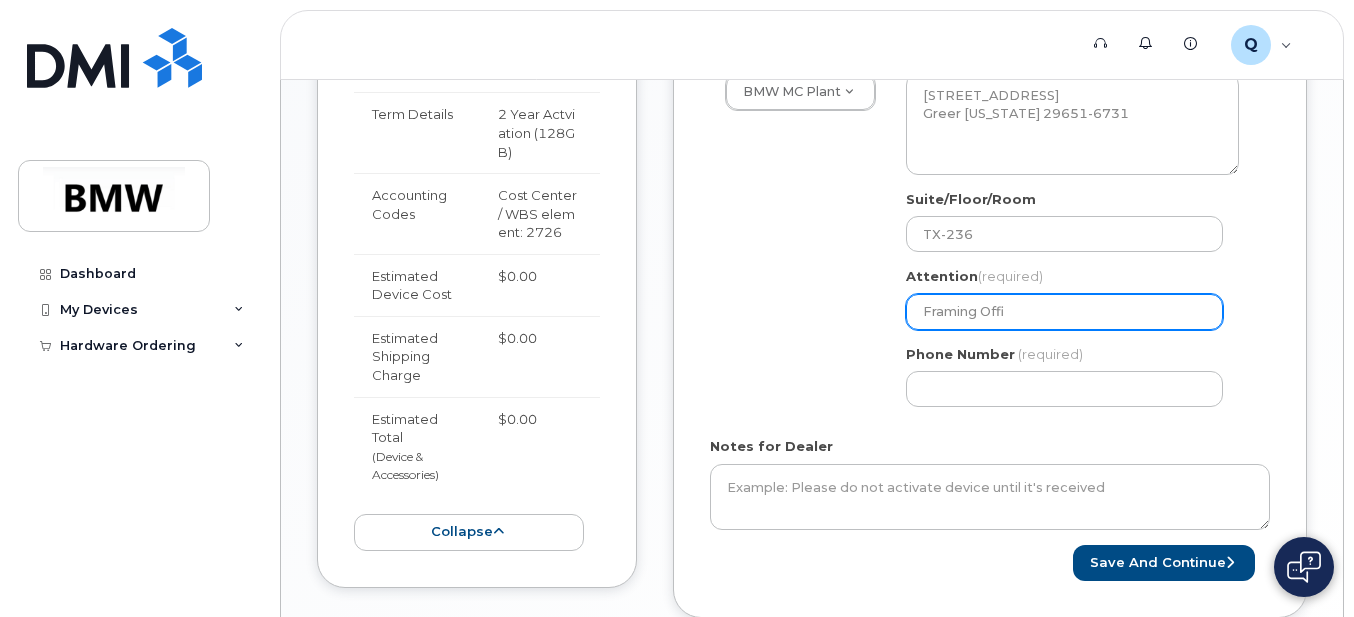select 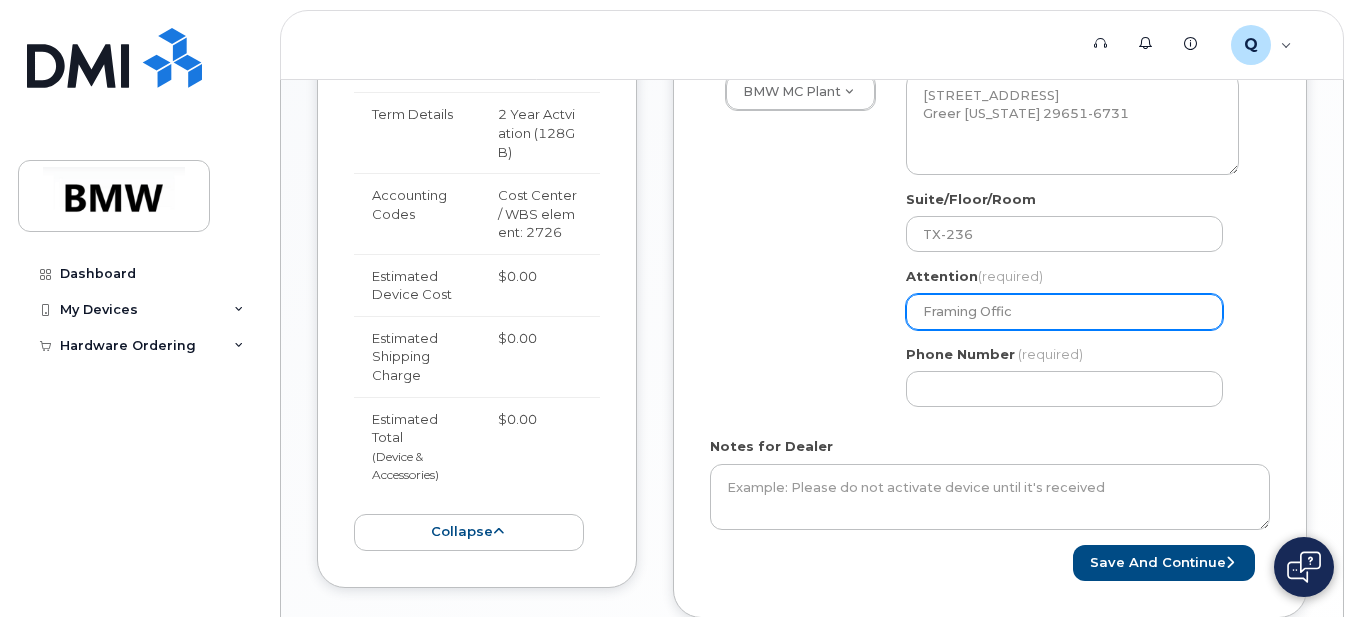 select 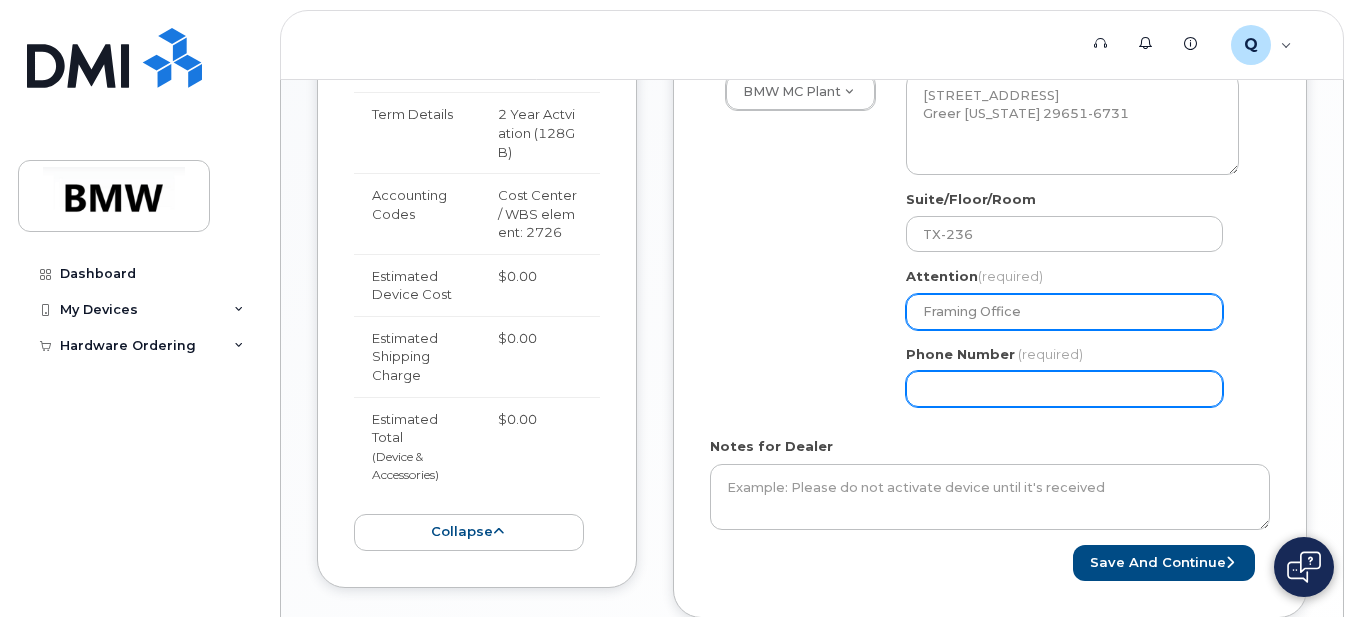 type on "Framing Office" 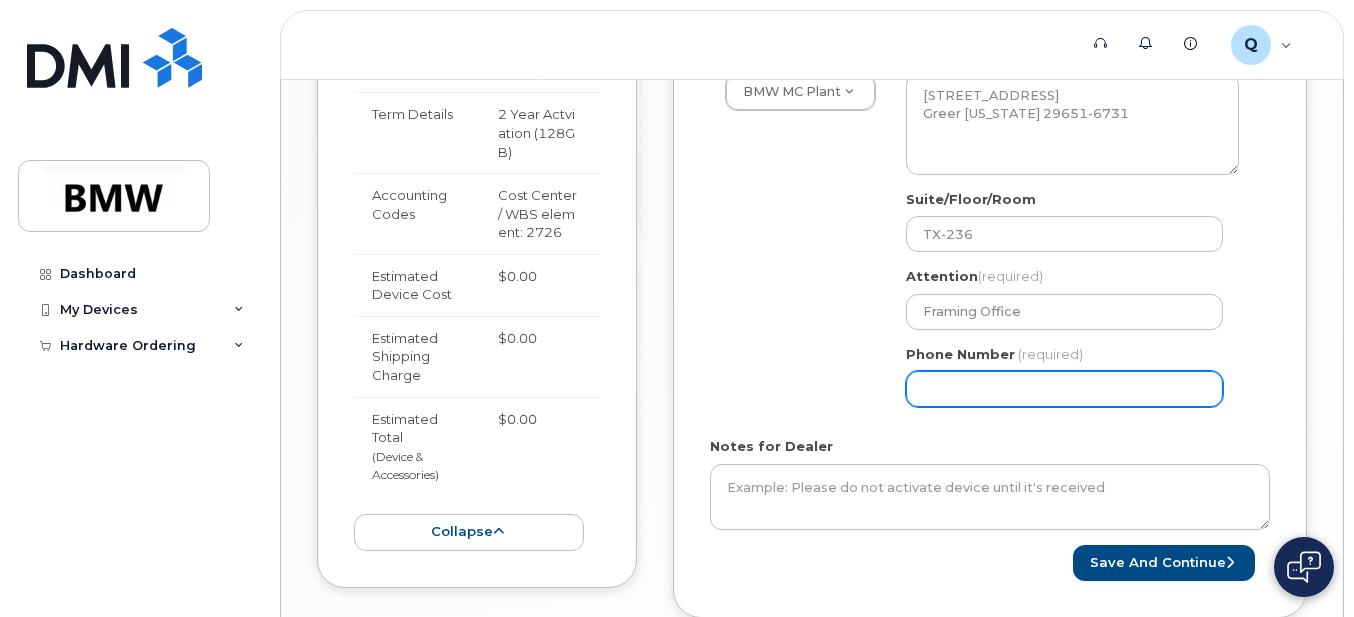 click on "Phone Number" 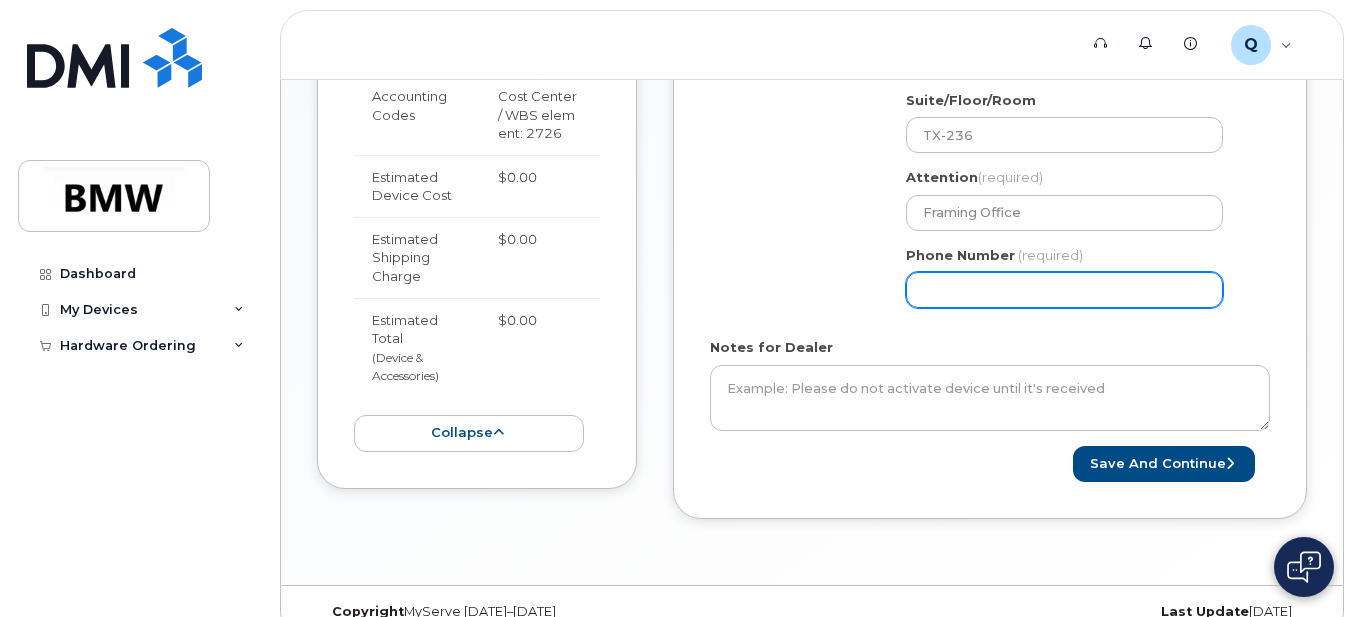 scroll, scrollTop: 1000, scrollLeft: 0, axis: vertical 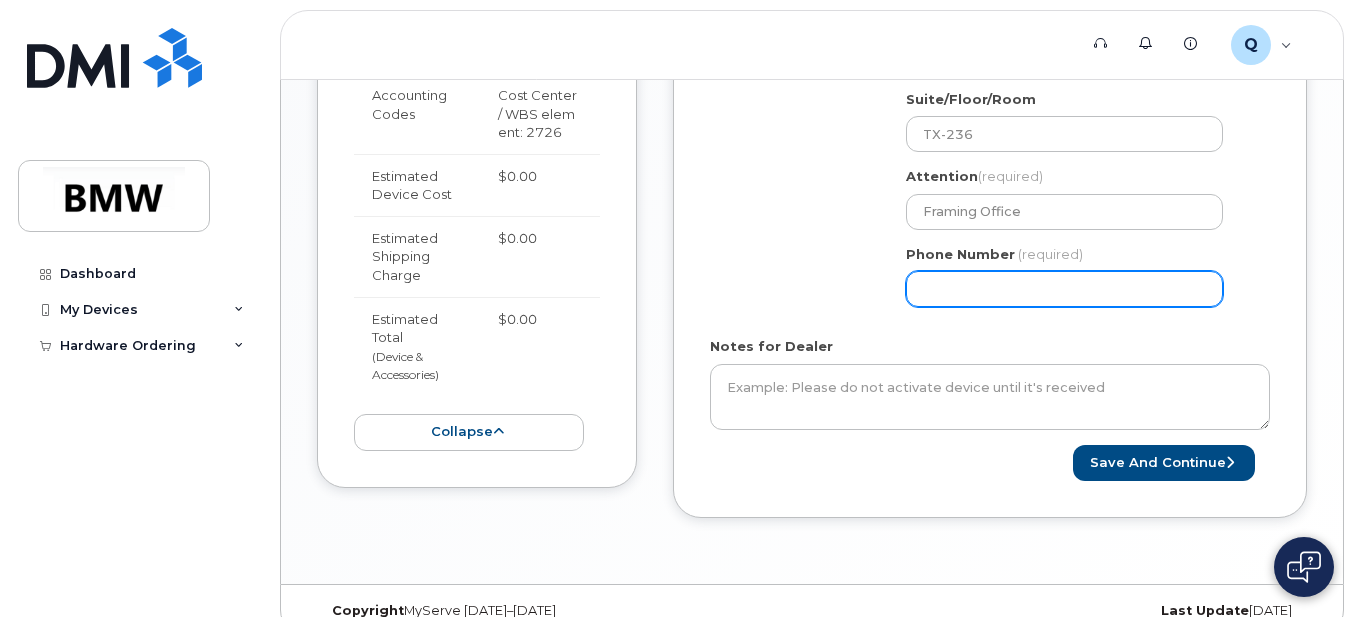 click on "Phone Number" 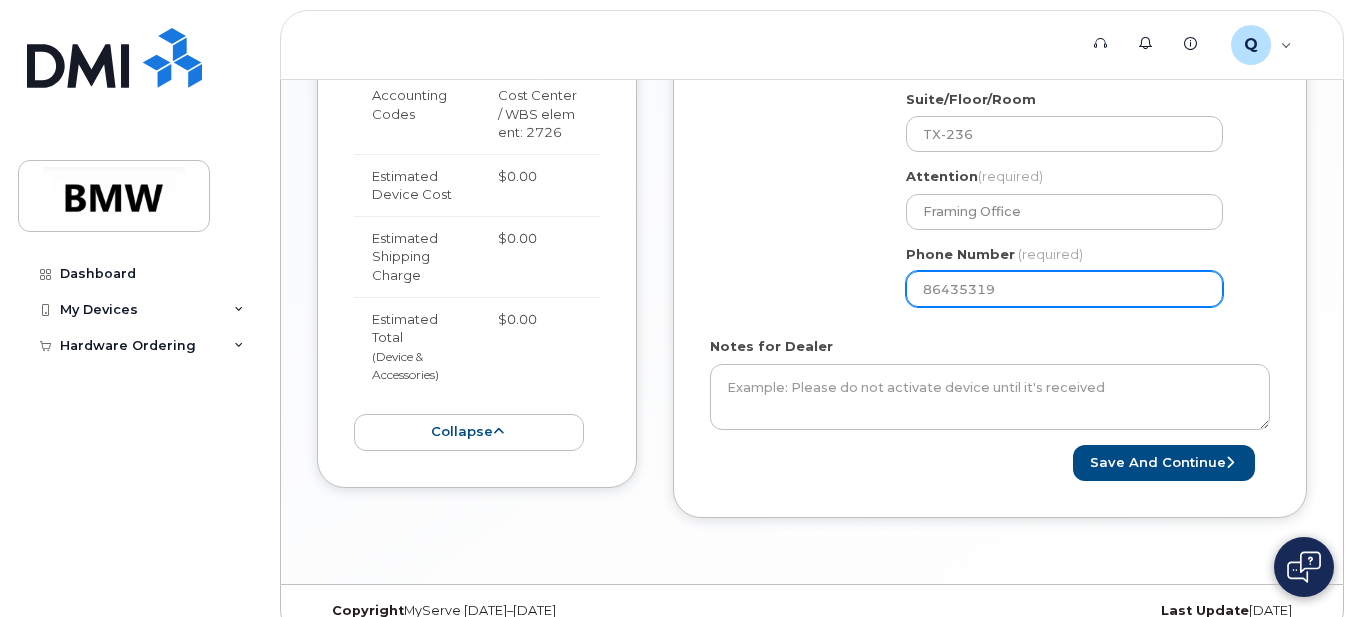 type on "864353198" 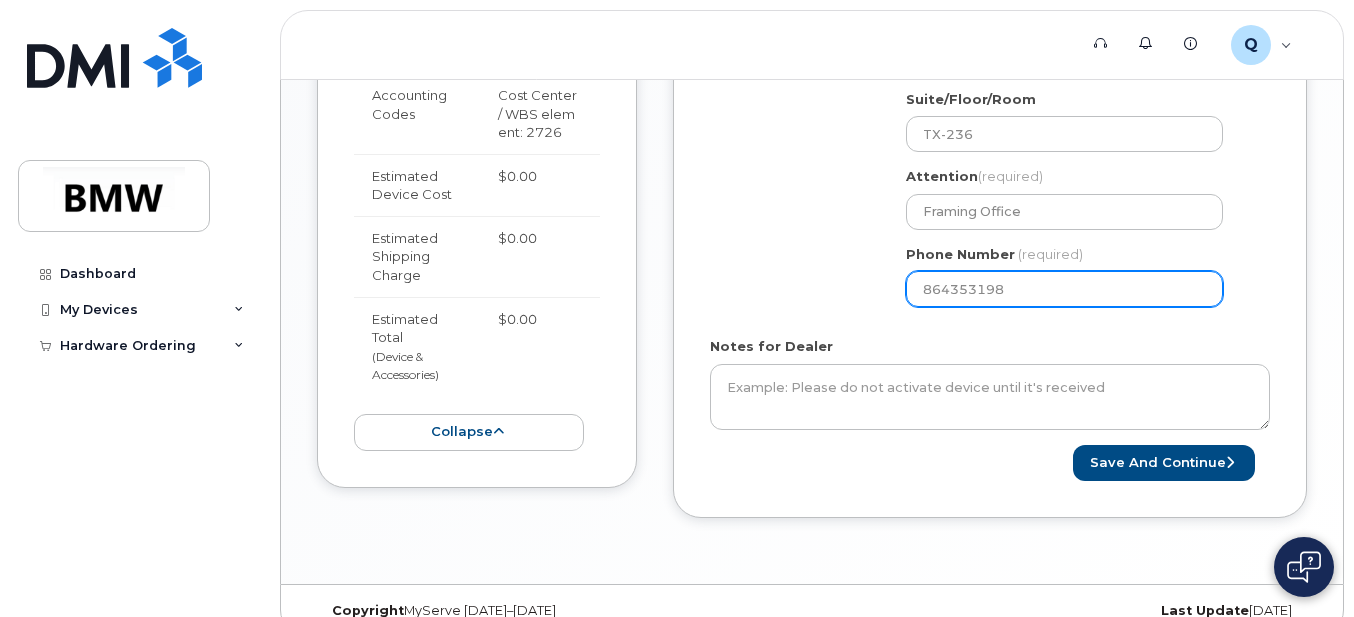 select 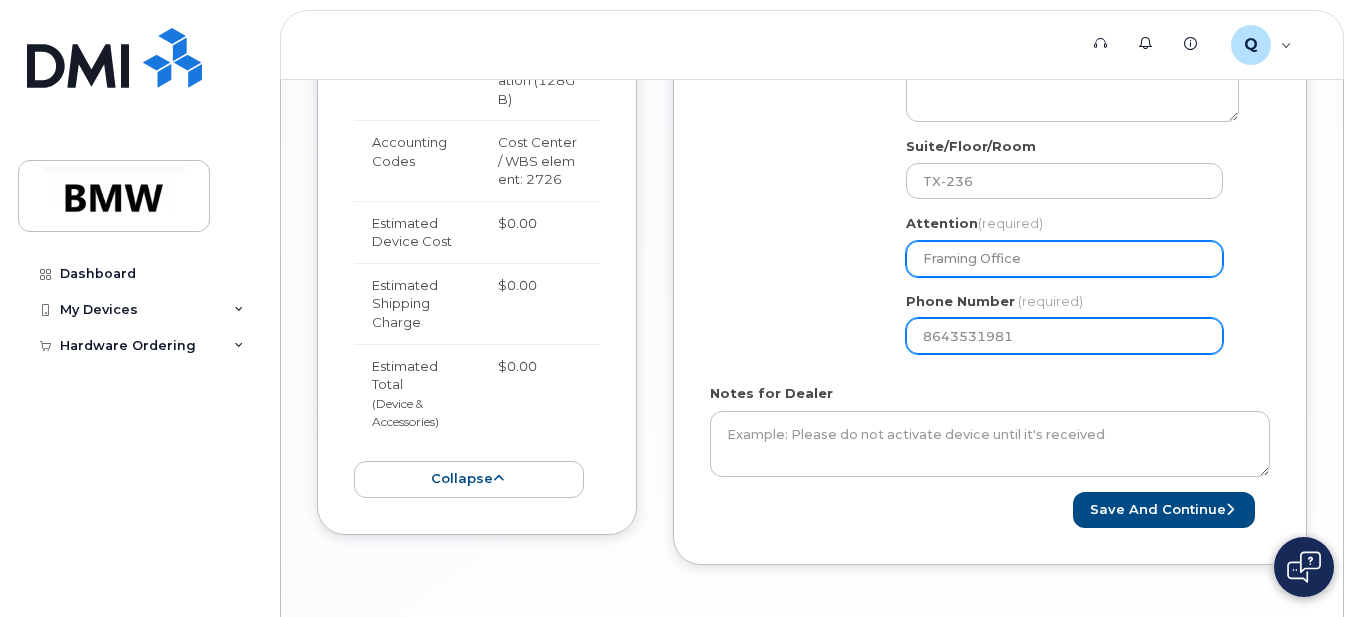scroll, scrollTop: 1050, scrollLeft: 0, axis: vertical 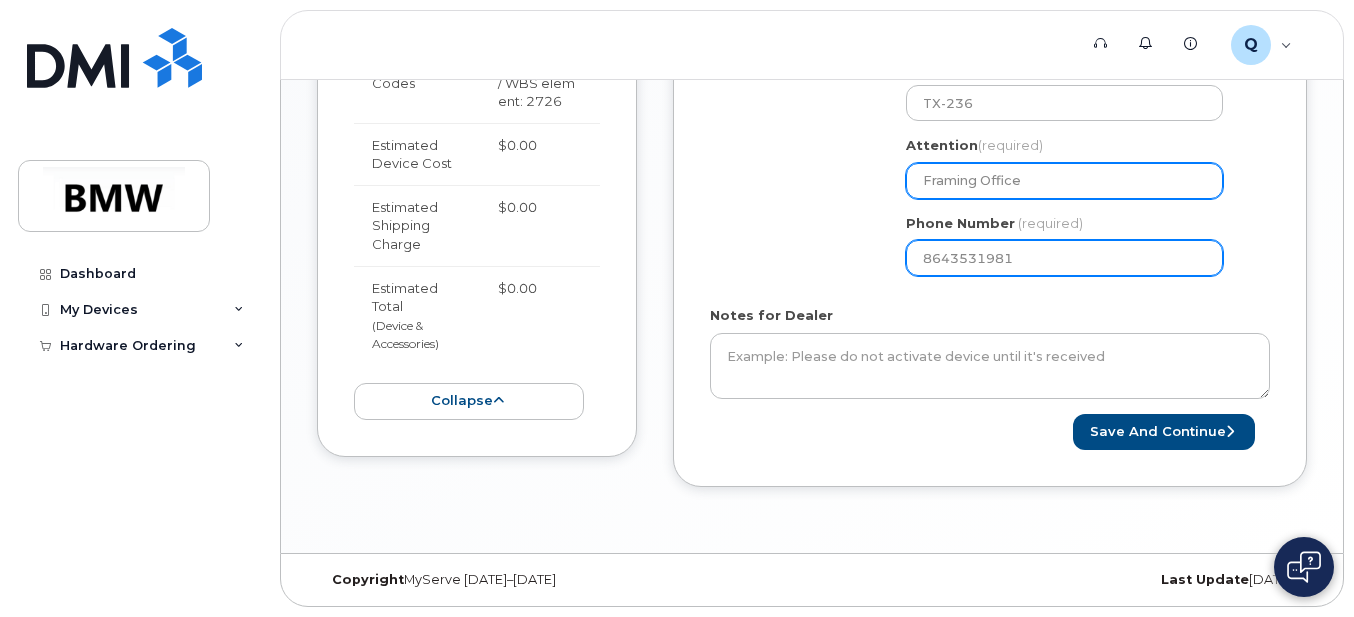 type on "8643531981" 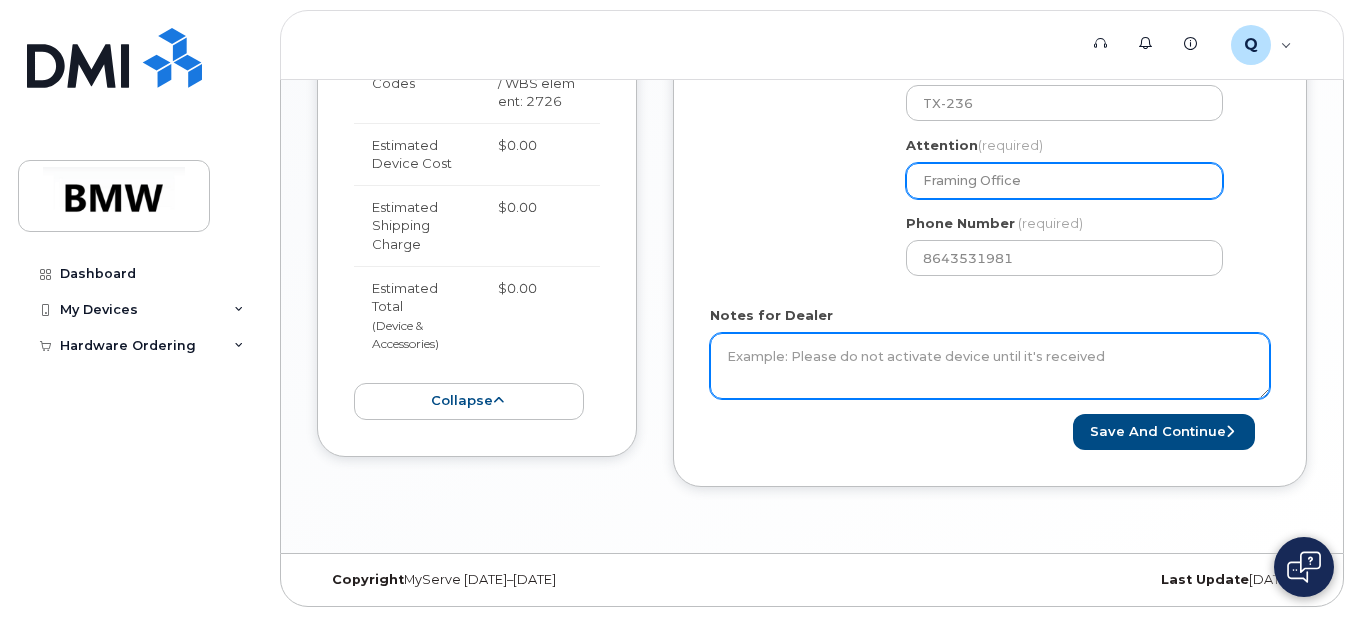 click on "Notes for Dealer" 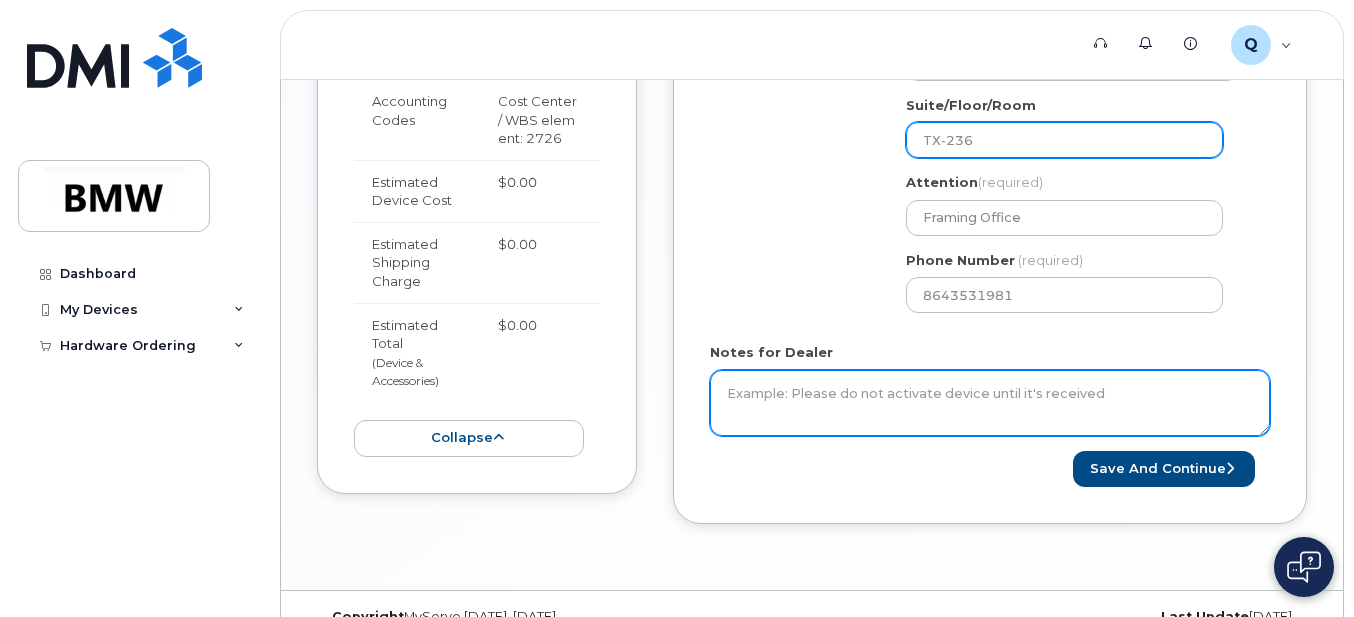 scroll, scrollTop: 950, scrollLeft: 0, axis: vertical 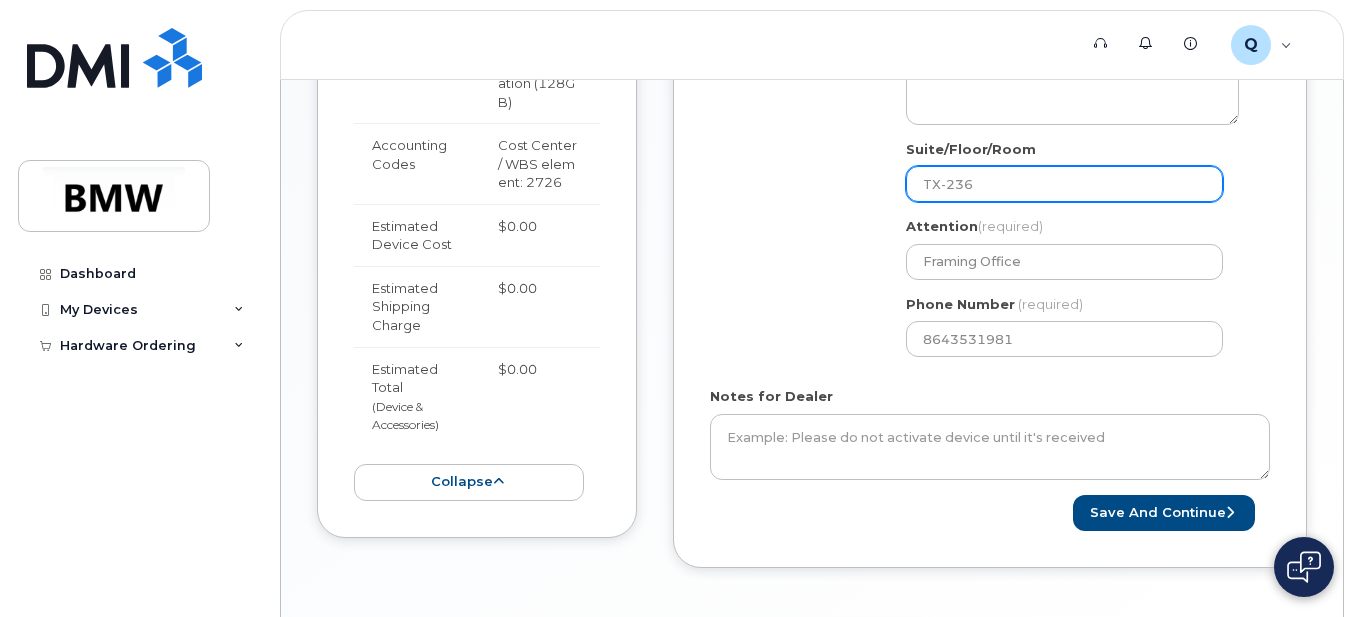 drag, startPoint x: 1025, startPoint y: 207, endPoint x: 915, endPoint y: 207, distance: 110 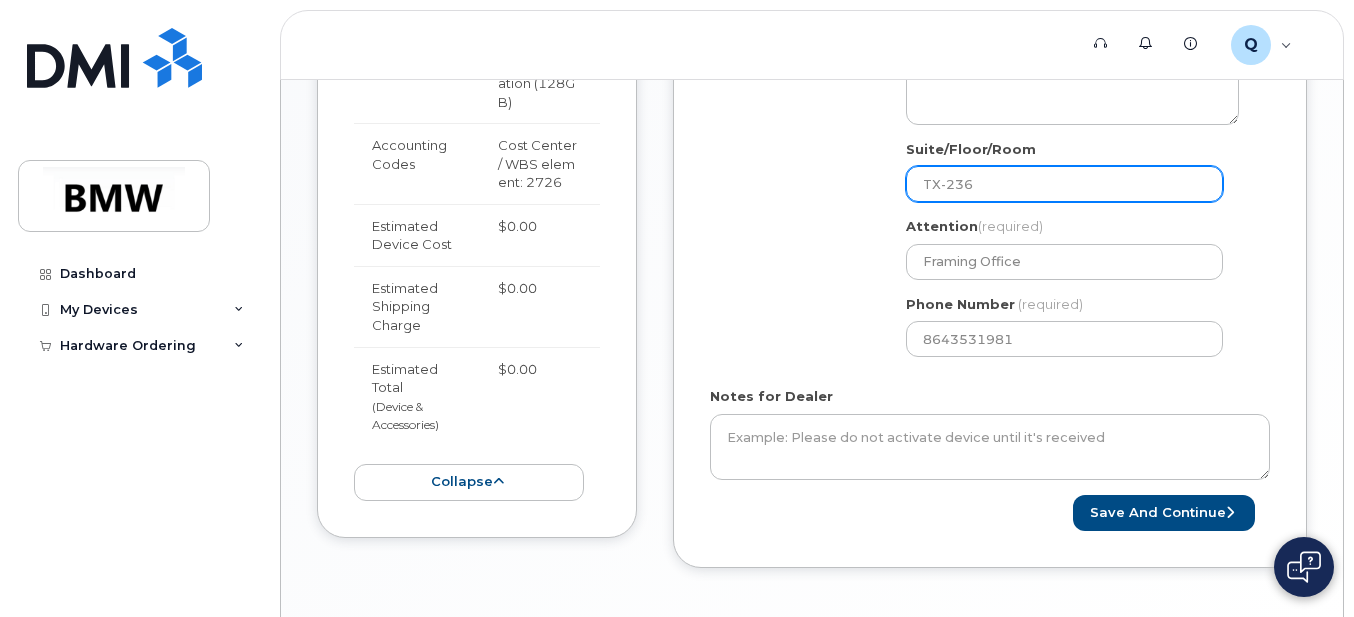 click on "TX-236" 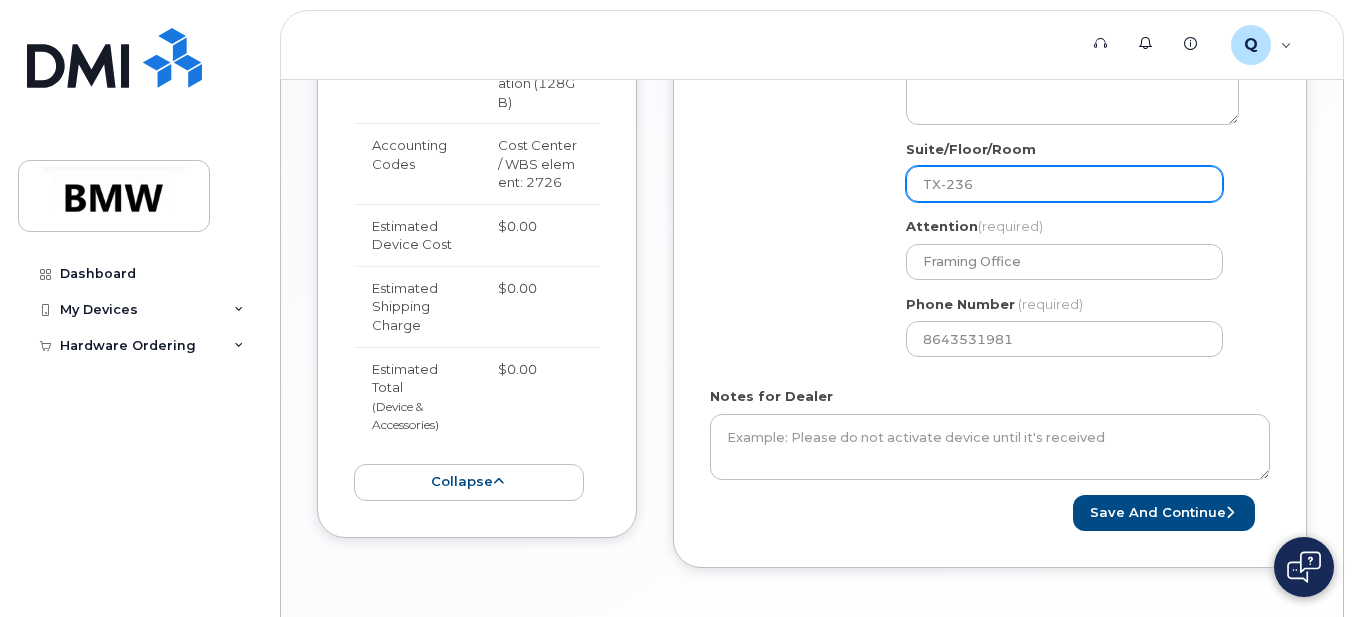 select 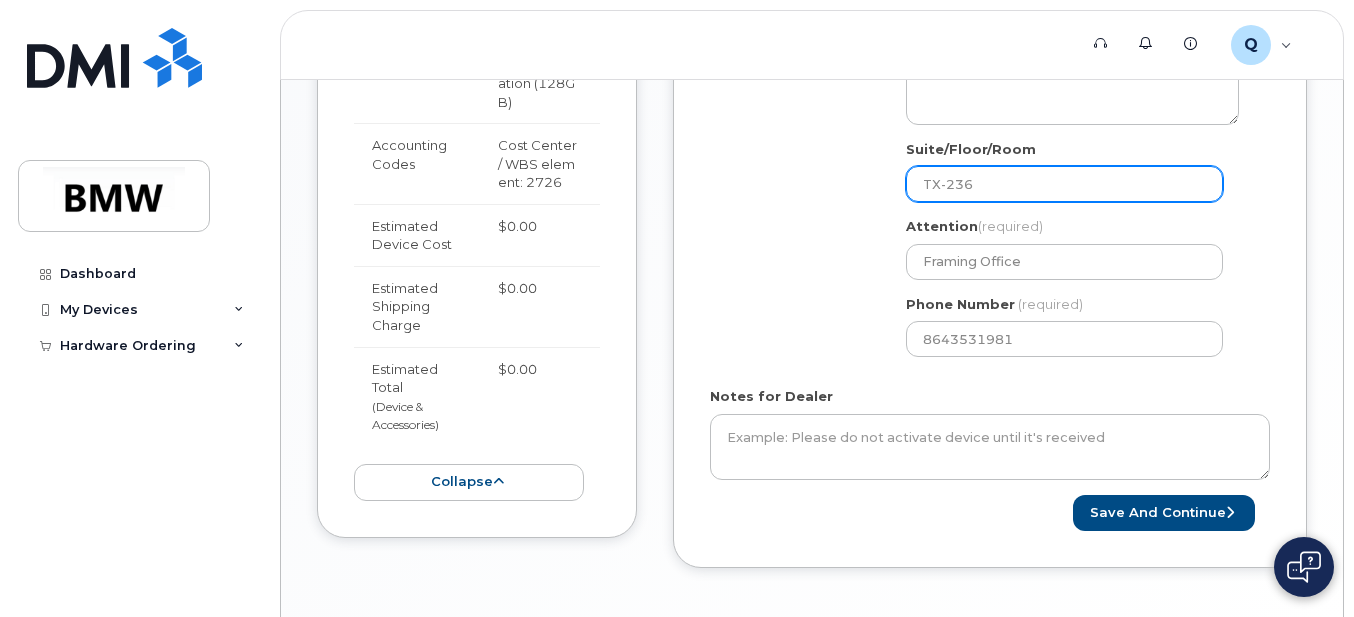 type on "h" 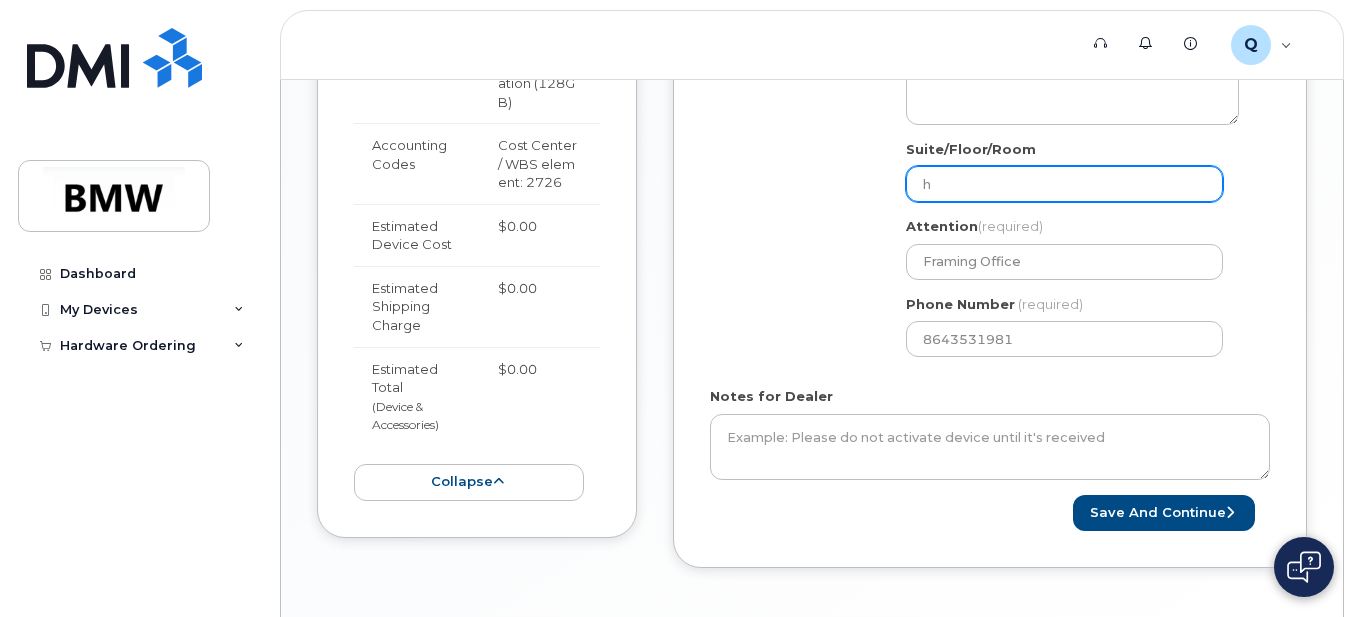 select 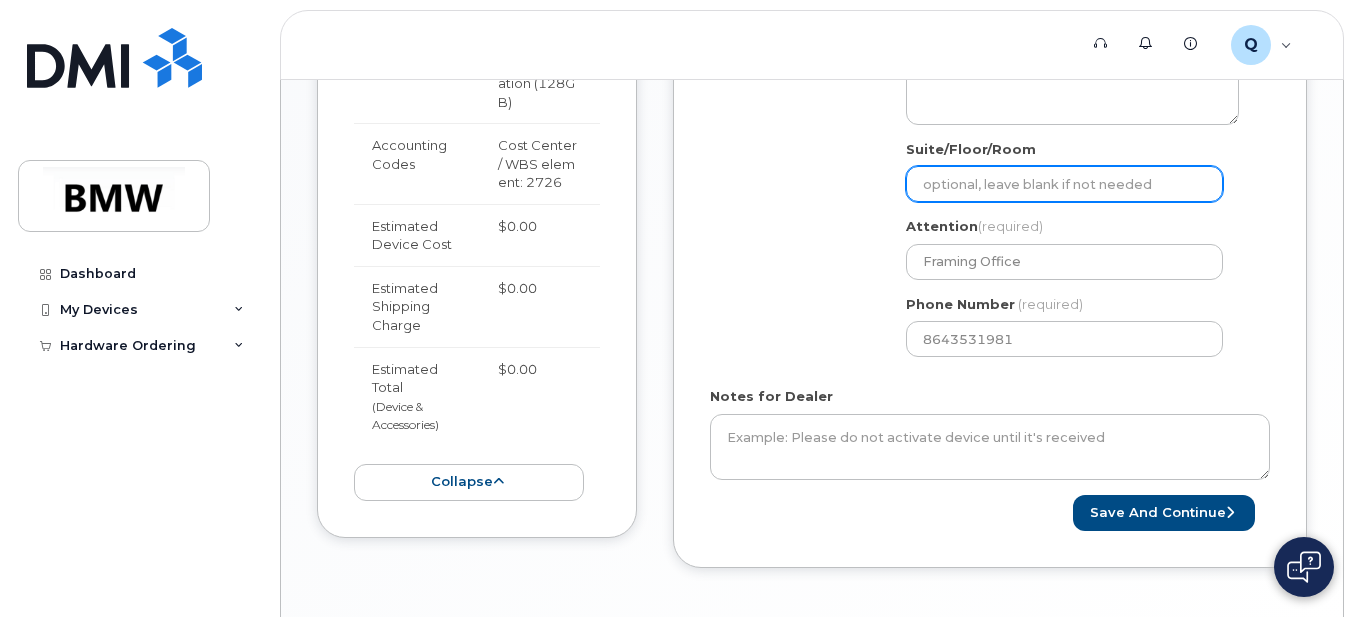 select 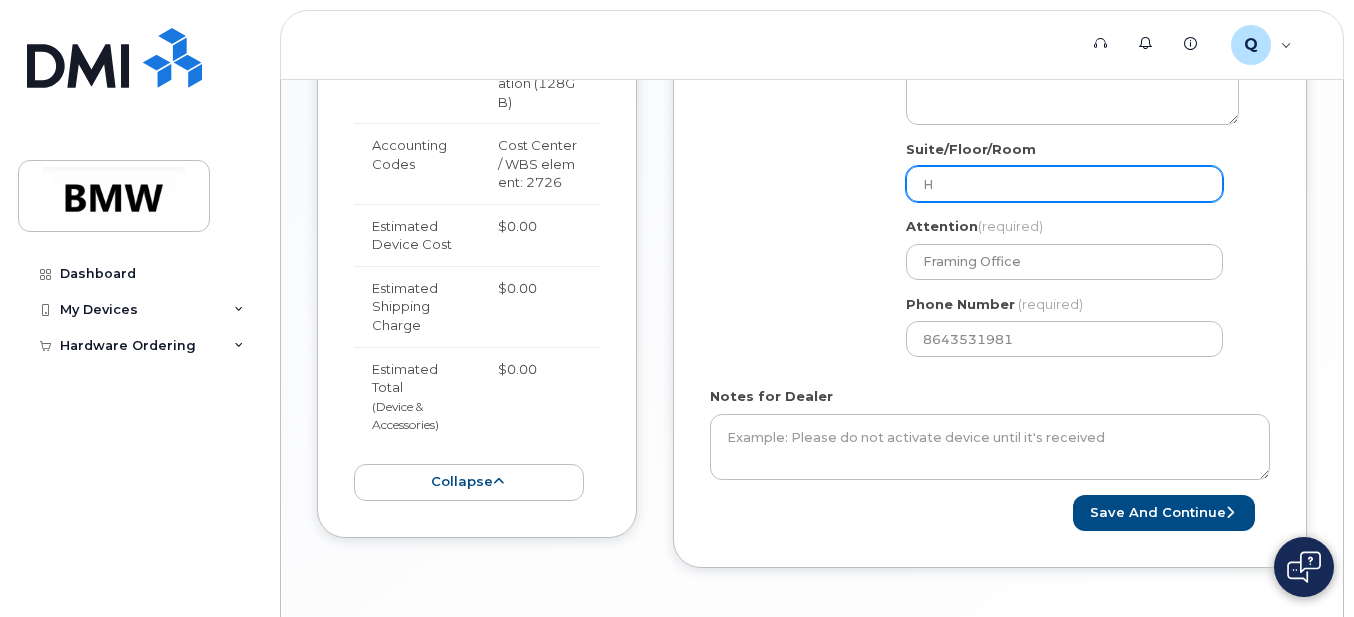 select 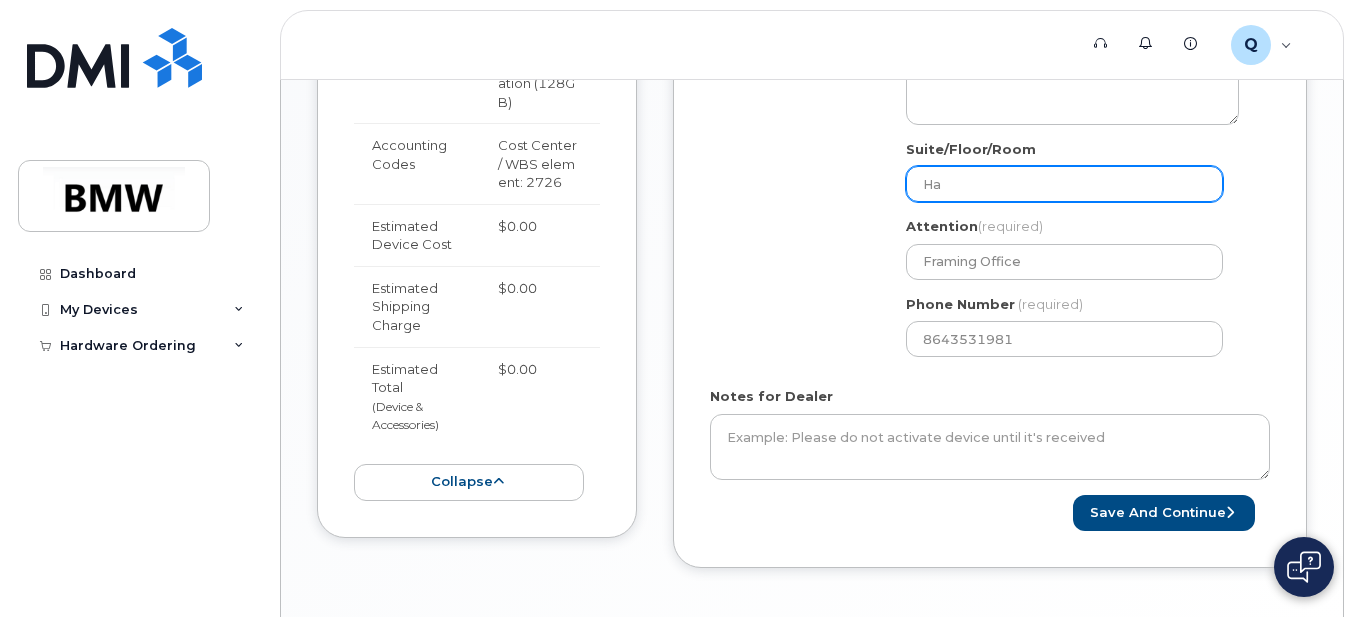 select 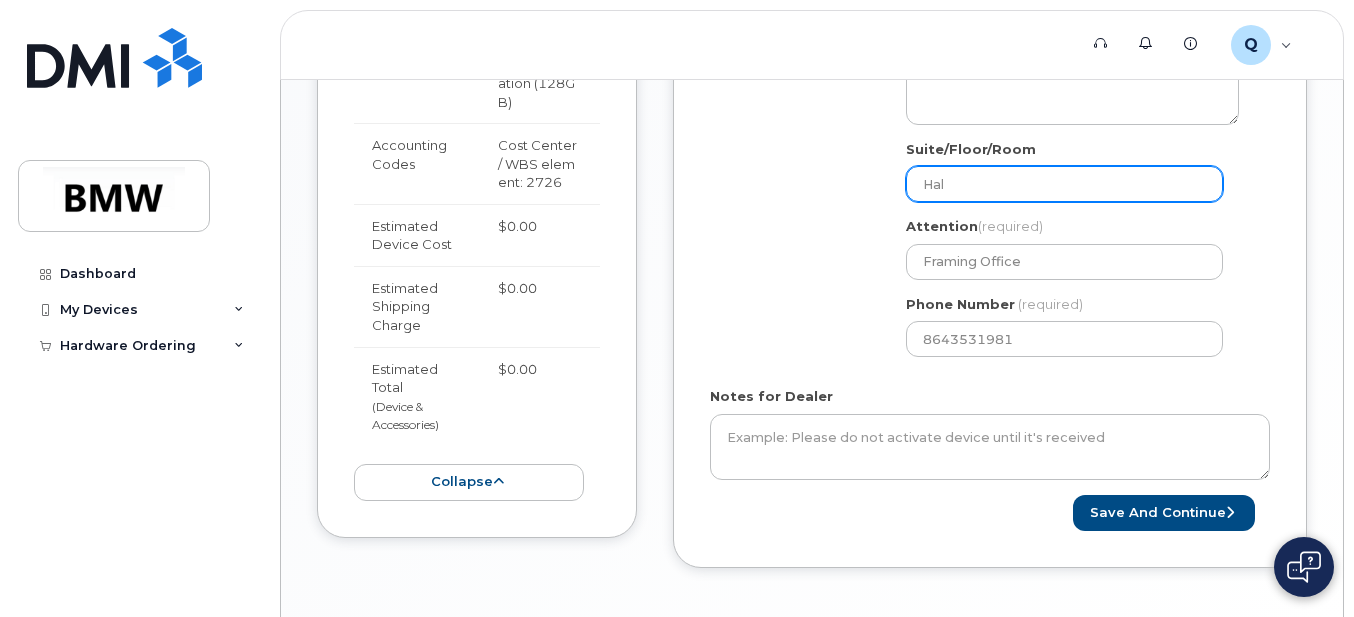 select 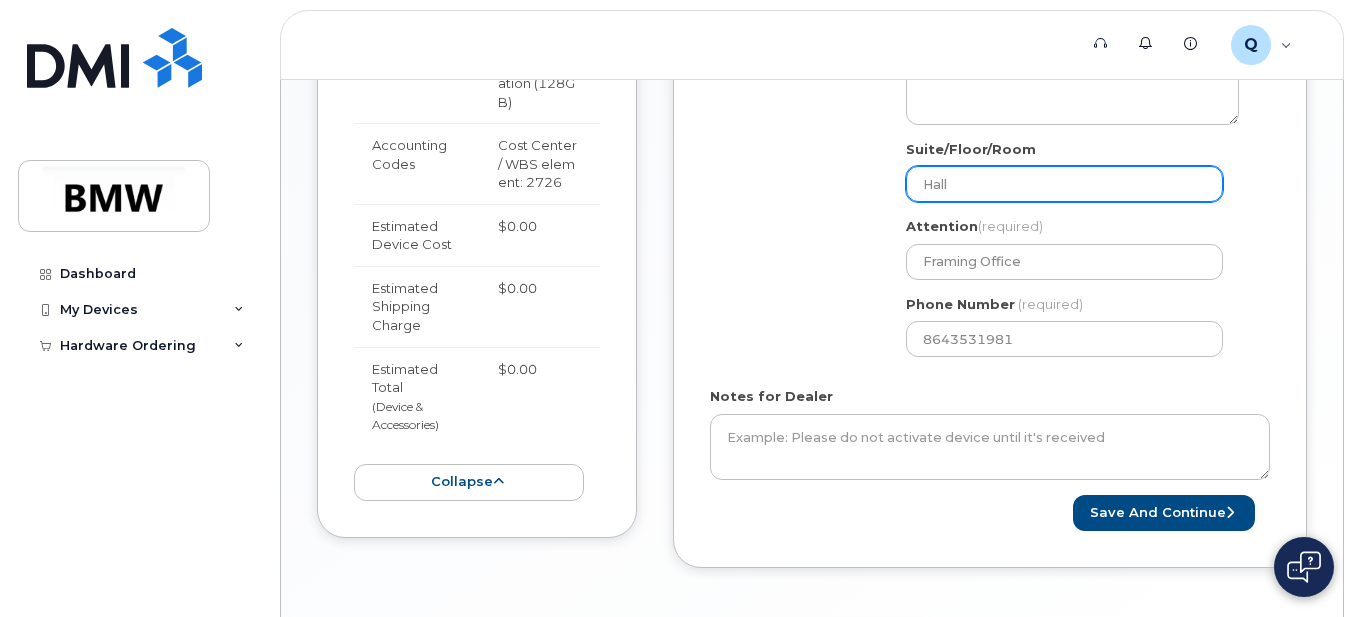 type on "Hall" 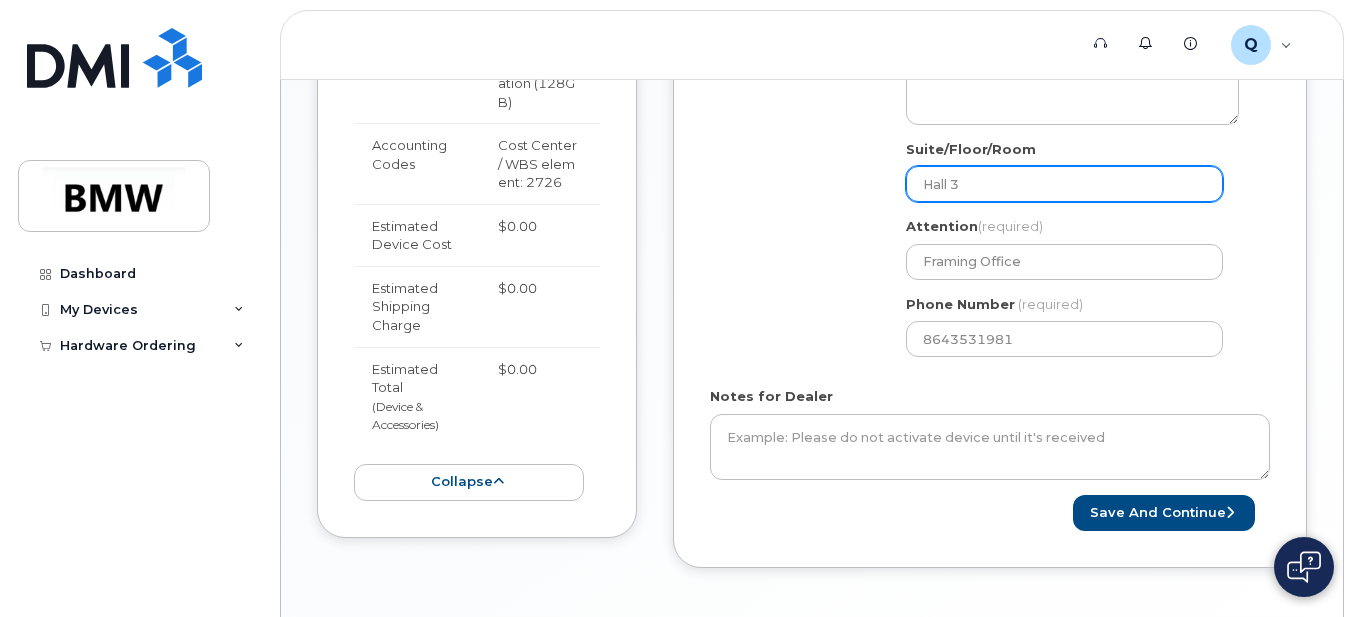 select 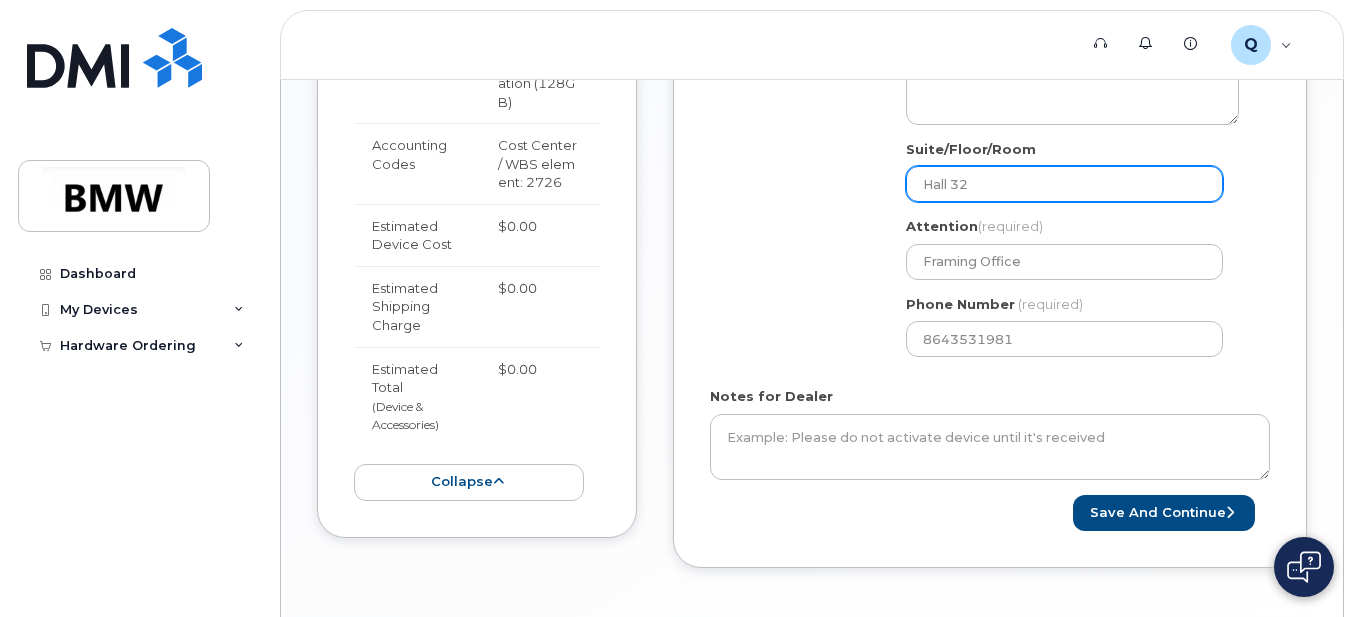 select 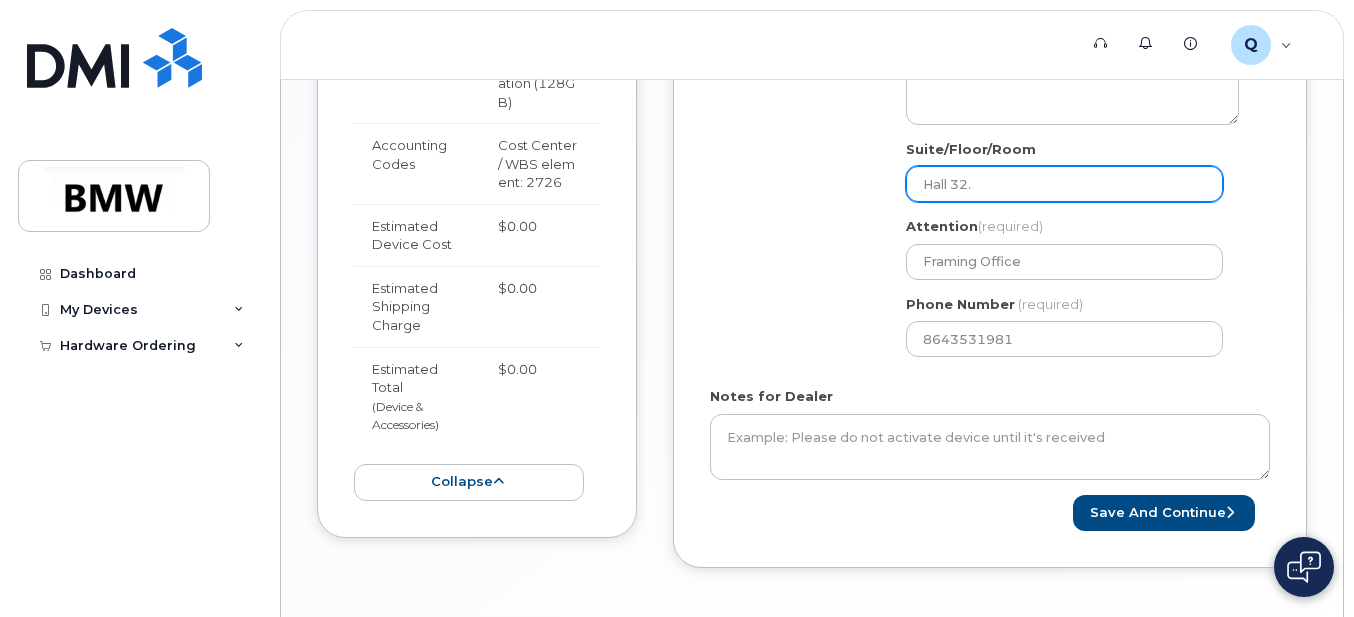 type on "Hall 32.0" 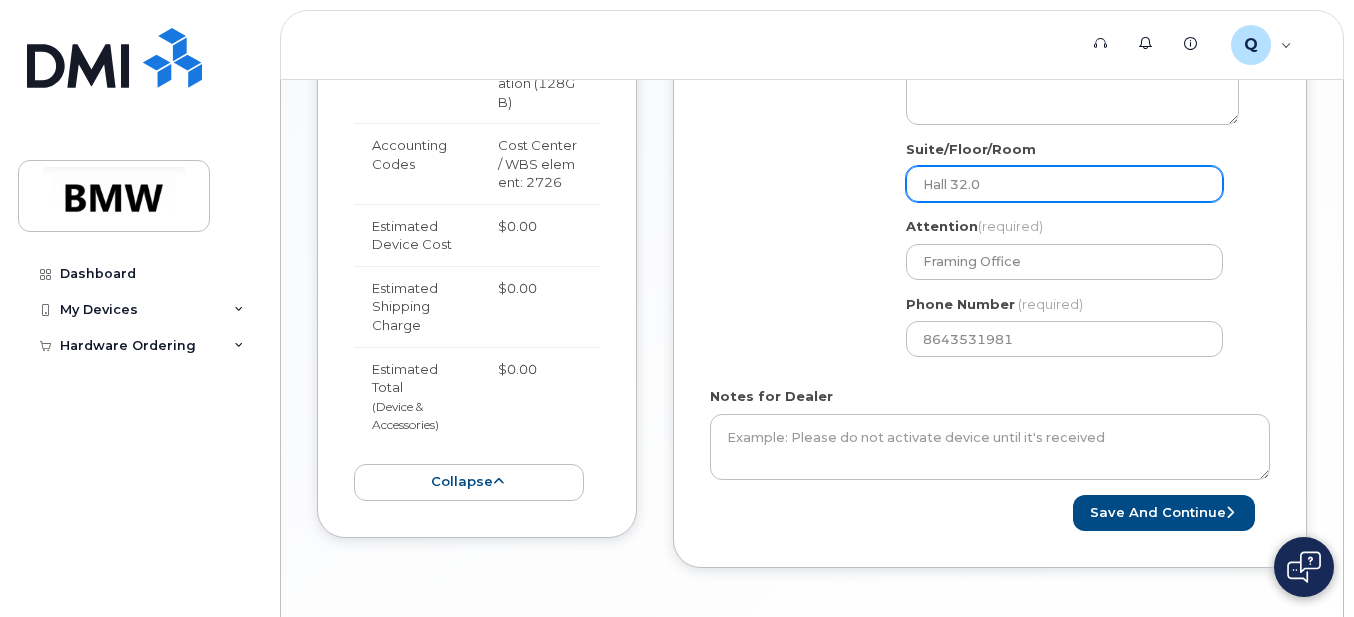 select 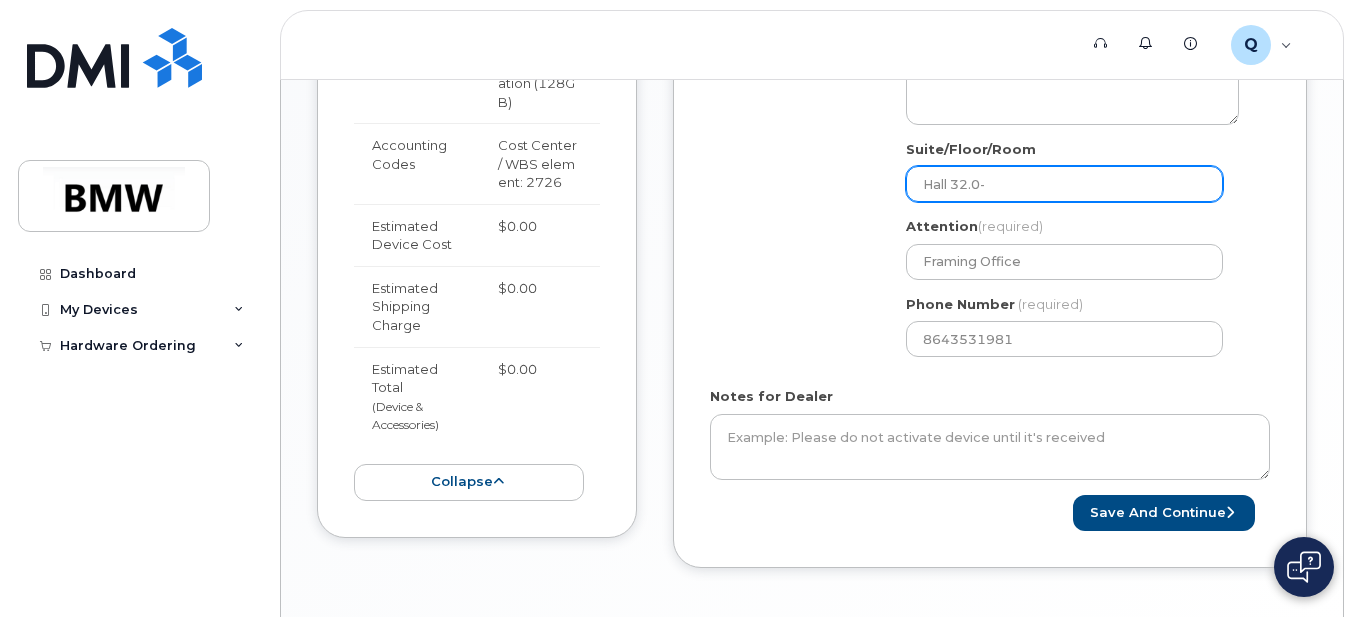 select 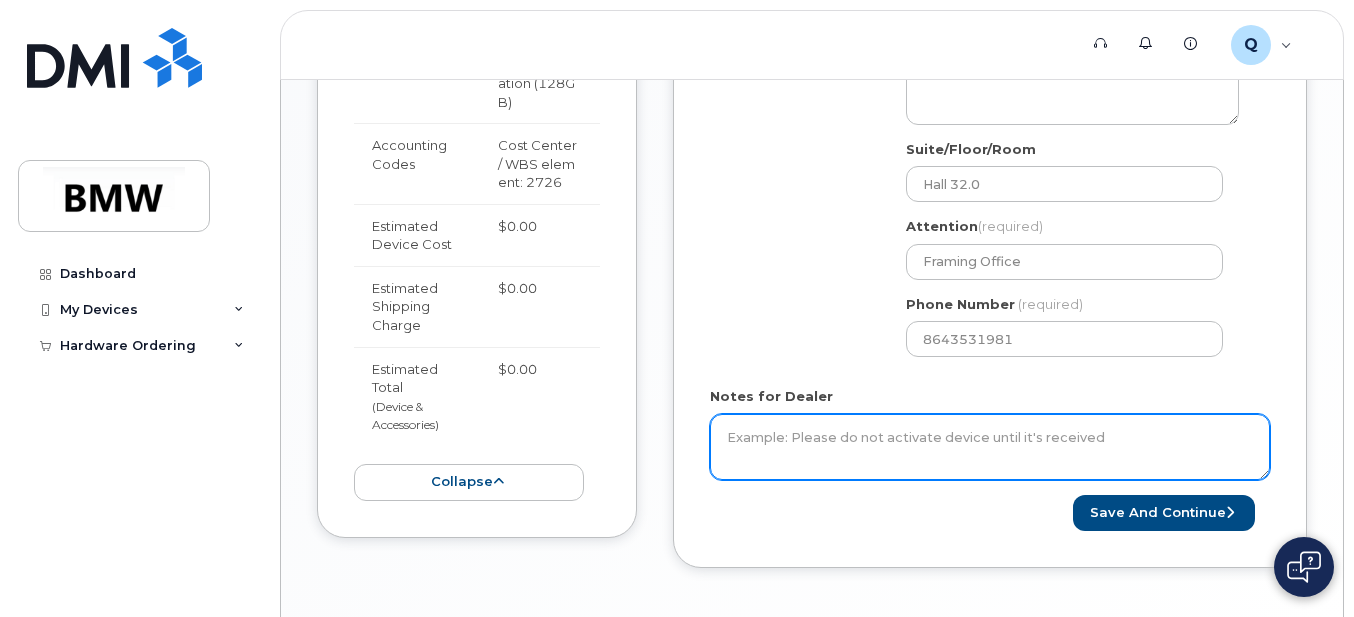 click on "Notes for Dealer" 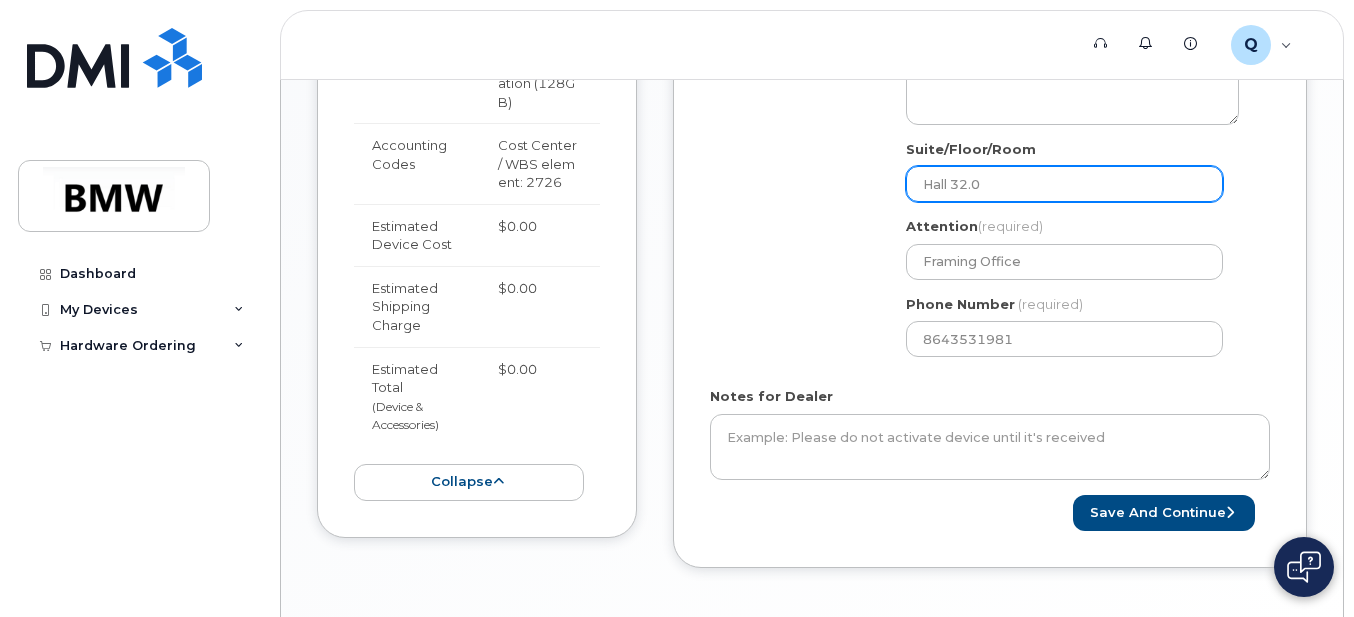 click on "Hall 32.0" 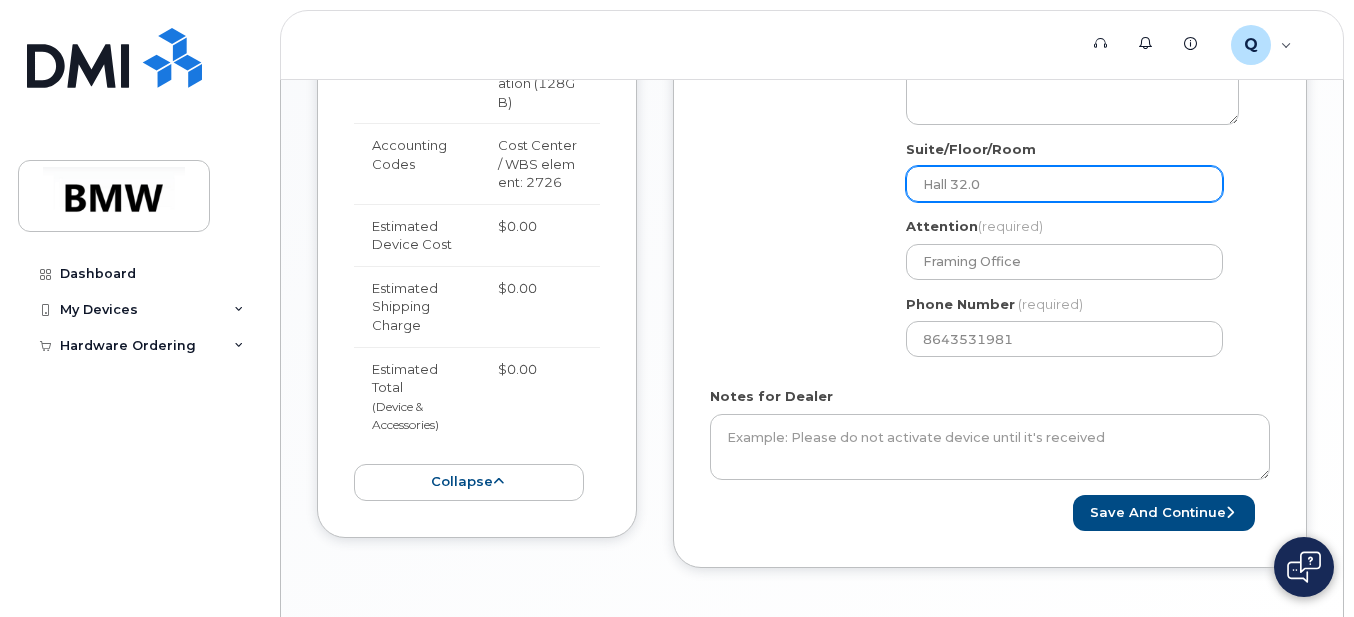 type on "Hall 32.0" 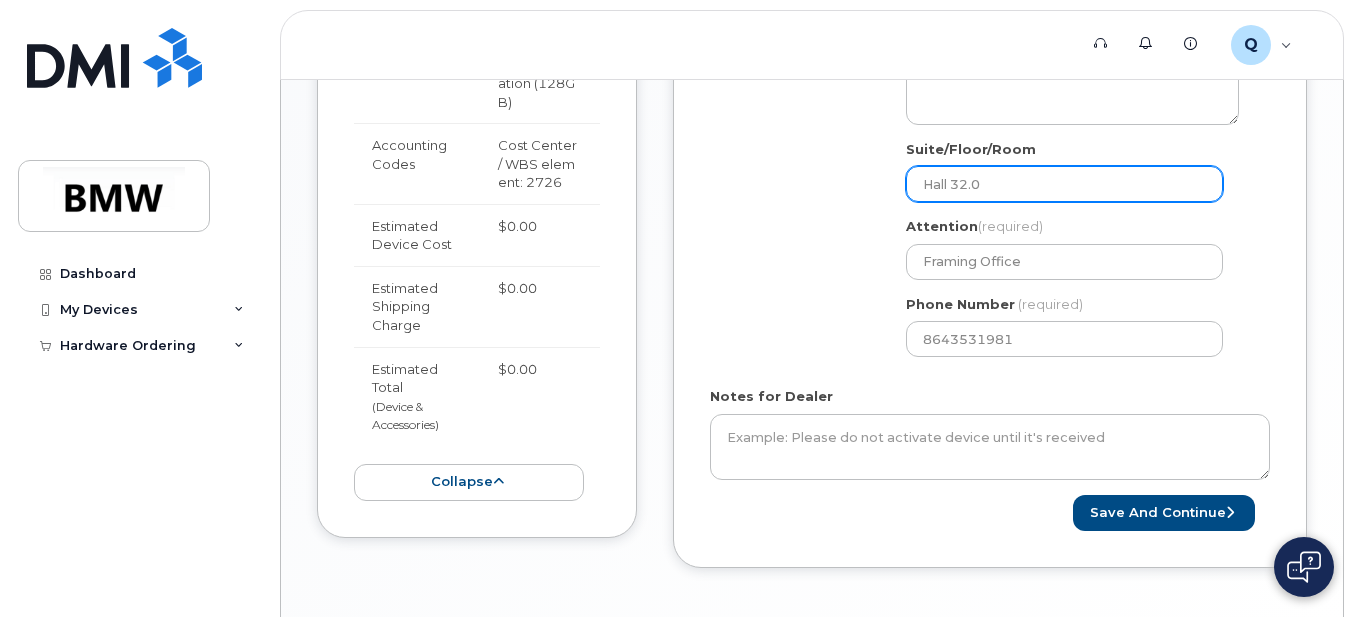 type on "Hall 32.0 H" 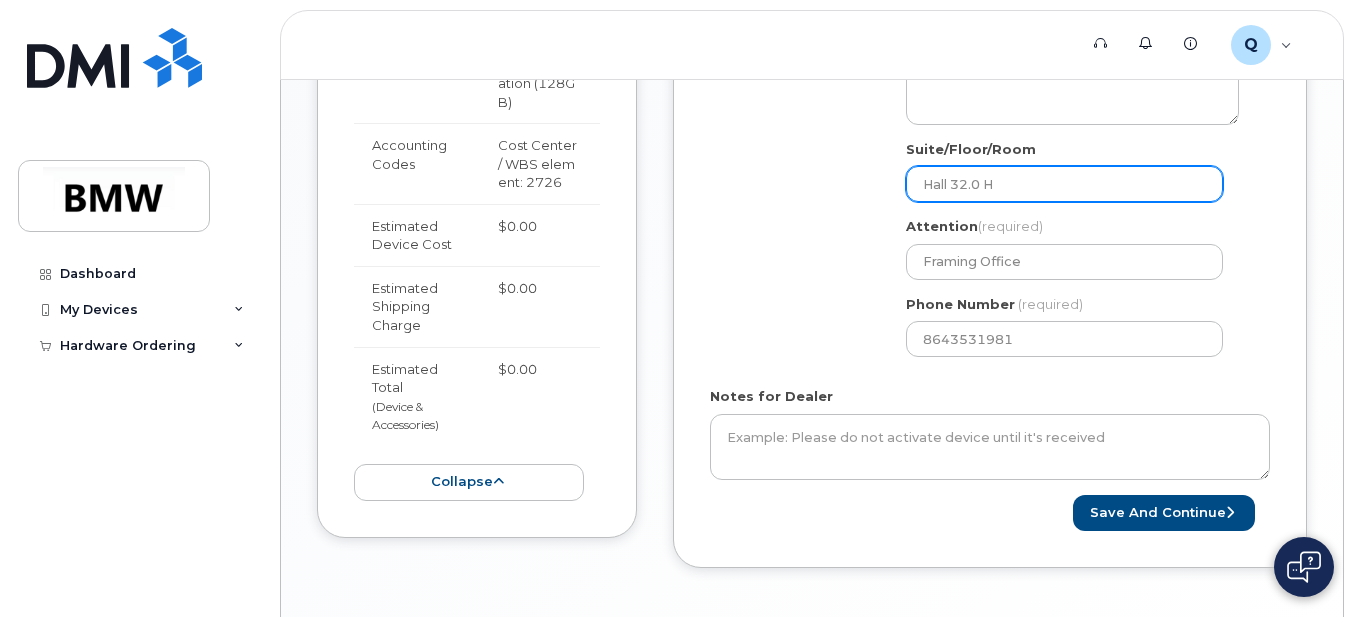 select 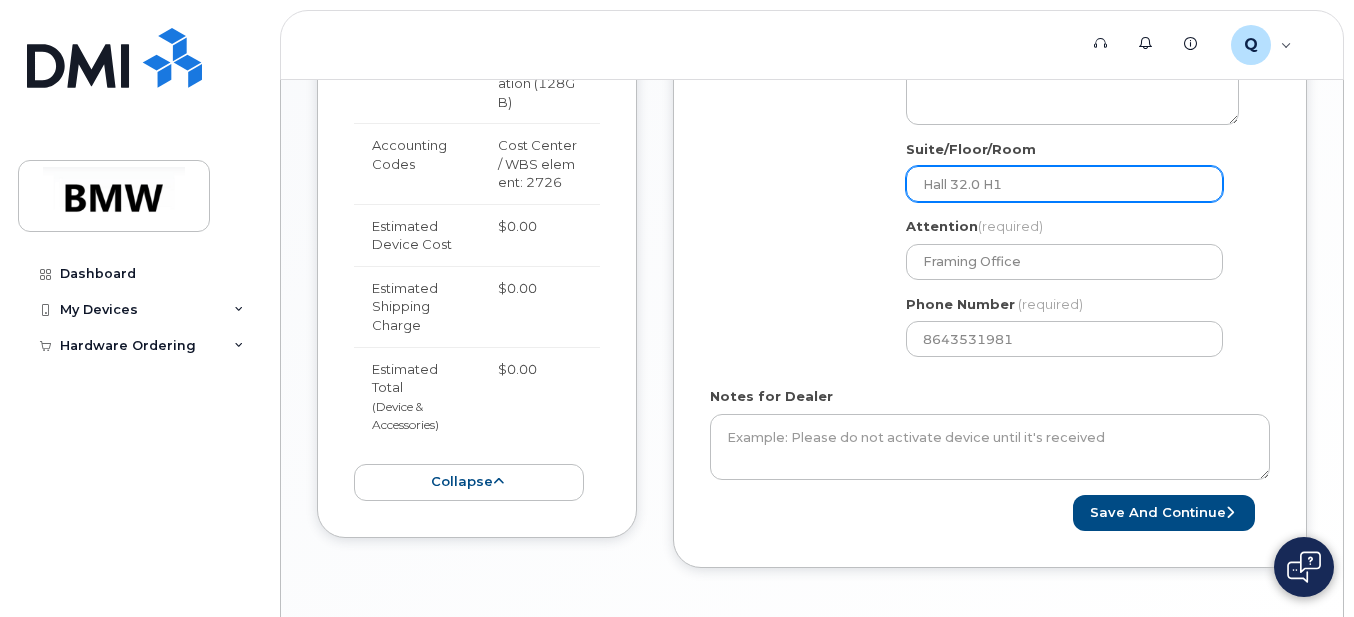 select 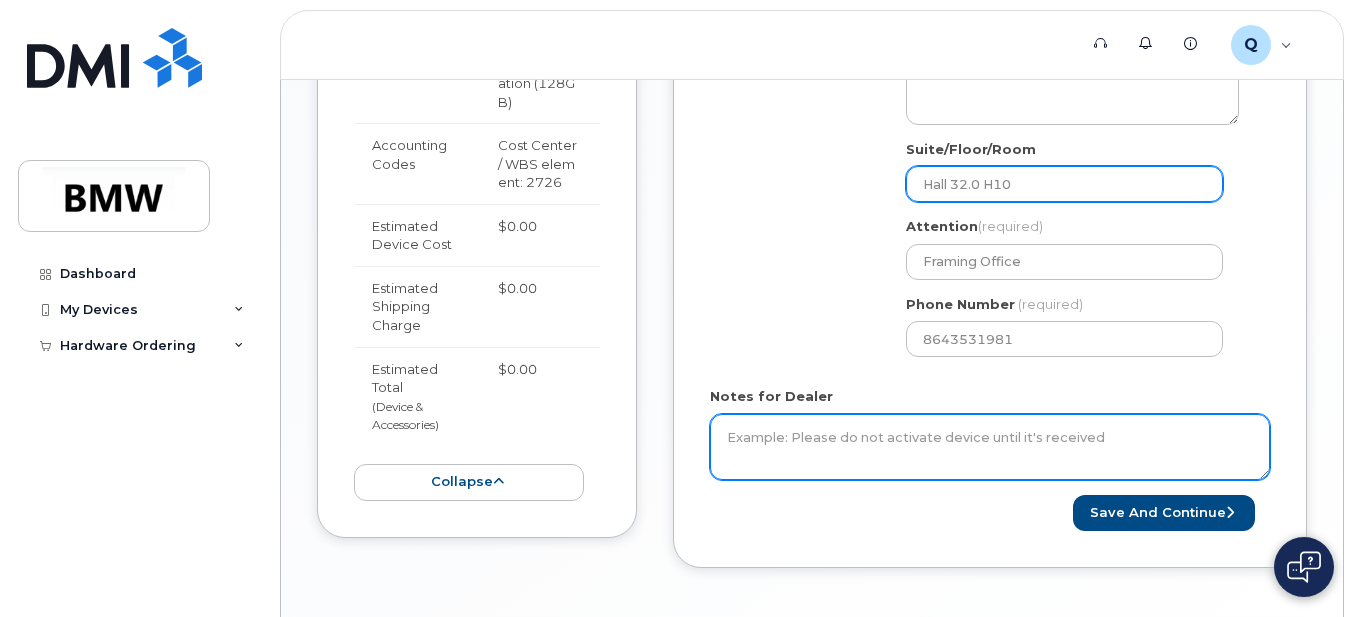 type on "Hall 32.0 H10" 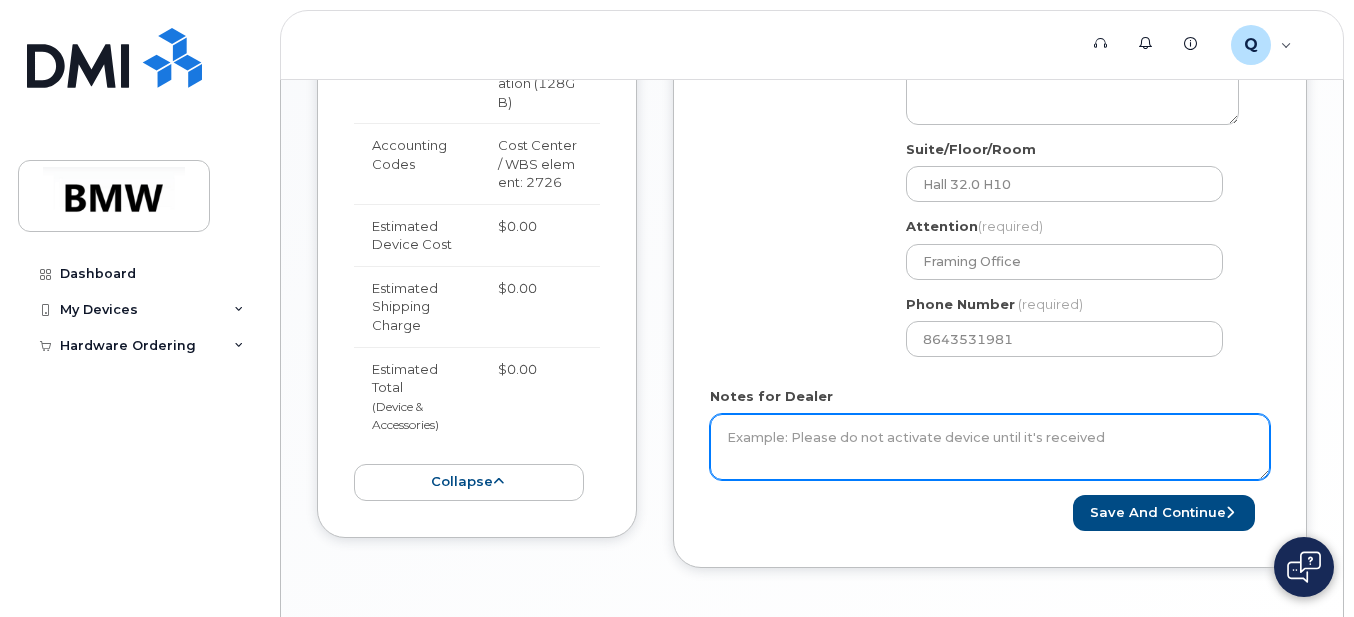 click on "Notes for Dealer" 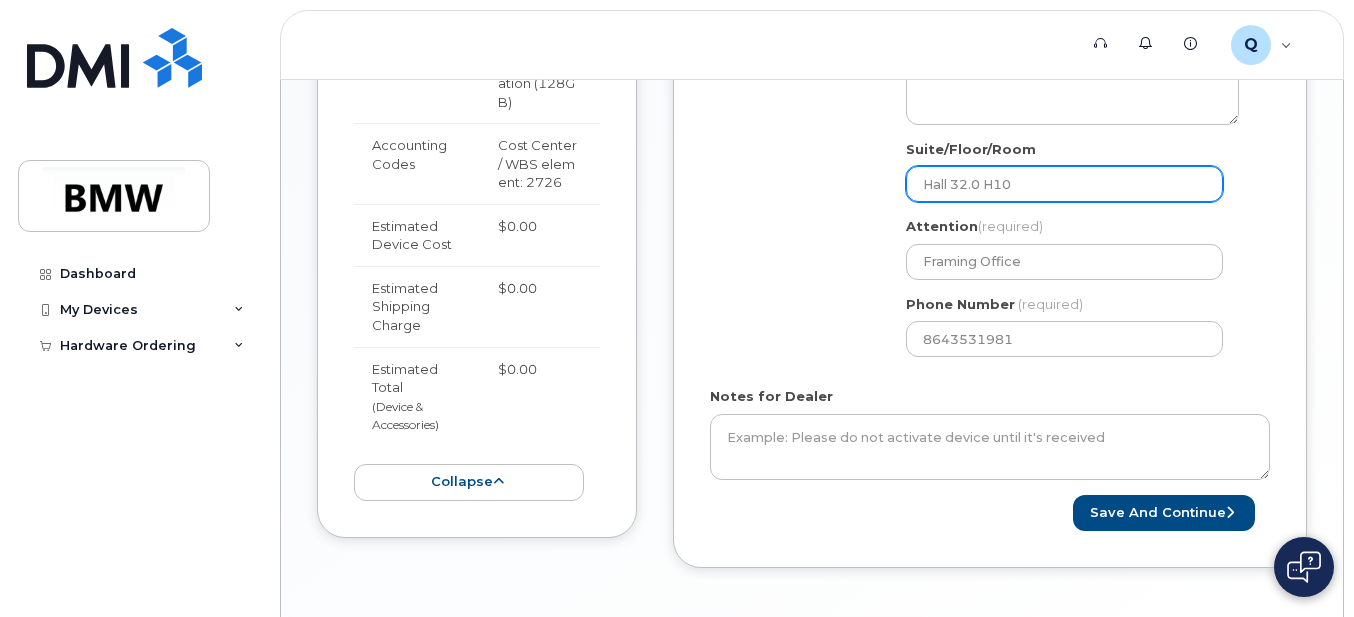 click on "Hall 32.0 H10" 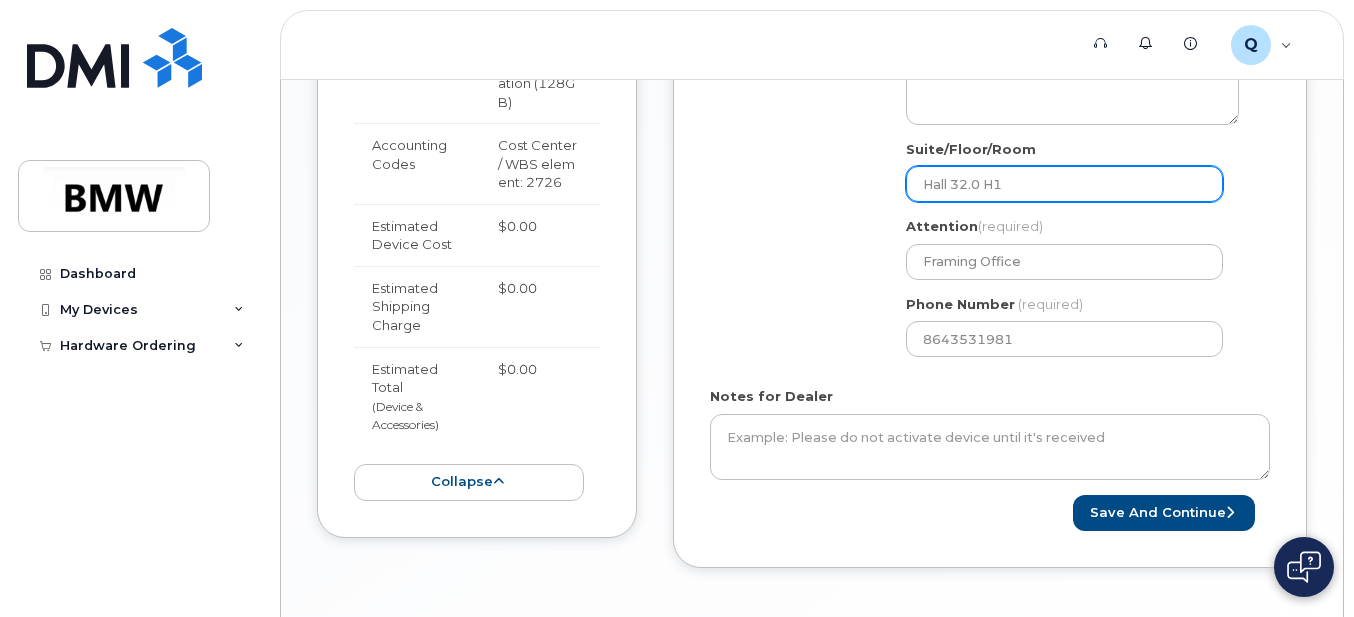 select 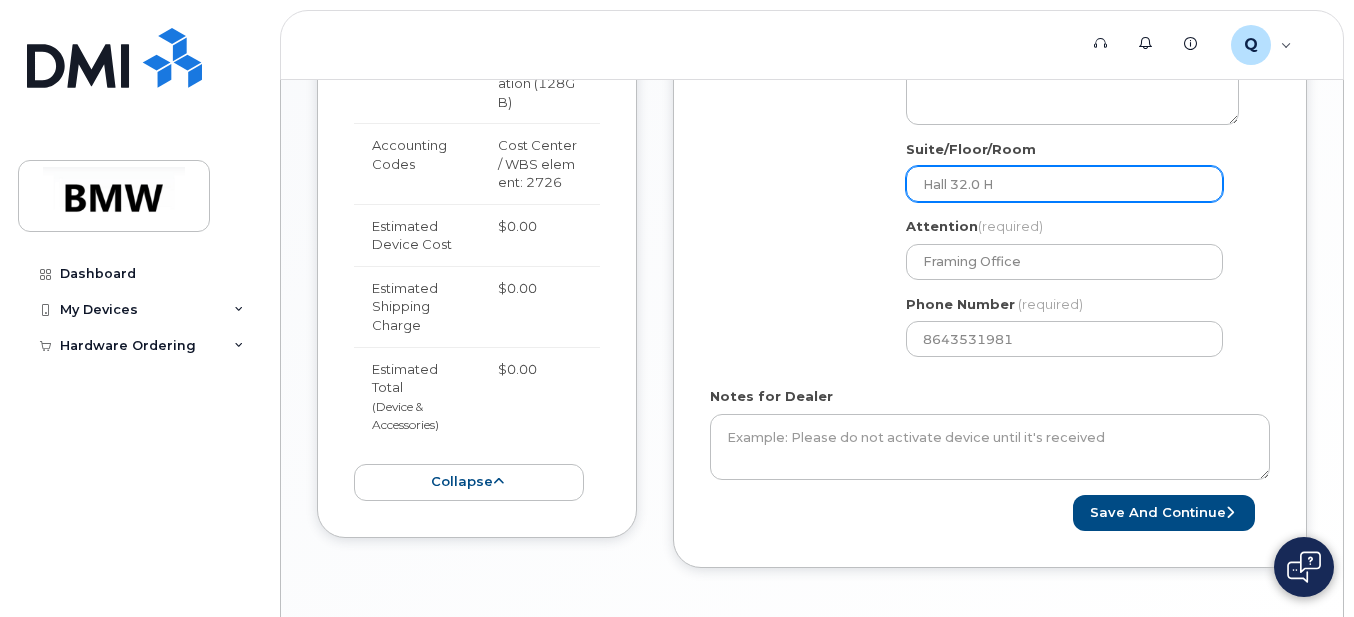 select 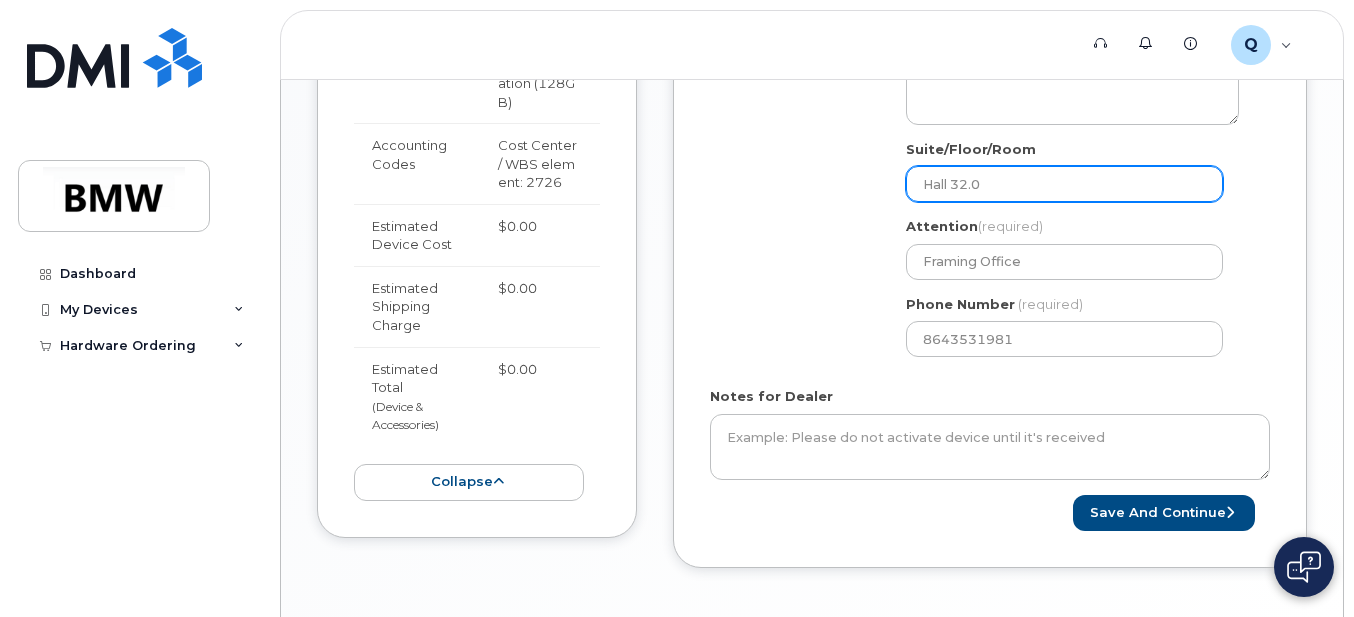 select 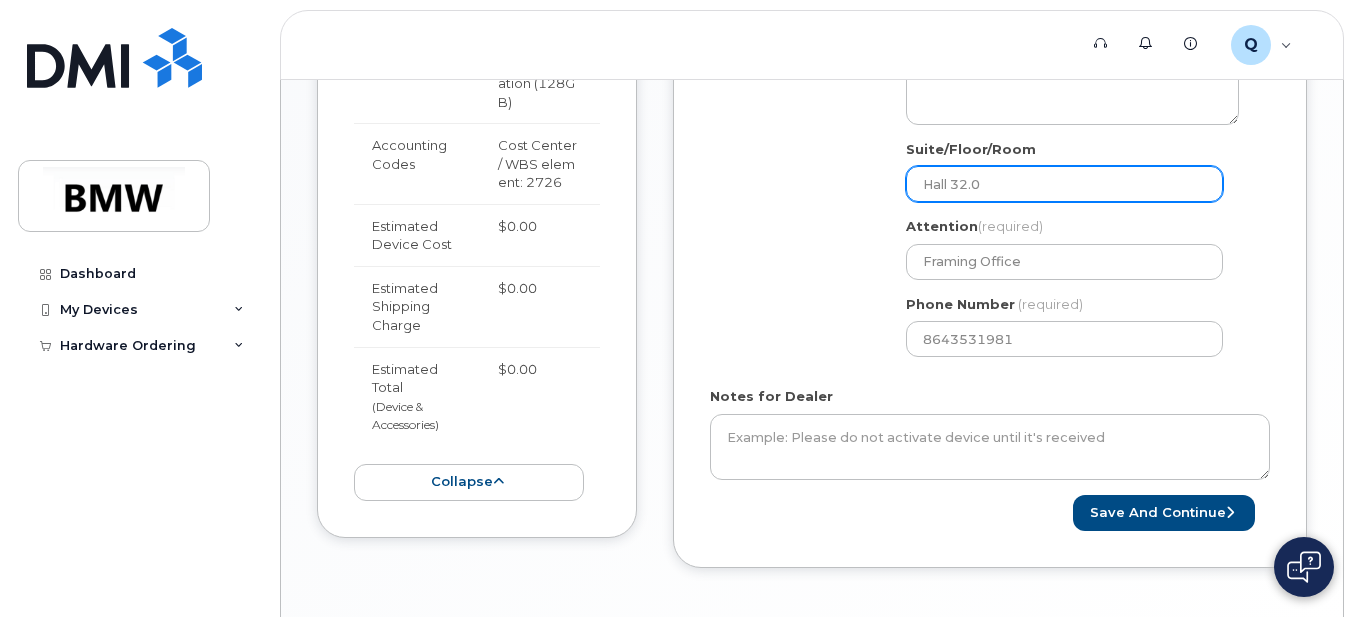 type on "Hall 32.0 H" 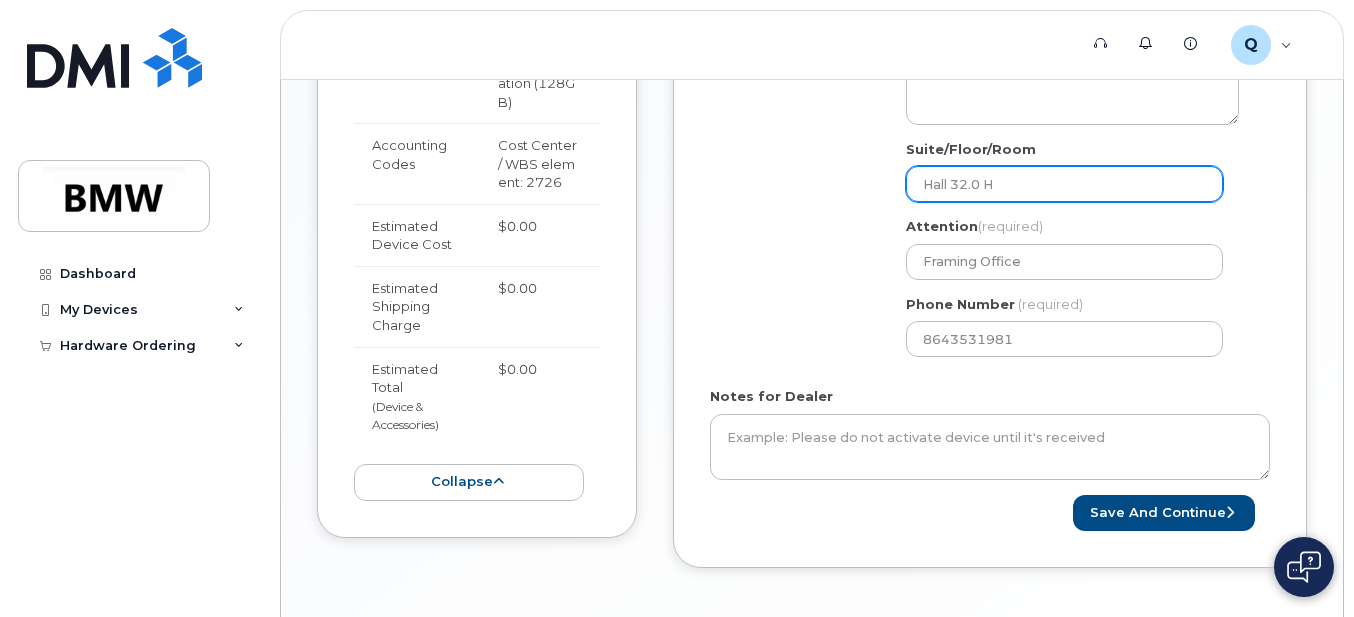 select 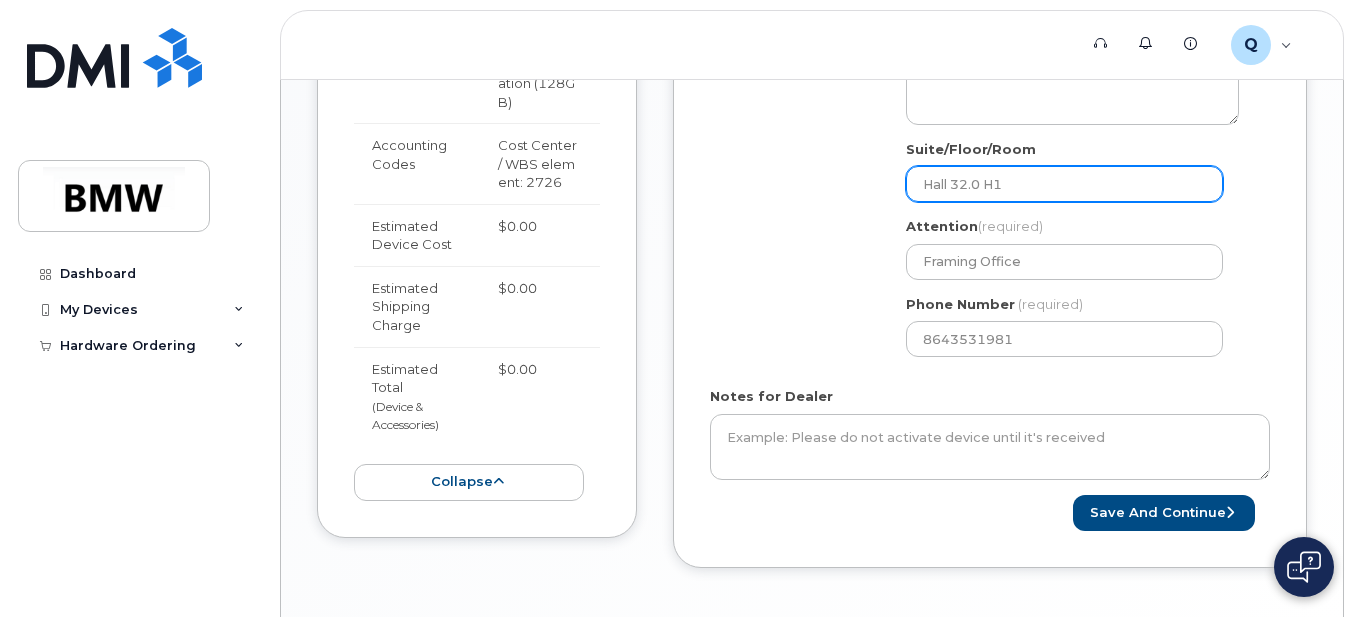select 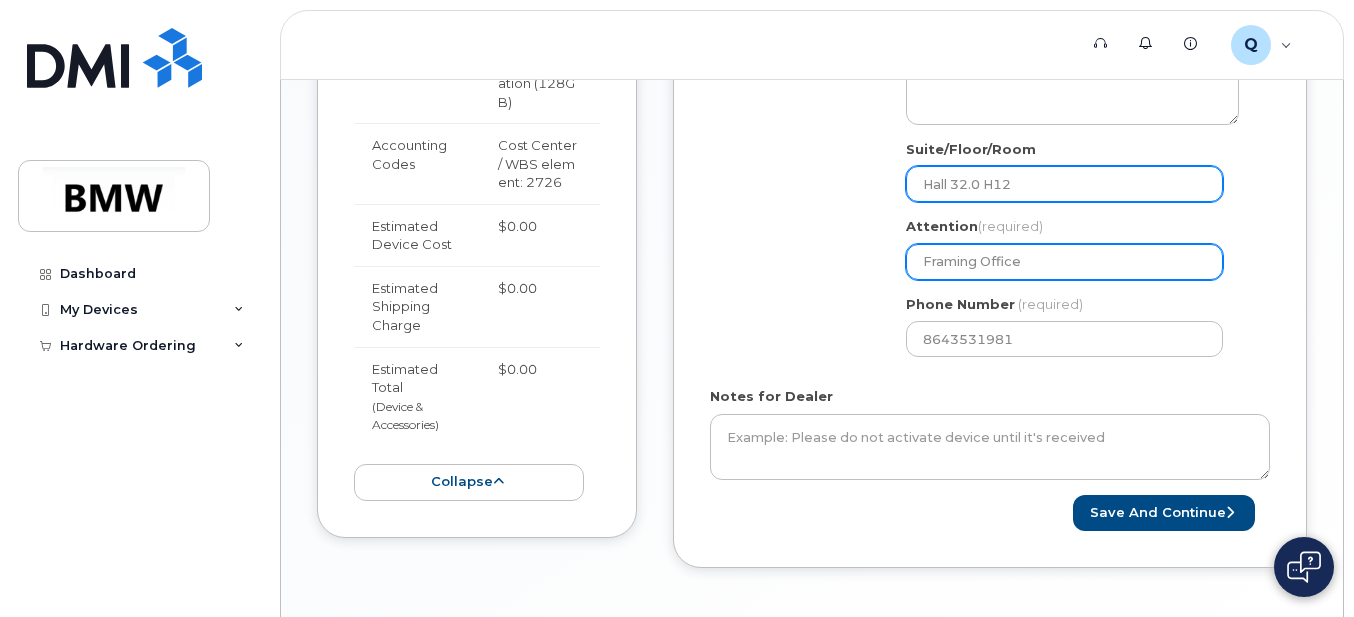 type on "Hall 32.0 H12" 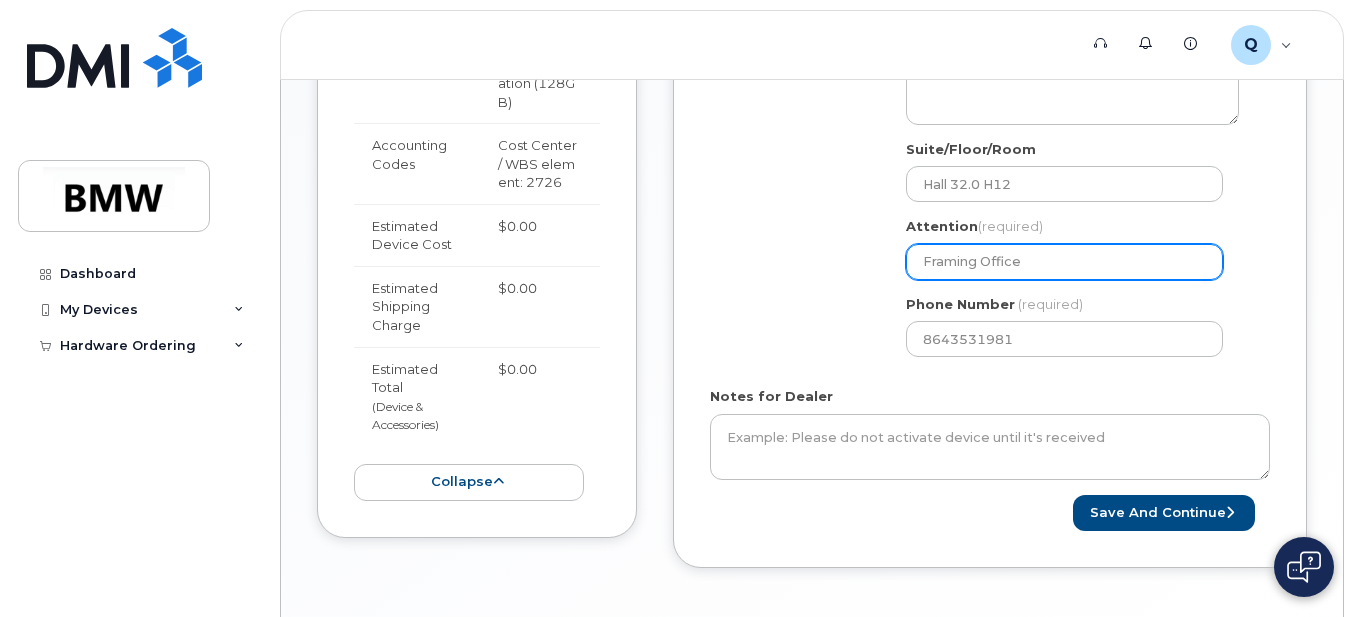 click on "Framing Office" 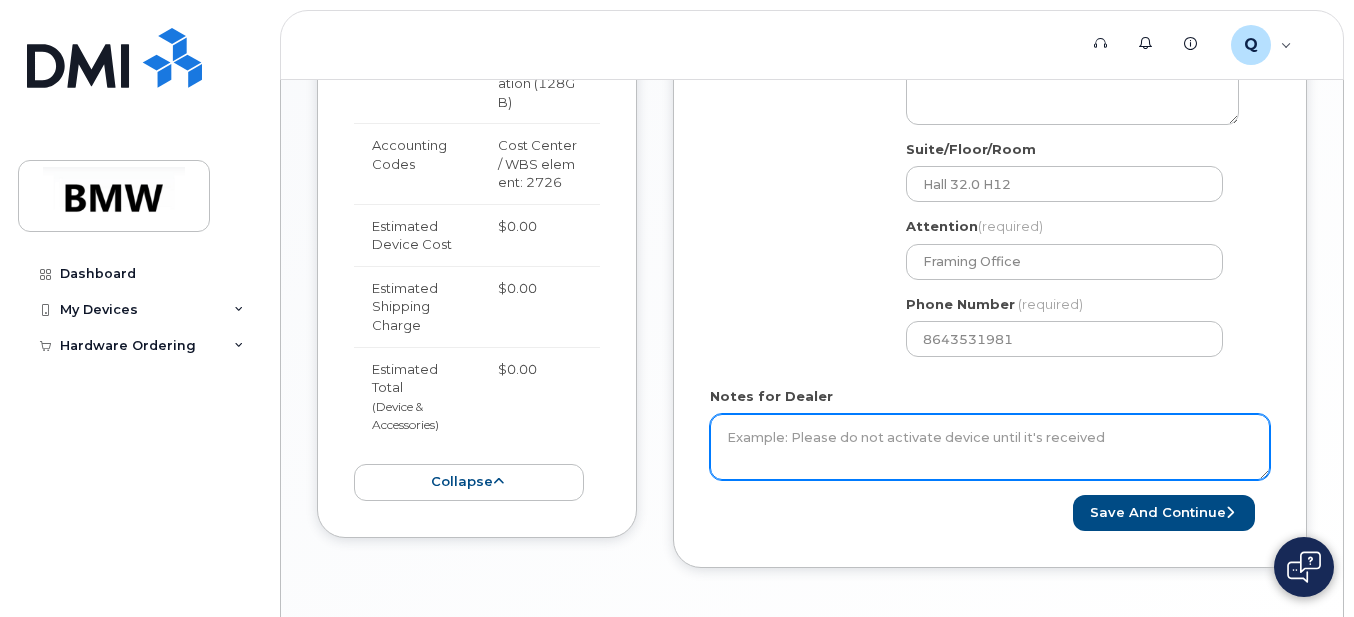 click on "Notes for Dealer" 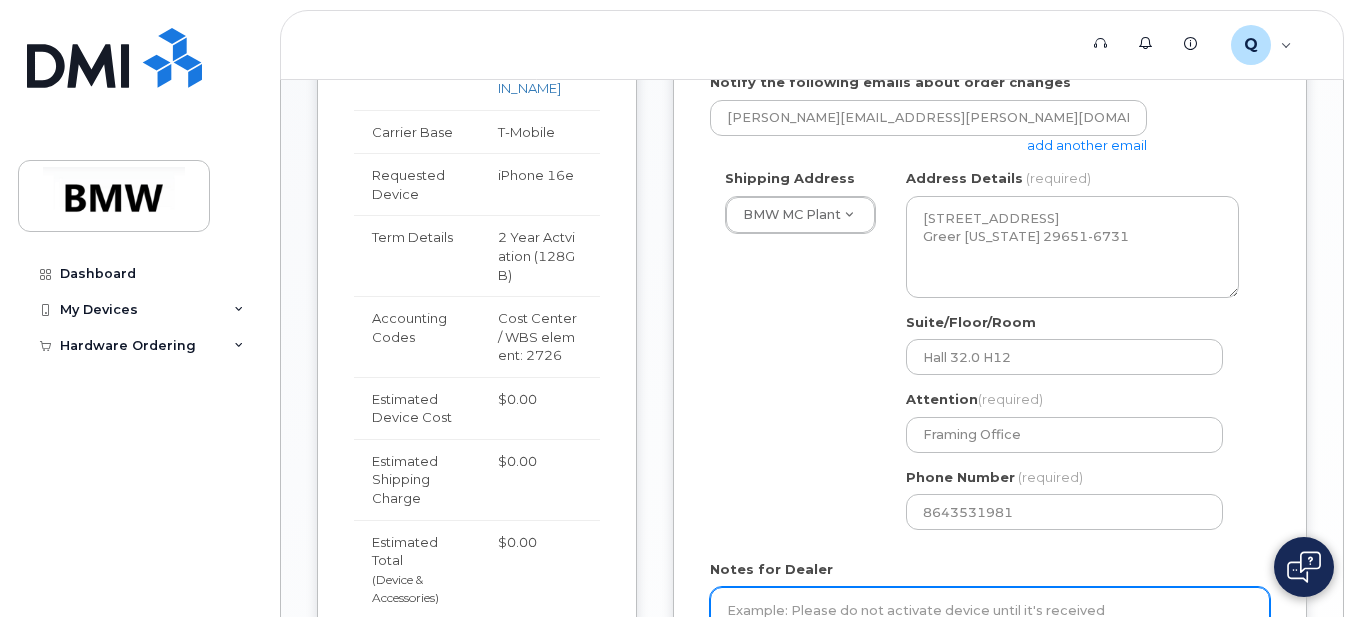 scroll, scrollTop: 950, scrollLeft: 0, axis: vertical 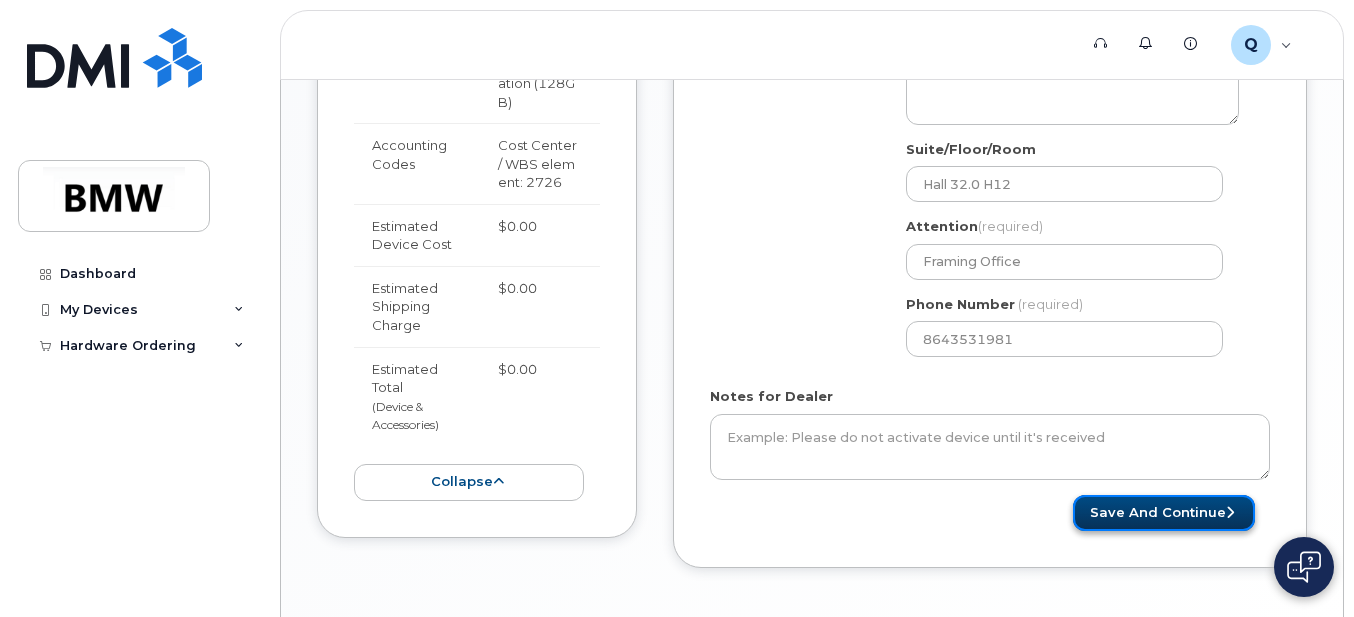 click on "Save and Continue" 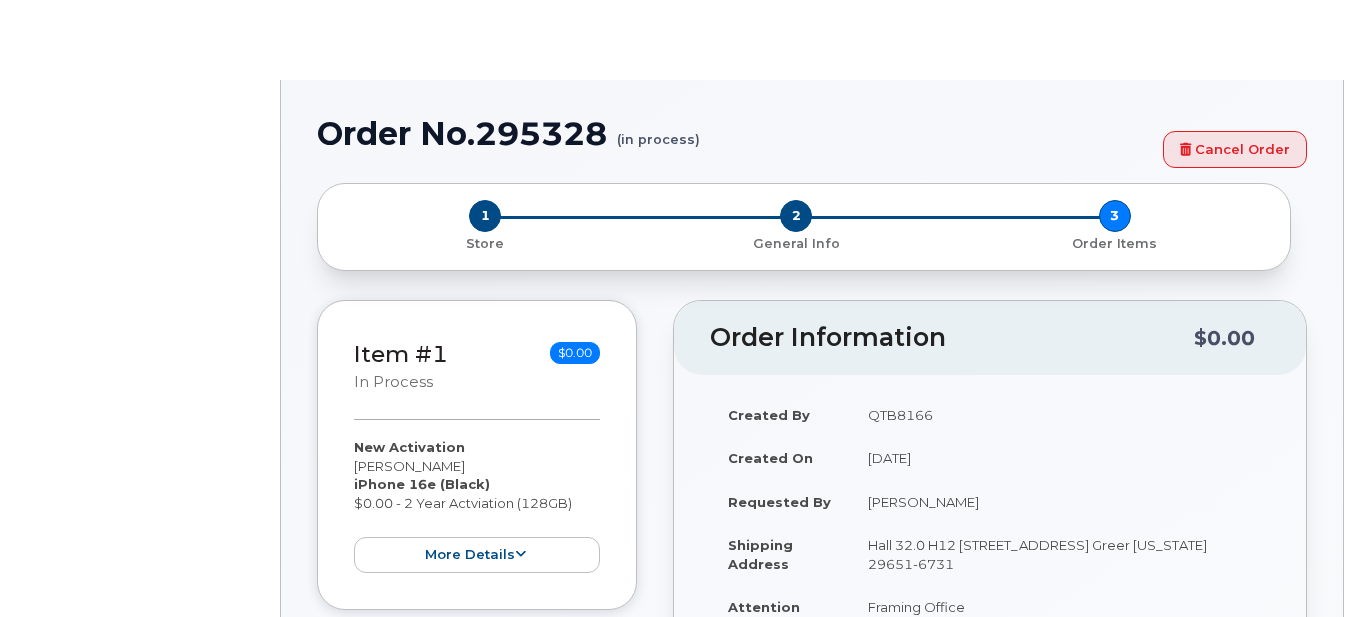 scroll, scrollTop: 0, scrollLeft: 0, axis: both 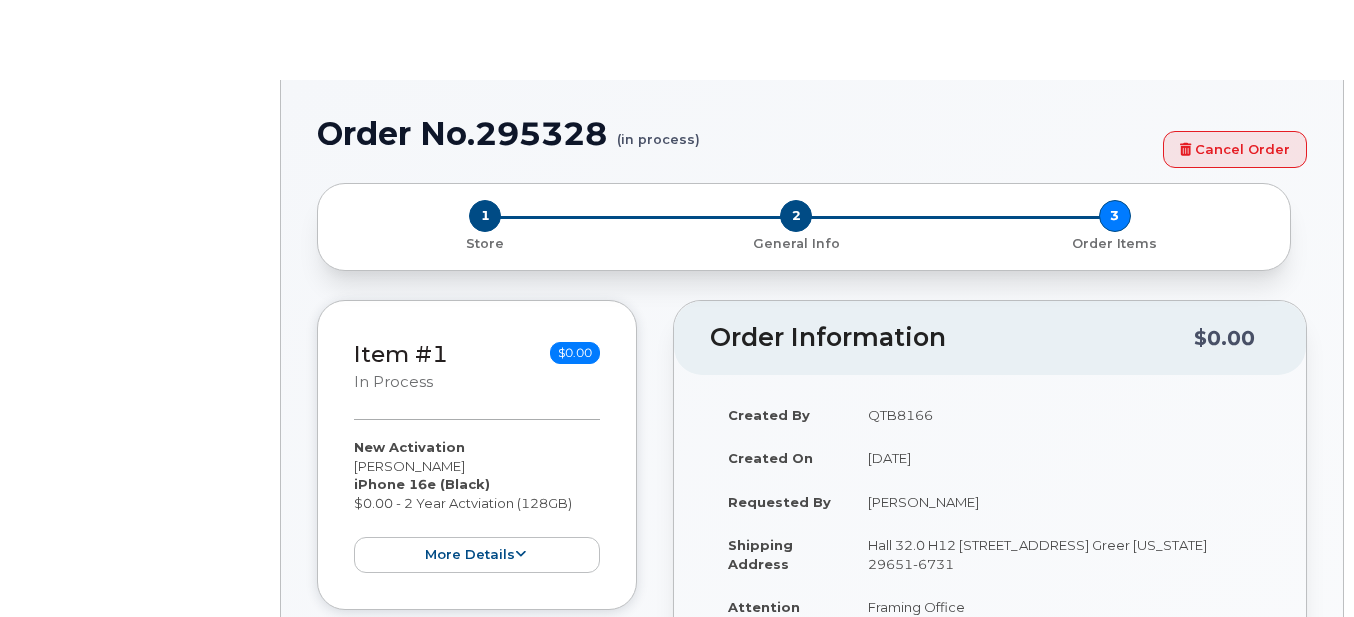 select on "1885307" 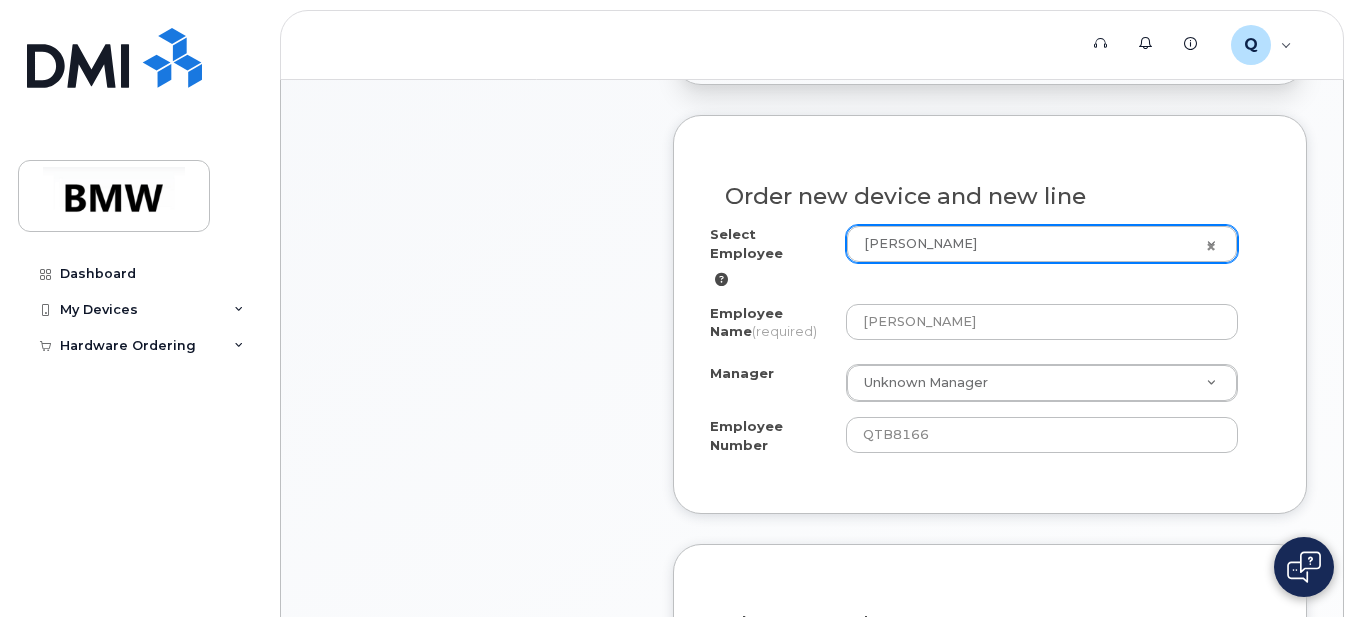scroll, scrollTop: 839, scrollLeft: 0, axis: vertical 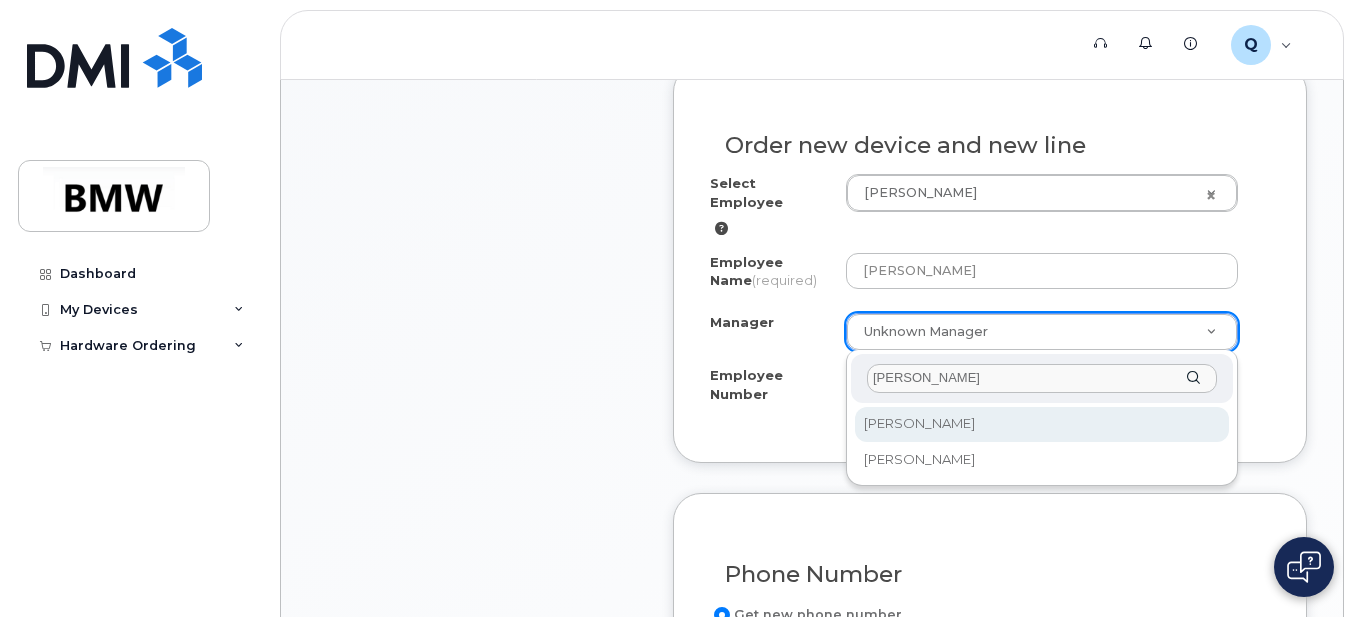 type on "leo" 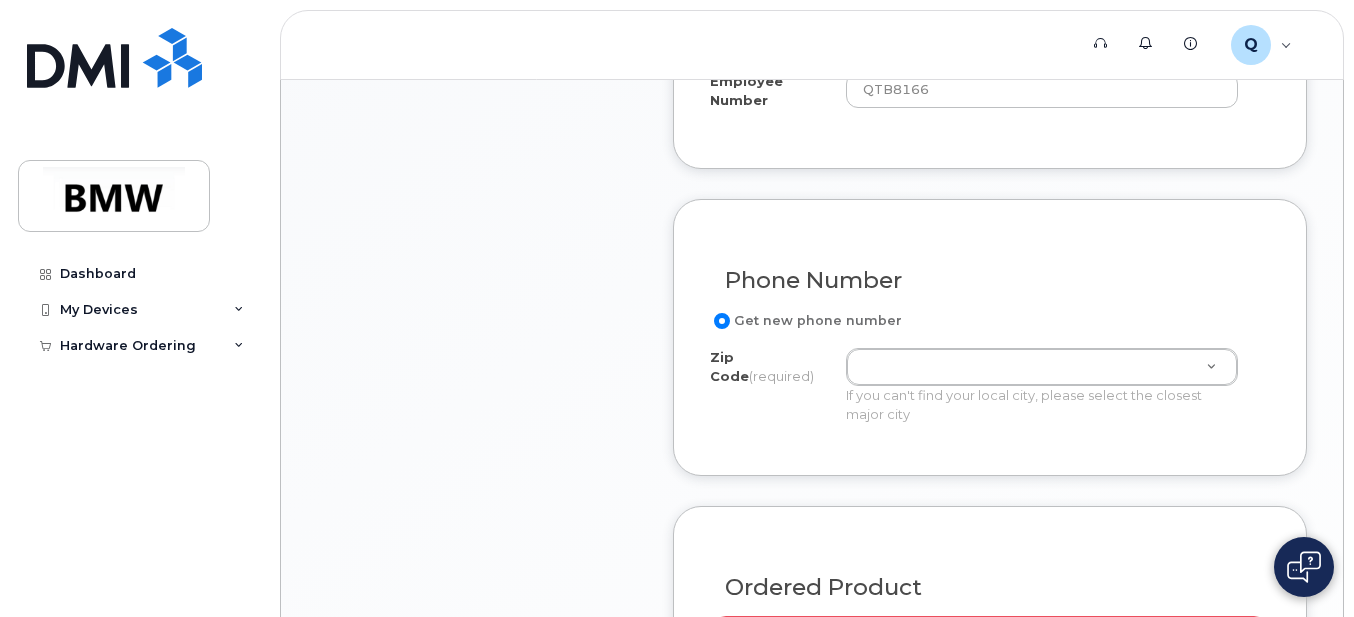 scroll, scrollTop: 1139, scrollLeft: 0, axis: vertical 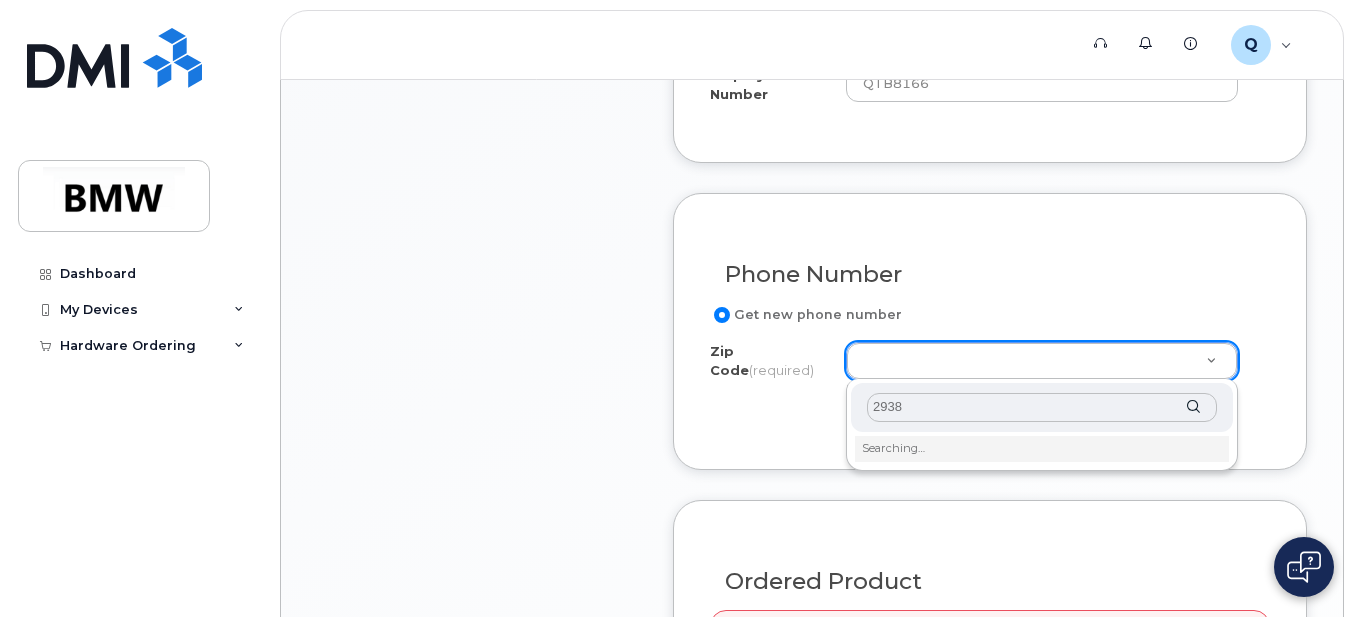 type on "29385" 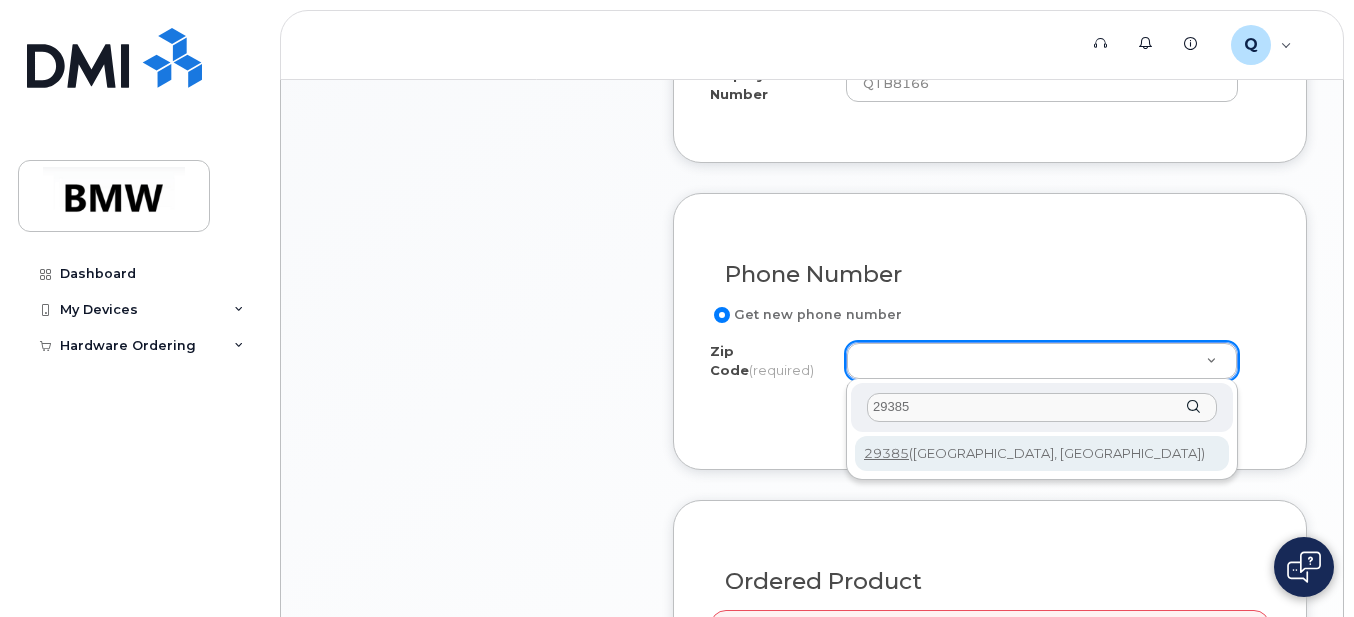 drag, startPoint x: 936, startPoint y: 403, endPoint x: 800, endPoint y: 404, distance: 136.00368 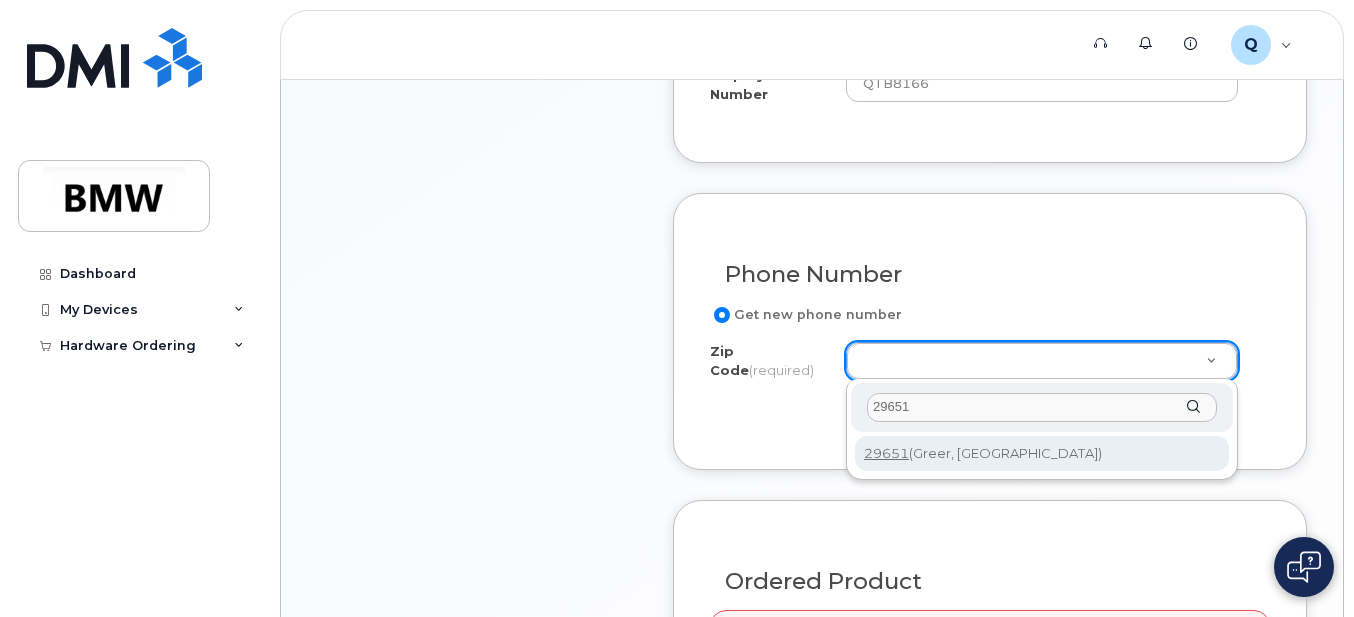 type on "29651" 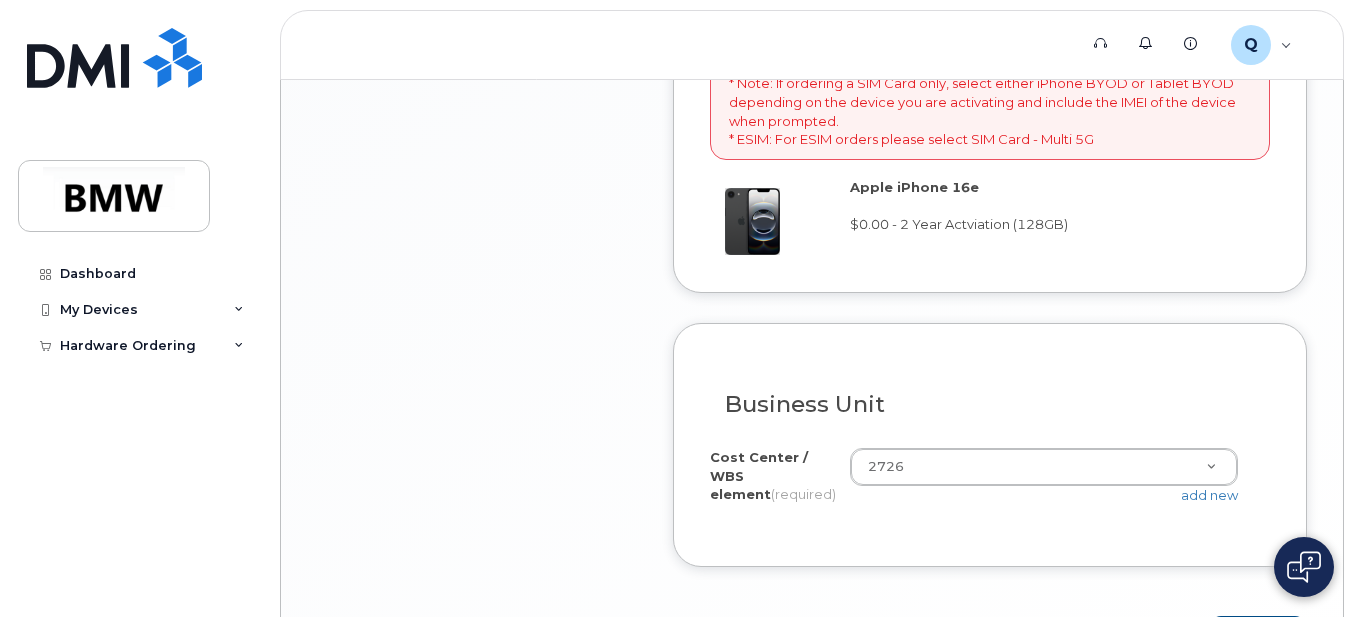 scroll, scrollTop: 1739, scrollLeft: 0, axis: vertical 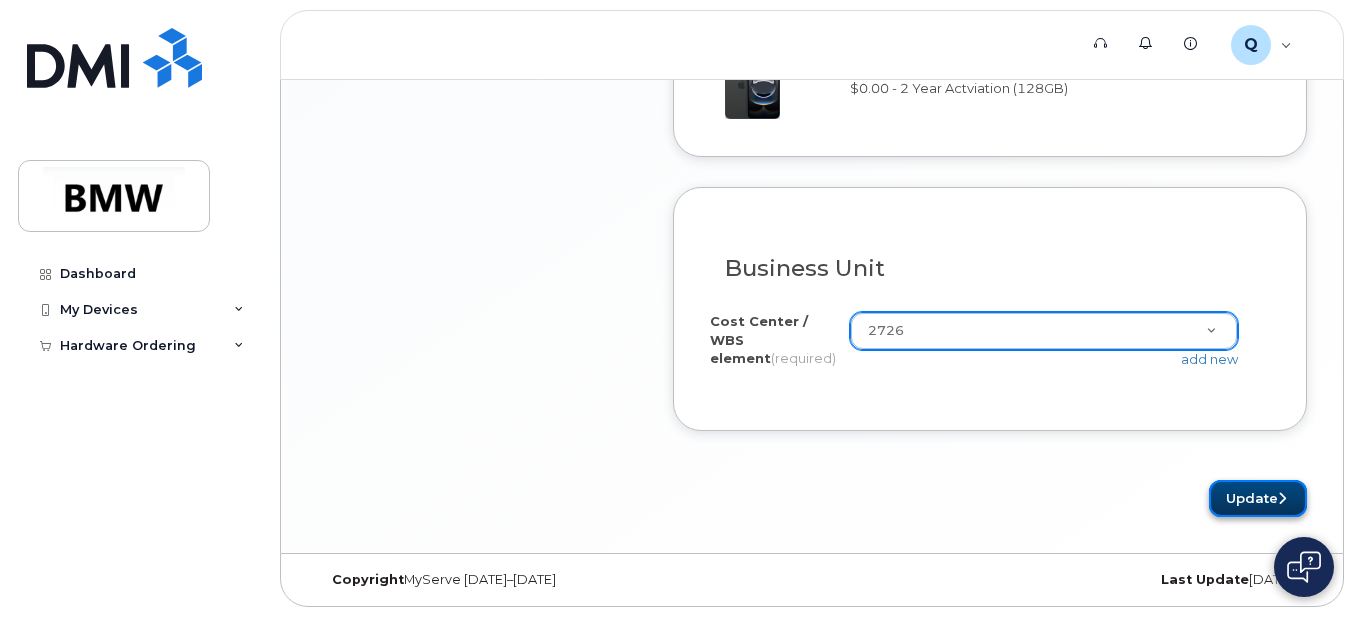 click on "Update" 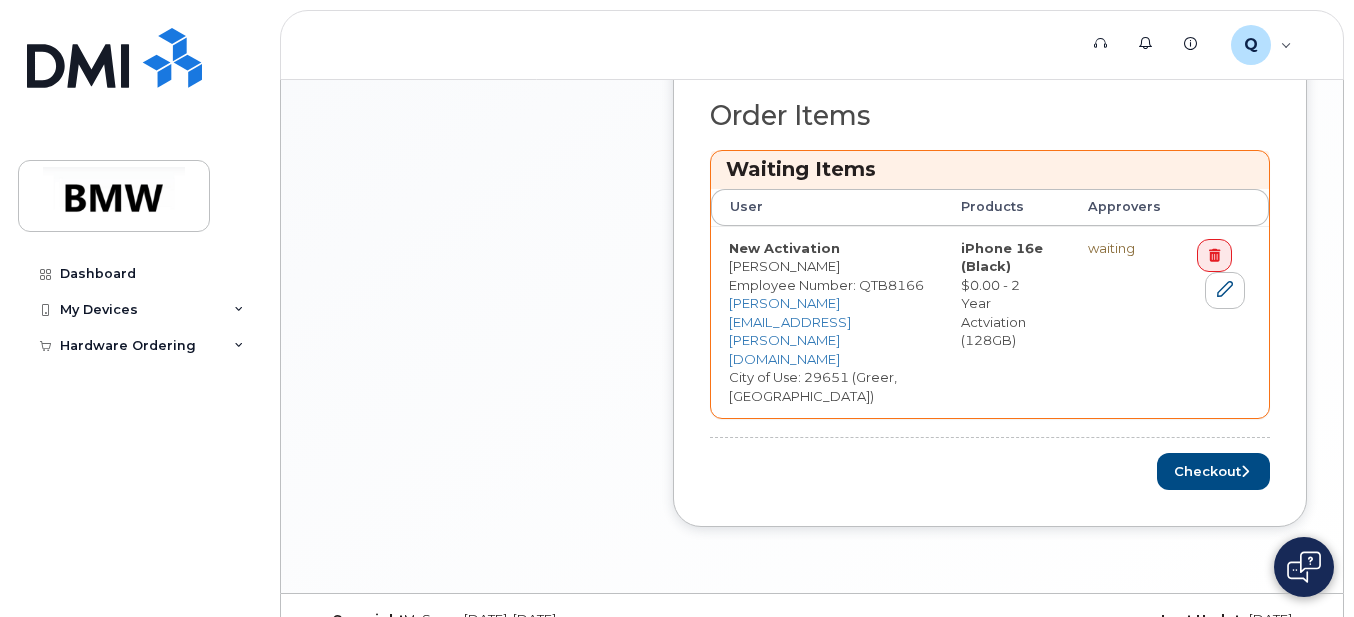 scroll, scrollTop: 946, scrollLeft: 0, axis: vertical 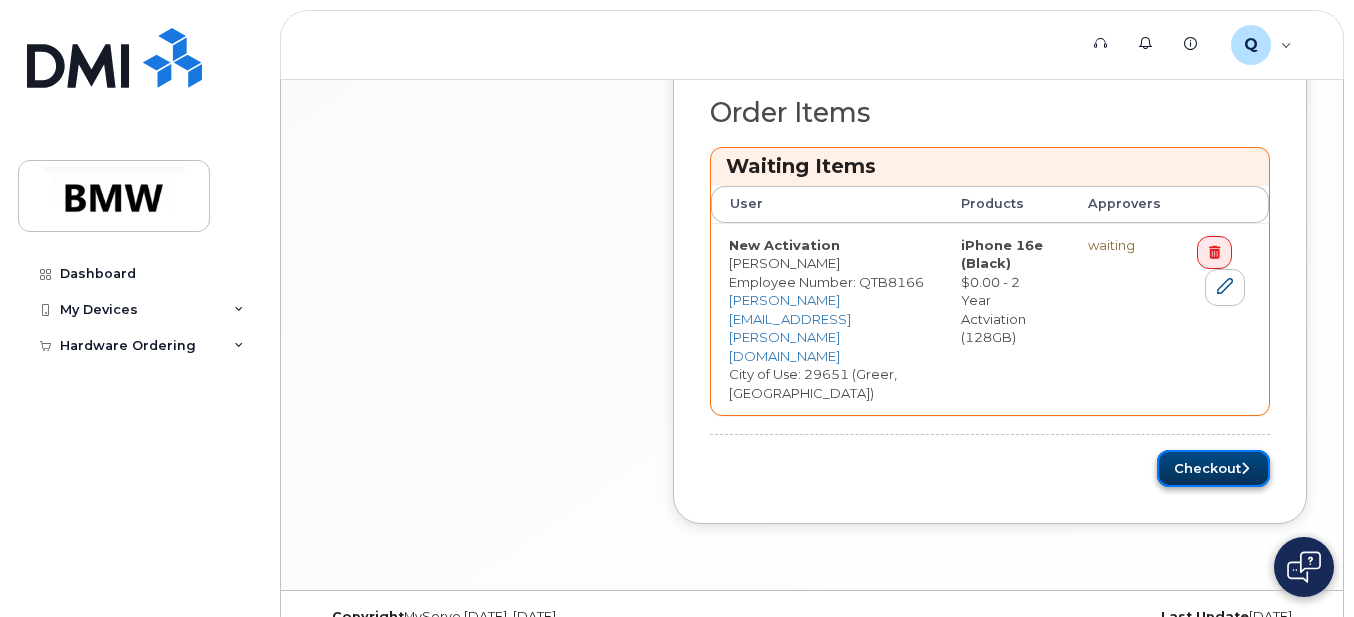 click on "Checkout" 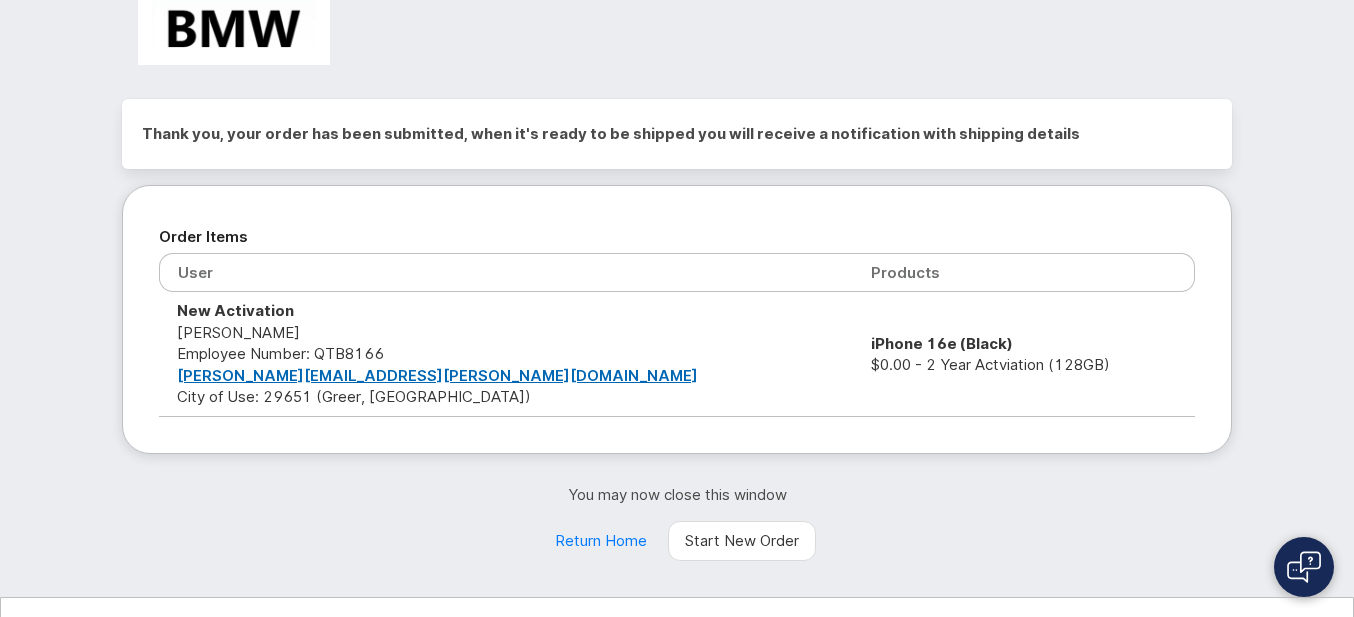 scroll, scrollTop: 99, scrollLeft: 0, axis: vertical 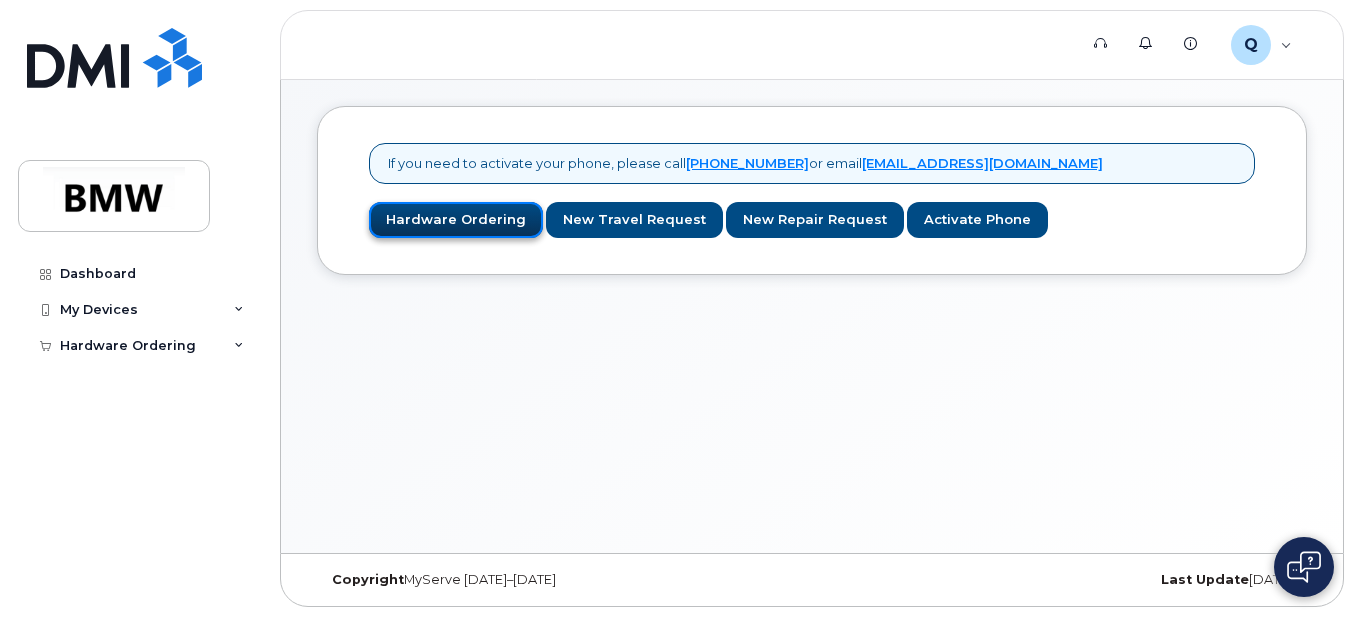 click on "Hardware Ordering" 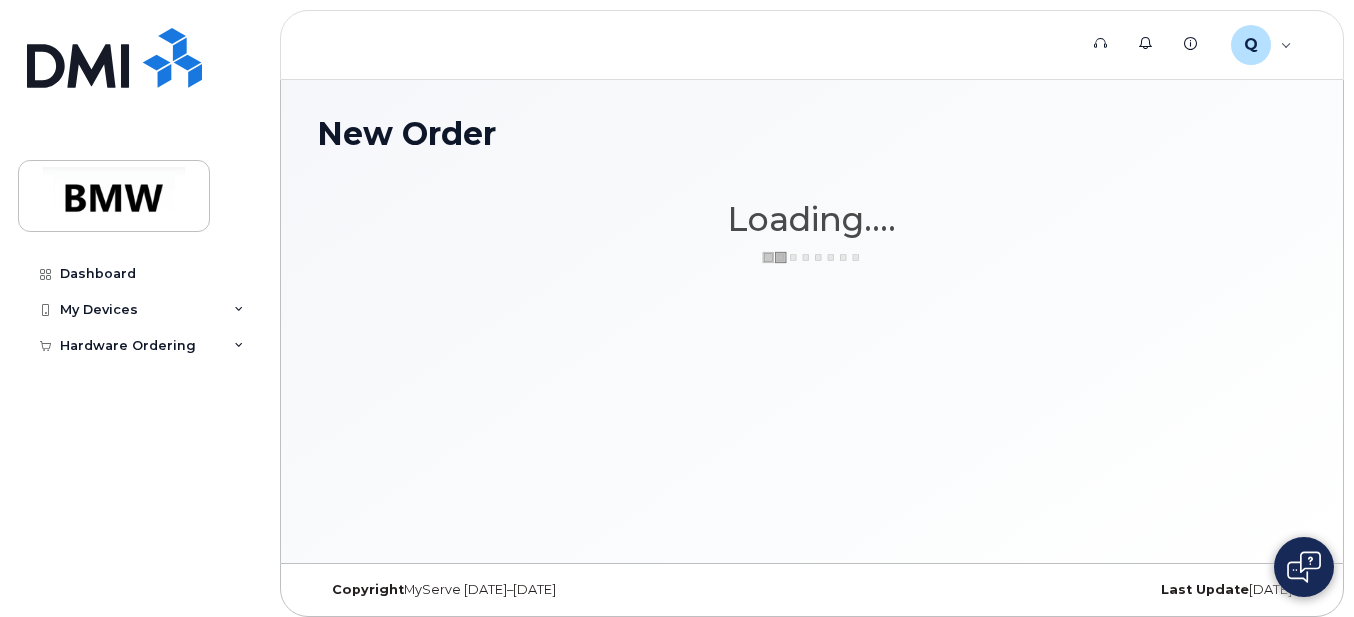 scroll, scrollTop: 0, scrollLeft: 0, axis: both 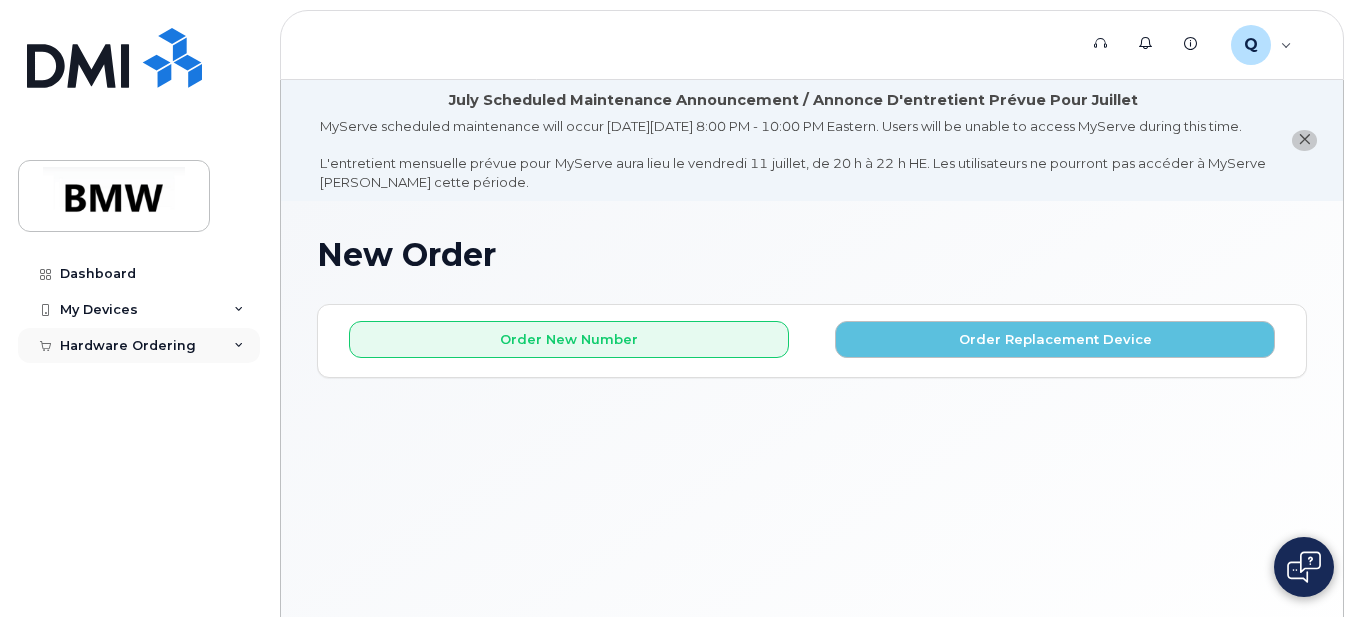 click on "Hardware Ordering" 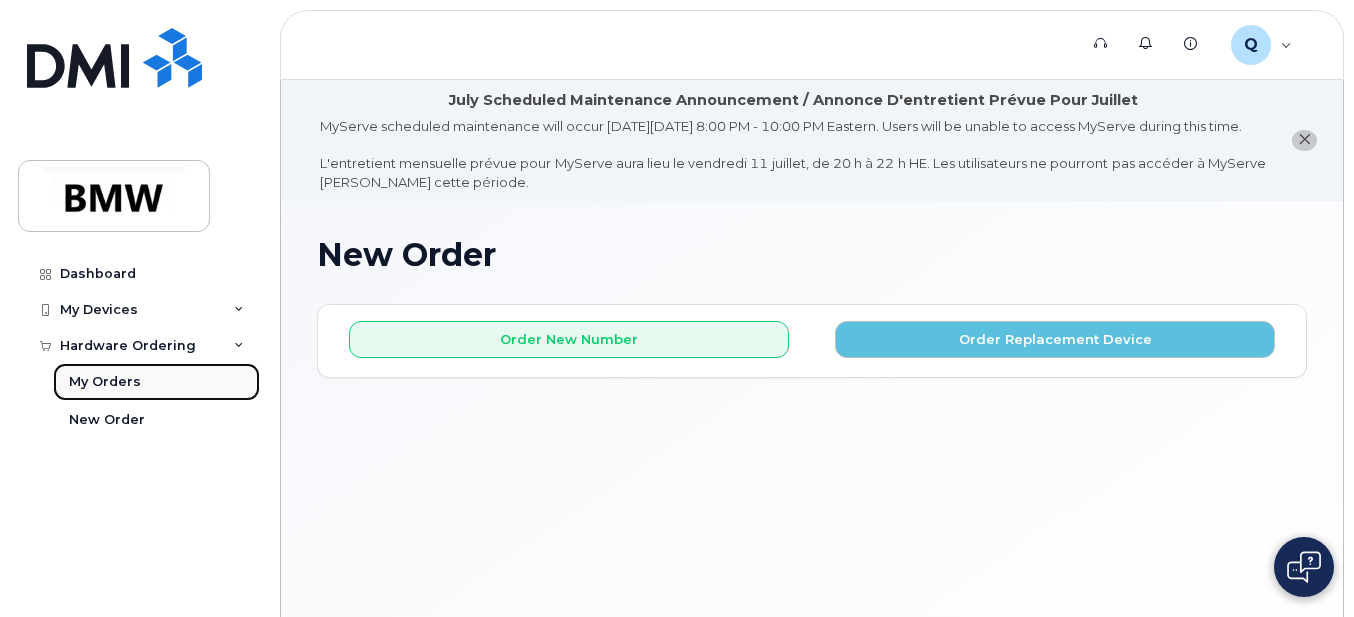 click on "My Orders" 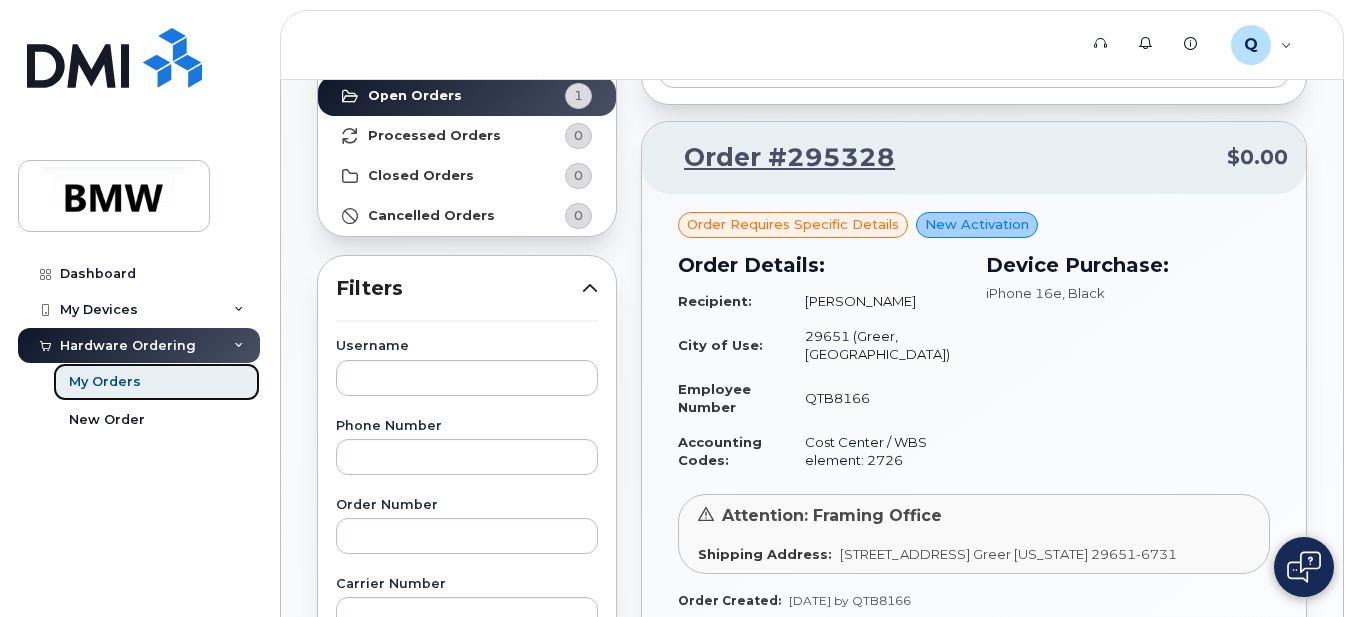 scroll, scrollTop: 100, scrollLeft: 0, axis: vertical 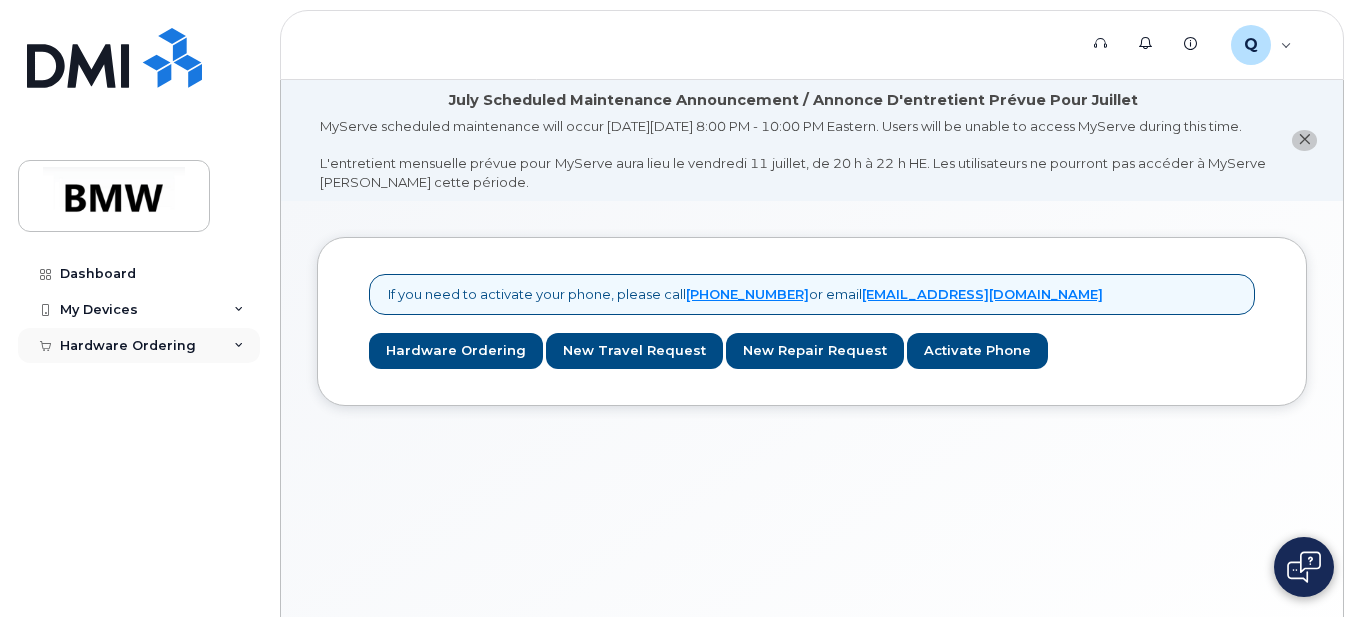 click on "Hardware Ordering" 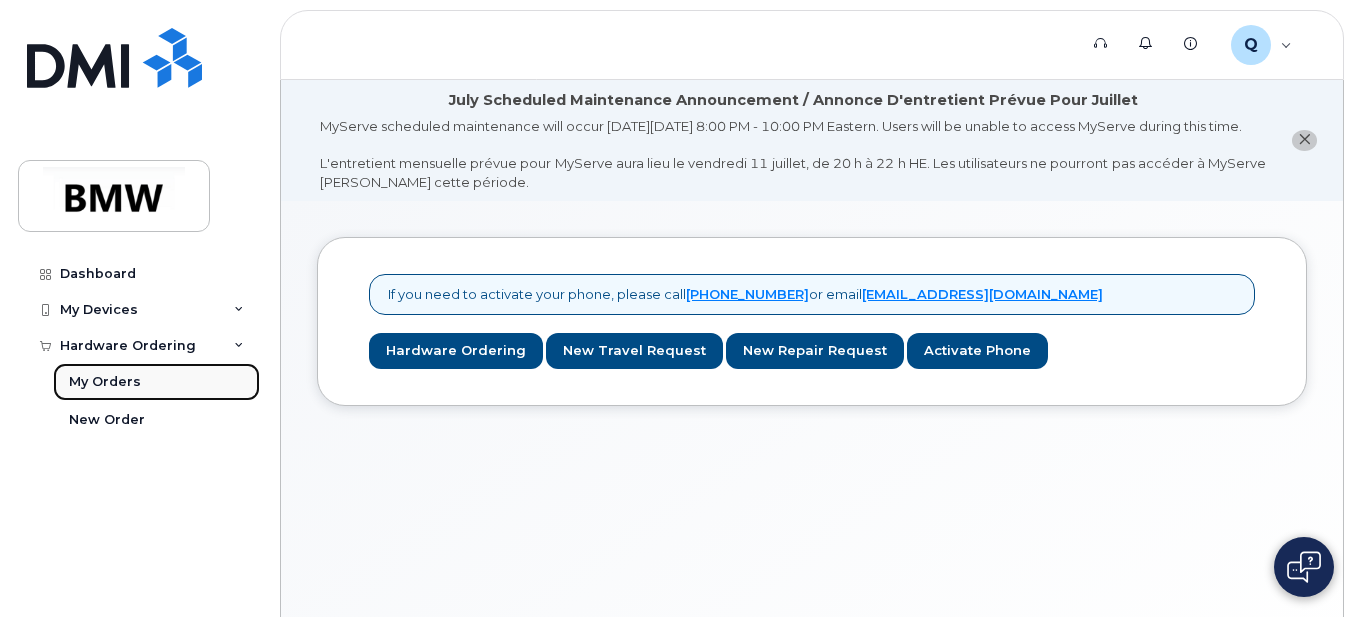 click on "My Orders" 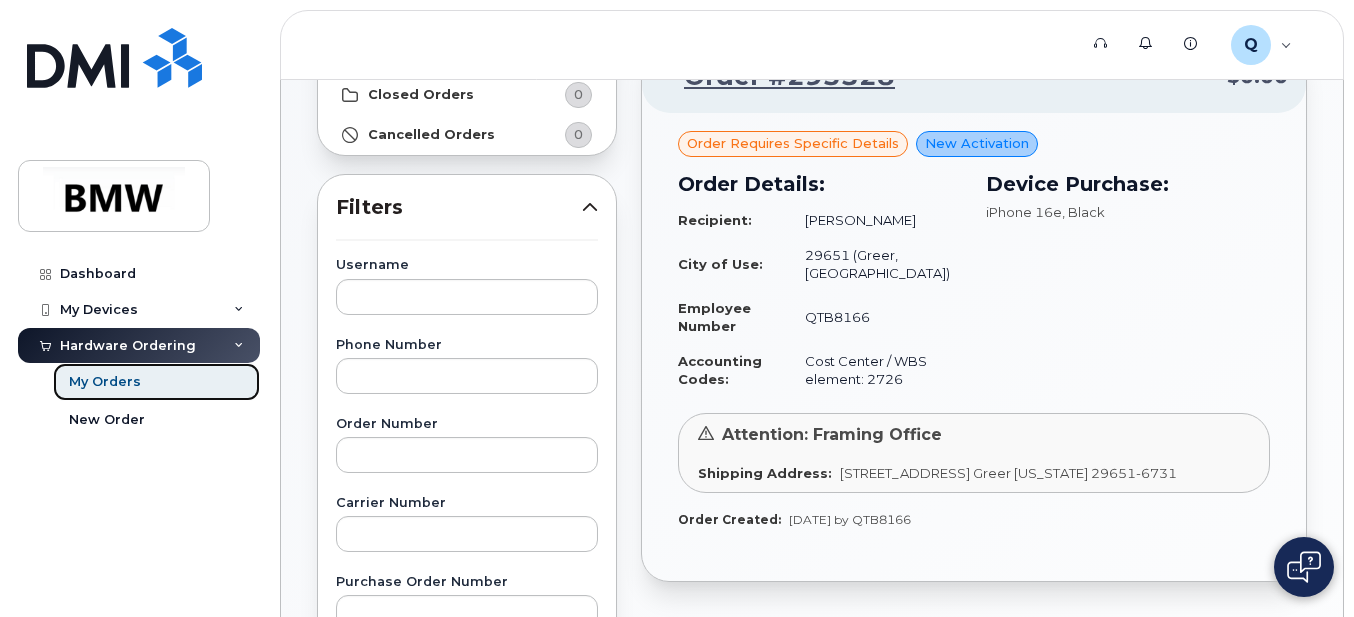 scroll, scrollTop: 200, scrollLeft: 0, axis: vertical 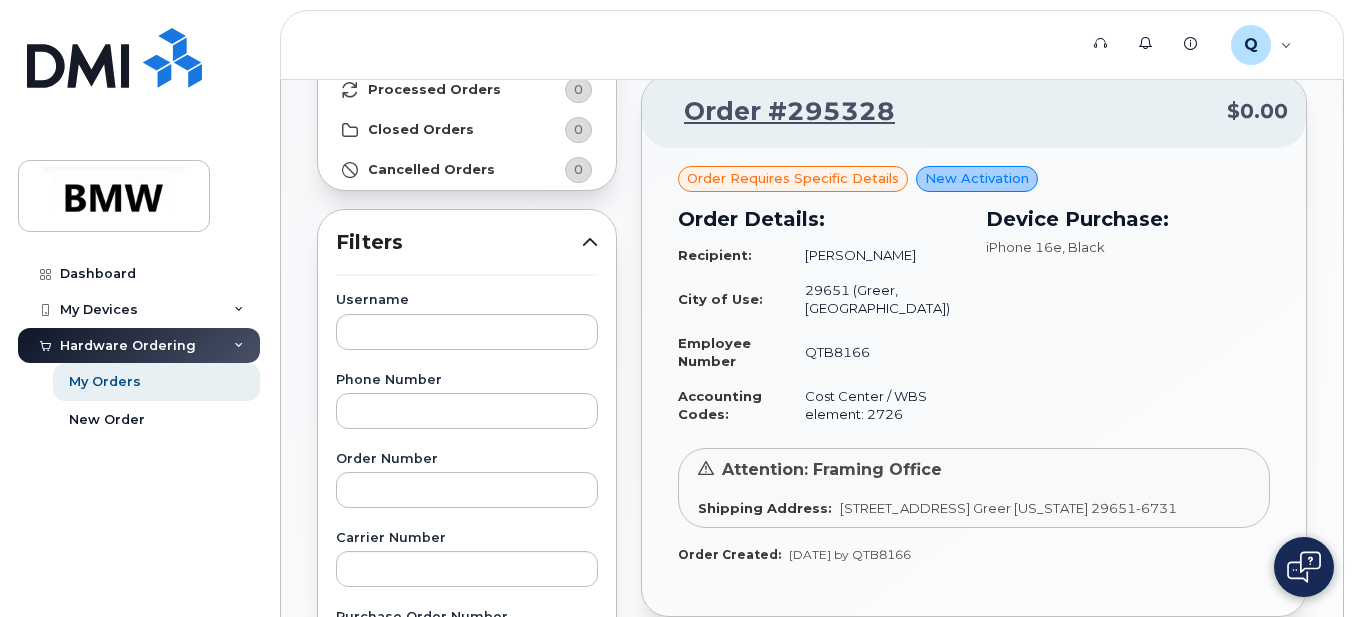 click on "Order requires Specific details" 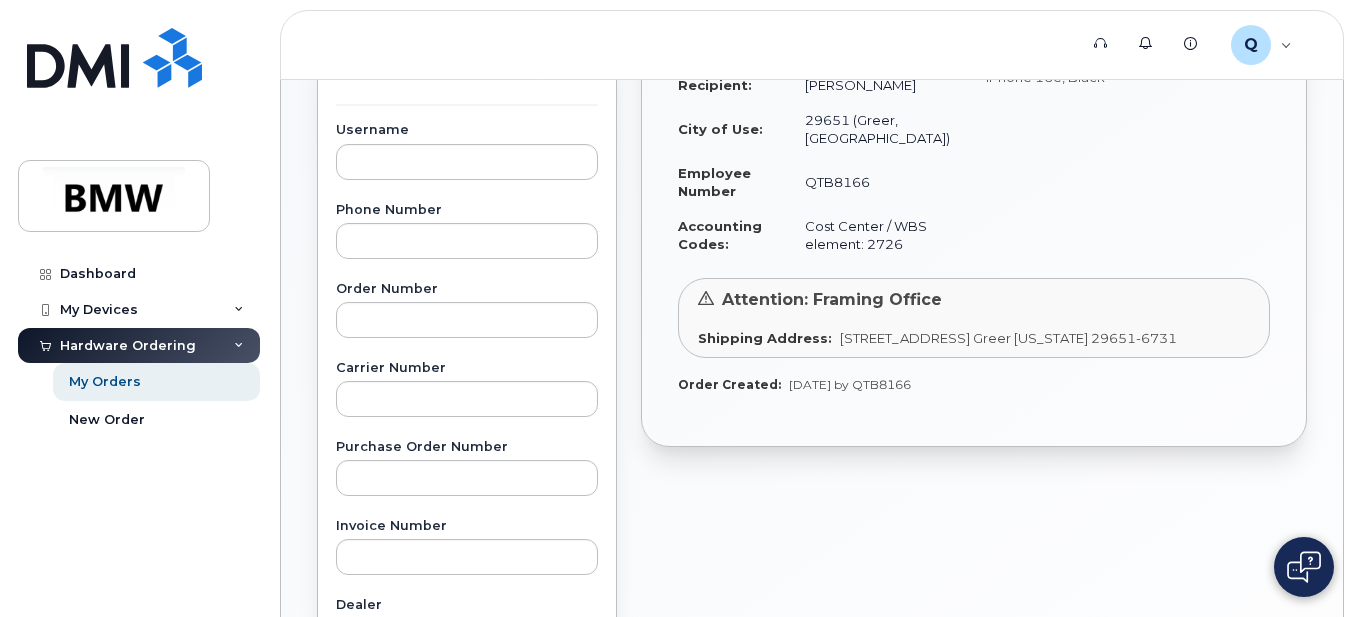 scroll, scrollTop: 400, scrollLeft: 0, axis: vertical 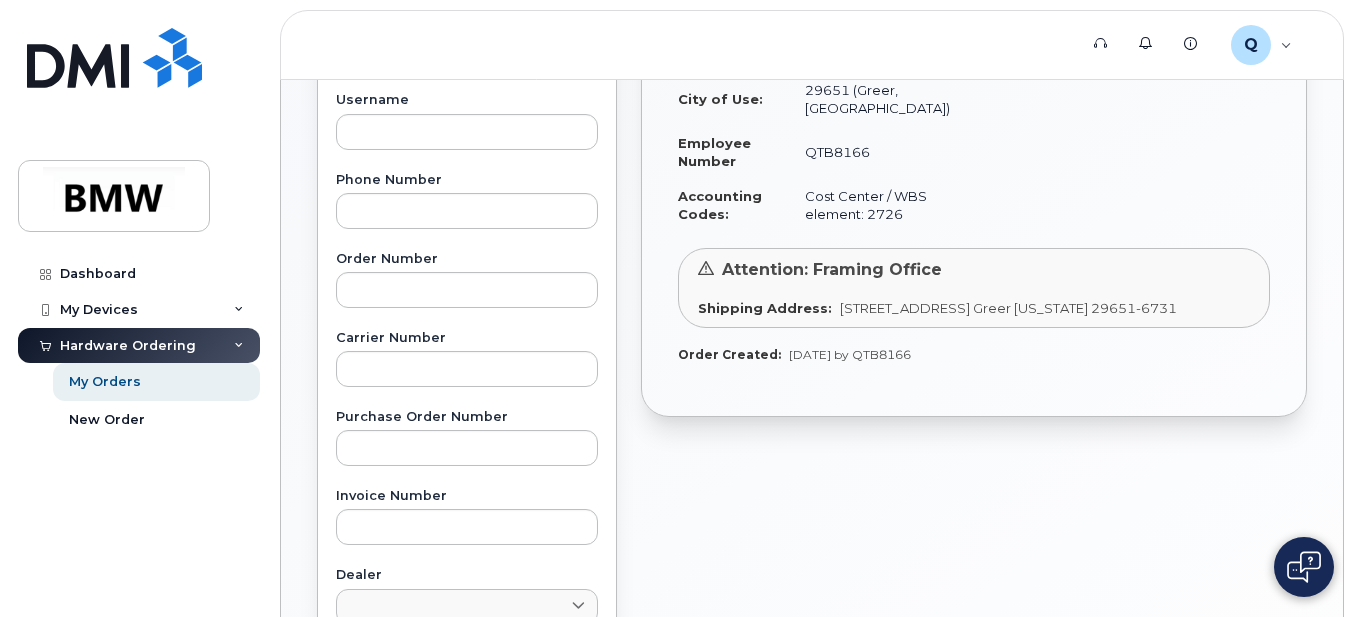 click on "Order requires Specific details New Activation Order Details: Recipient: [PERSON_NAME] City of Use: 29651 (Greer, [GEOGRAPHIC_DATA]) Employee Number QTB8166 Accounting Codes: Cost Center / WBS element: 2726 Device Purchase: iPhone 16e , Black Attention: Framing Office Shipping Address: [STREET_ADDRESS] Greer [US_STATE] 29651-6731 Order Created: [DATE] by QTB8166" 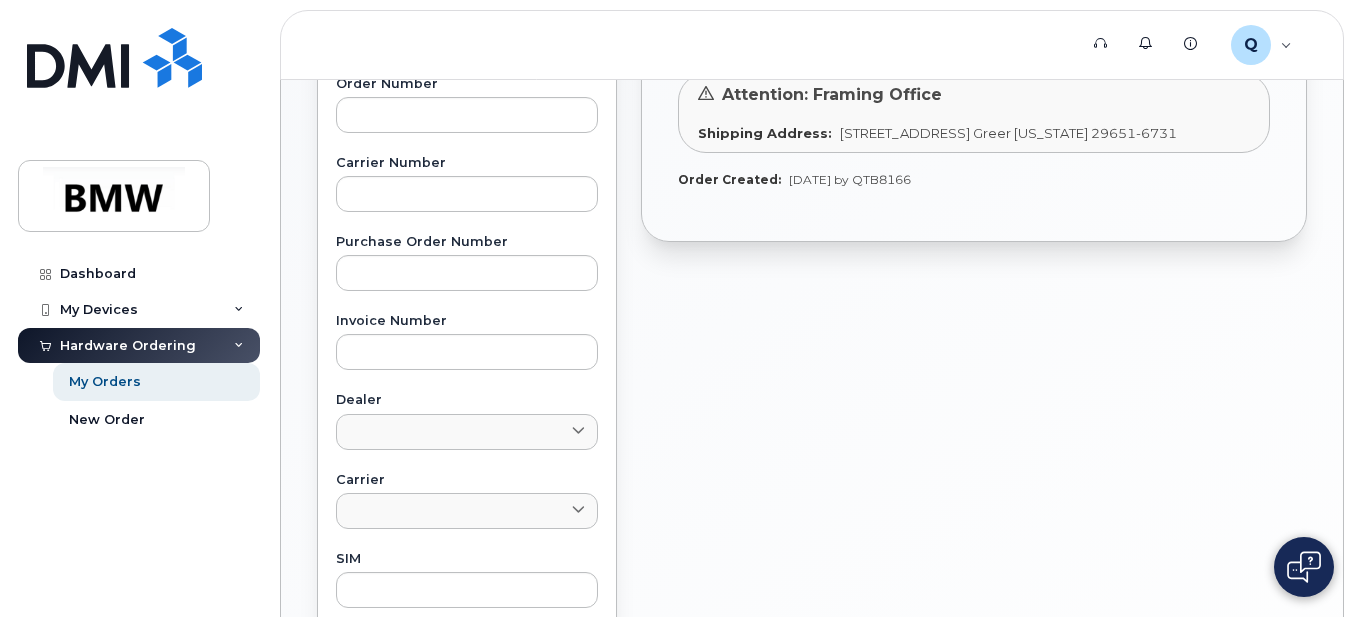 scroll, scrollTop: 600, scrollLeft: 0, axis: vertical 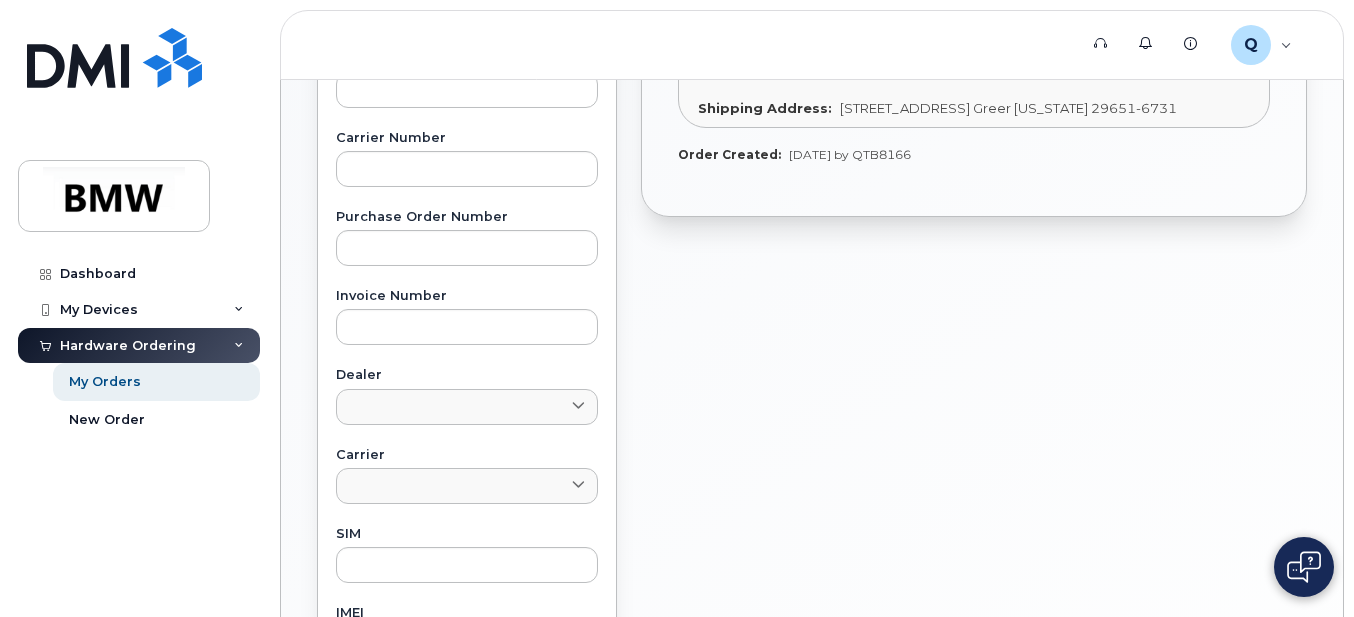 click 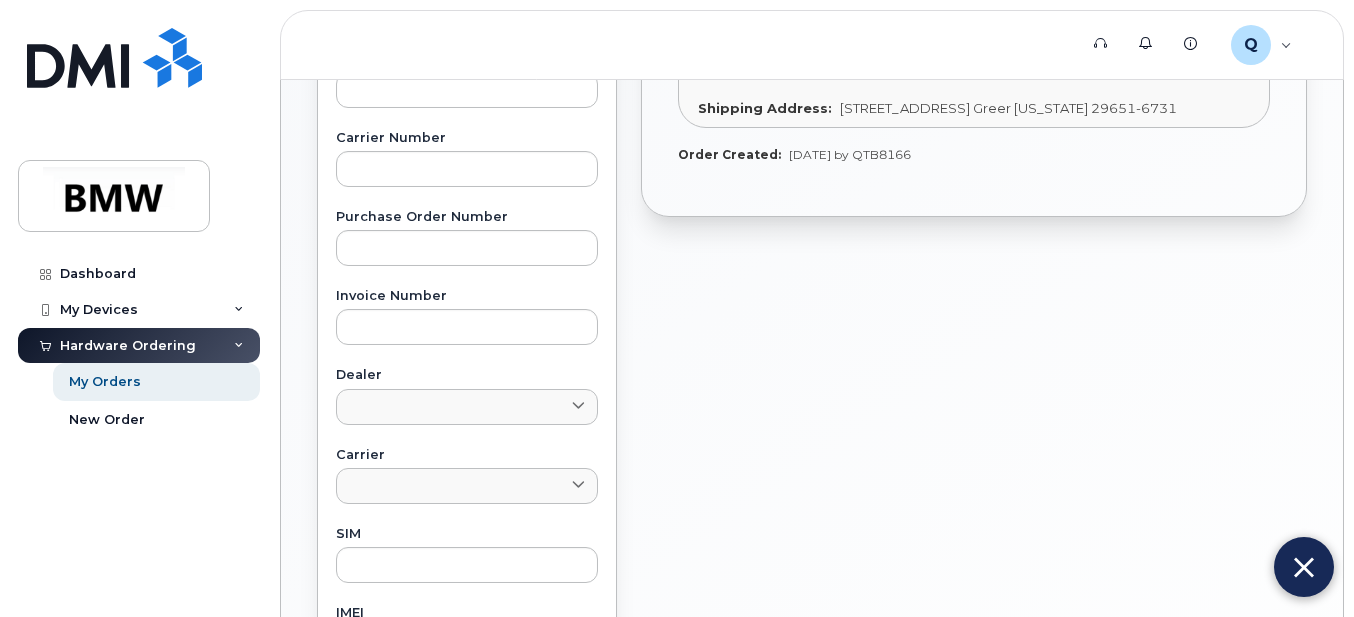 click on "Order #295328 $0.00 Order requires Specific details New Activation Order Details: Recipient: Bradlee Crawford City of Use: 29651 (Greer, SC) Employee Number QTB8166 Accounting Codes: Cost Center / WBS element: 2726 Device Purchase: iPhone 16e , Black Attention: Framing Office Shipping Address: 1400 Highway 101 S GREER SC 29651-6731 UNITED STATES Greer South Carolina 29651-6731 Order Created: Jul 10, 2025 by QTB8166 Showing 1 To 10 Of 120 Entries 1 2 3 4 5" 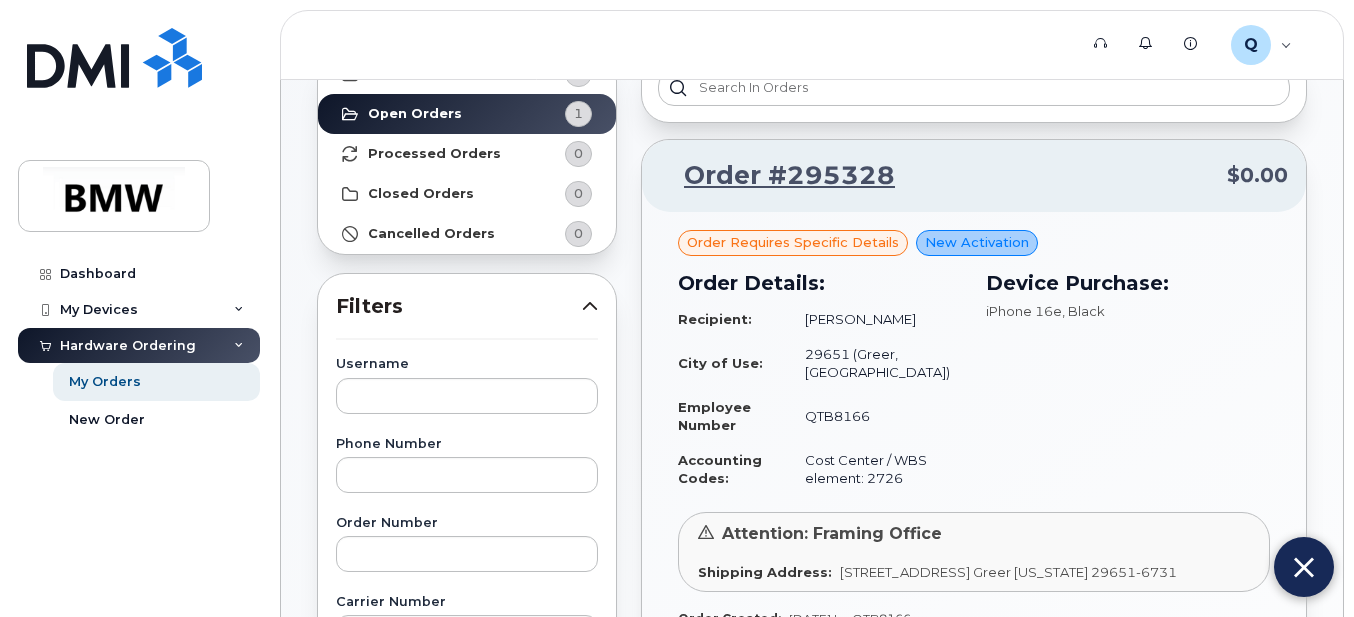 scroll, scrollTop: 100, scrollLeft: 0, axis: vertical 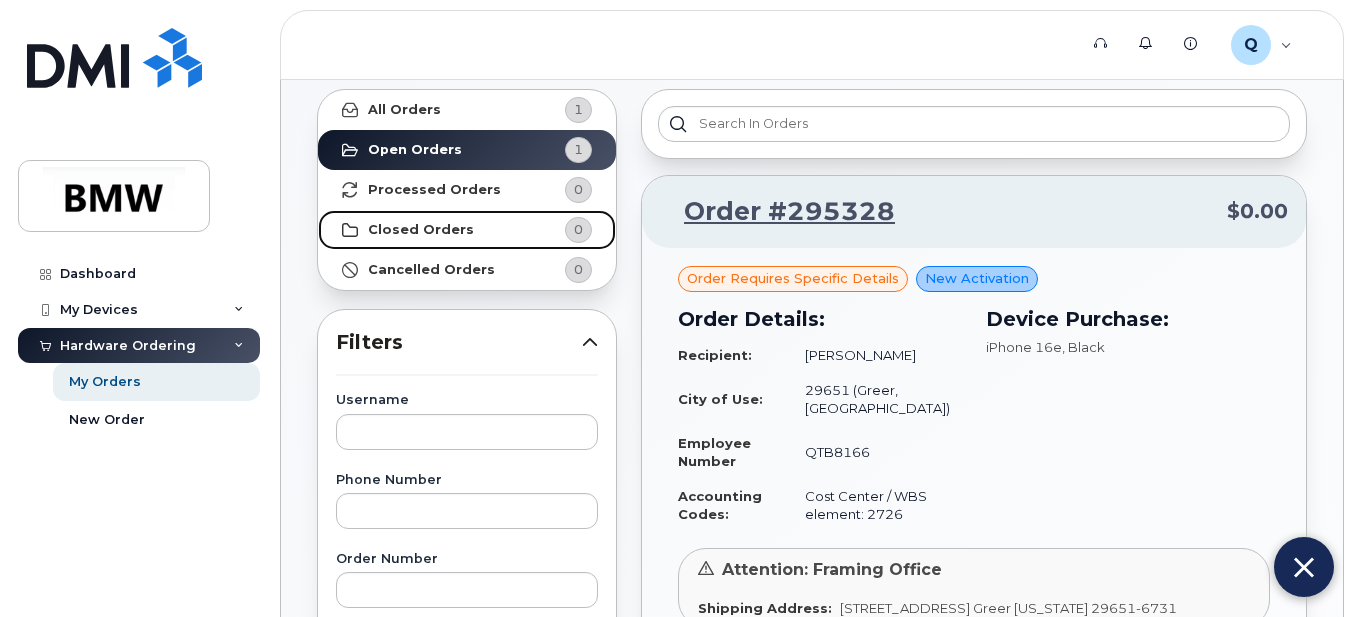 click on "Closed Orders 0" 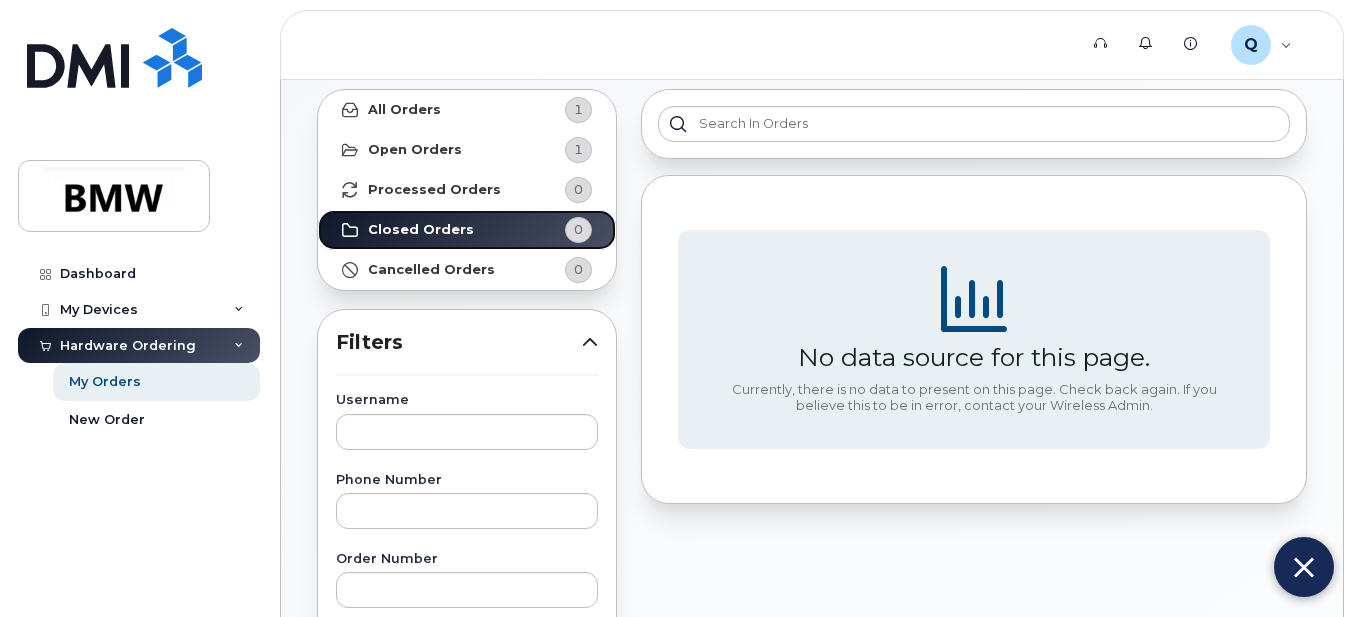 click on "Closed Orders 0" 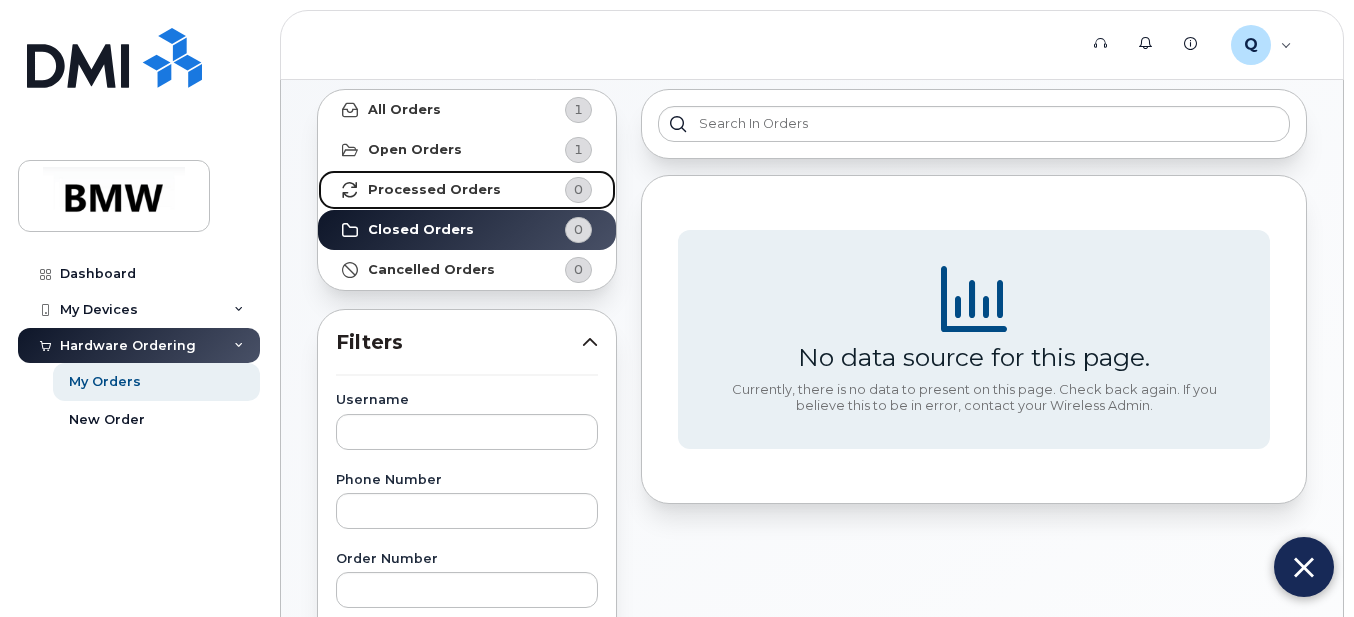 click on "Processed Orders 0" 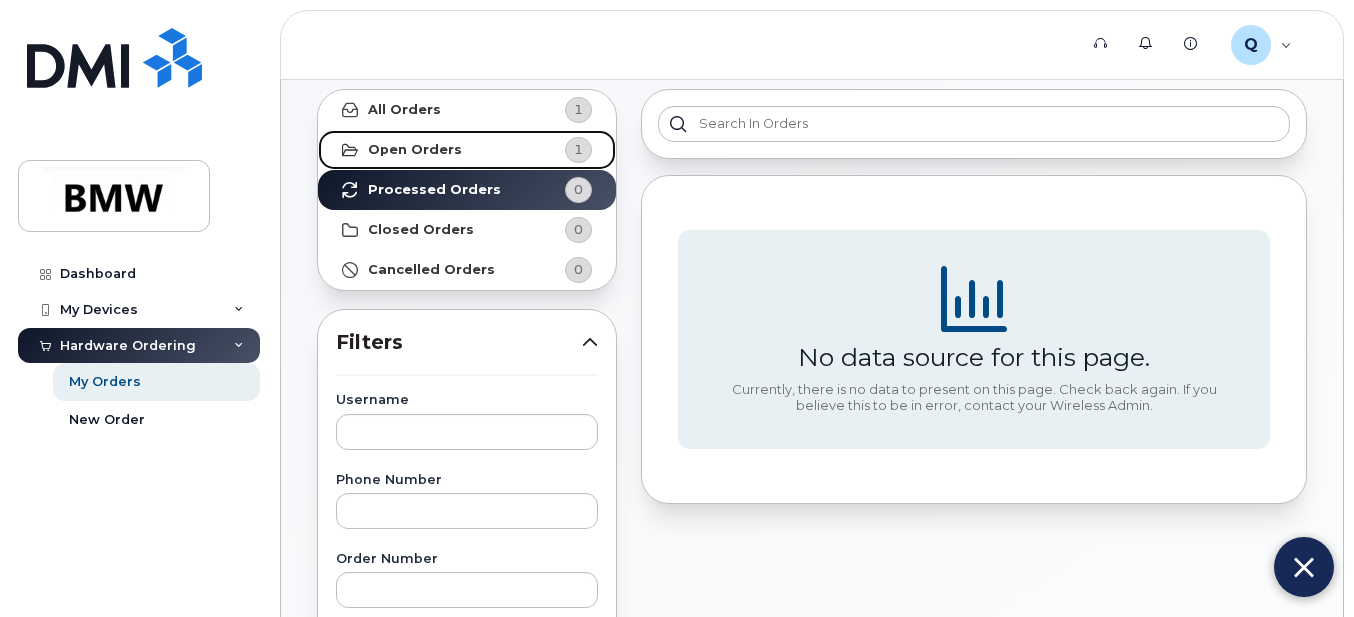 click on "Open Orders 1" 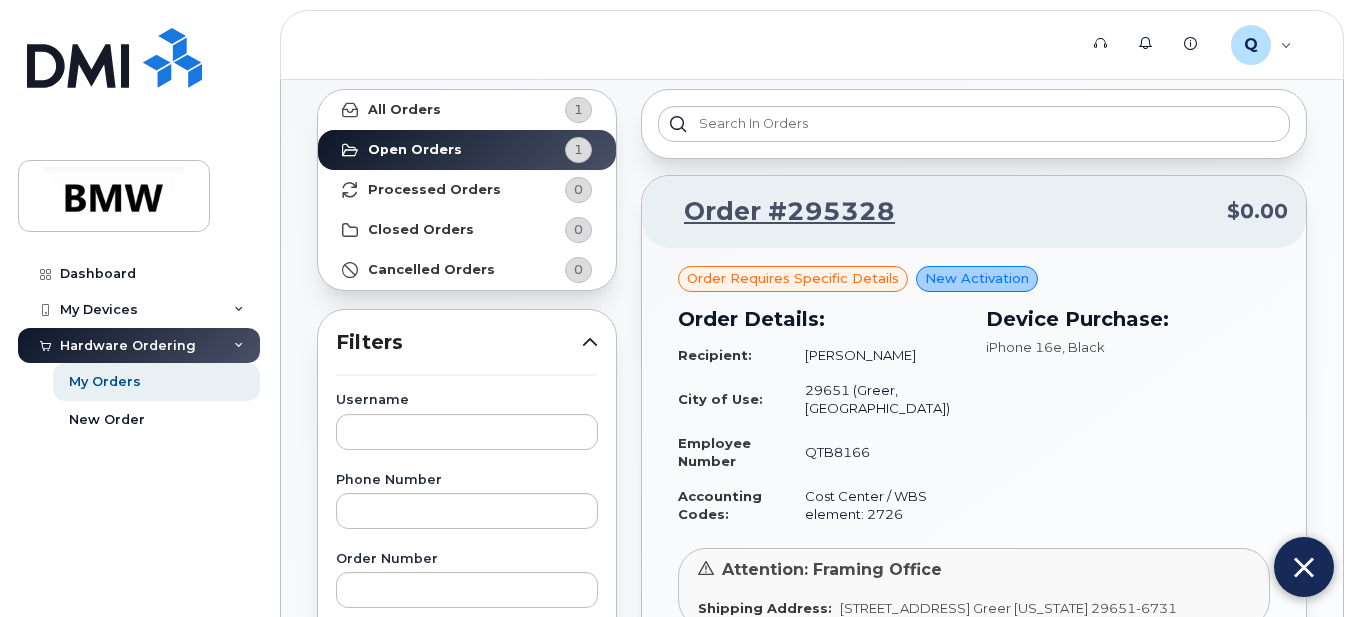click 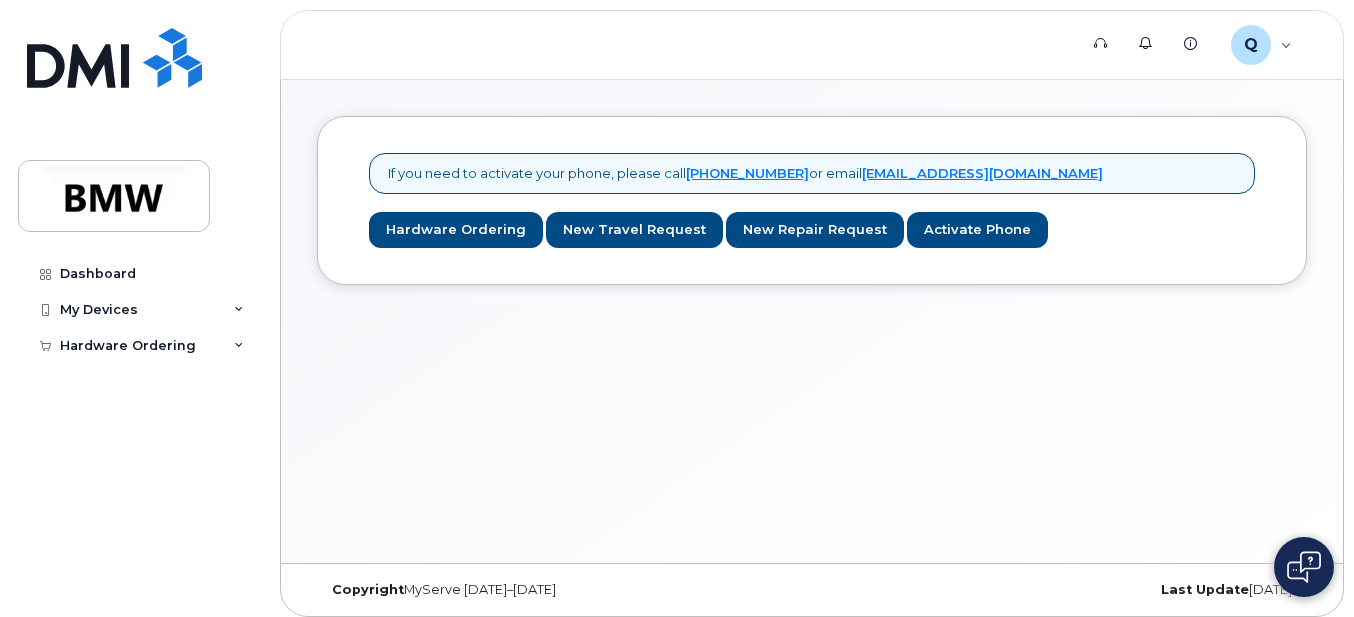 scroll, scrollTop: 0, scrollLeft: 0, axis: both 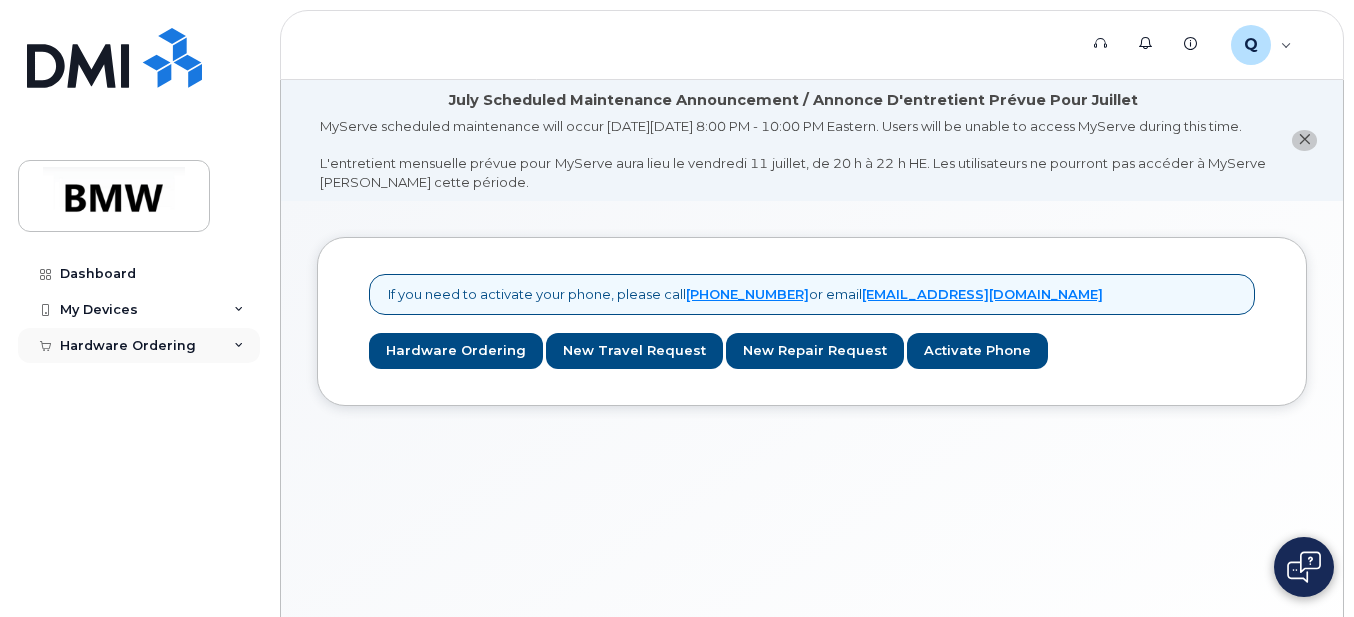 click on "Hardware Ordering" 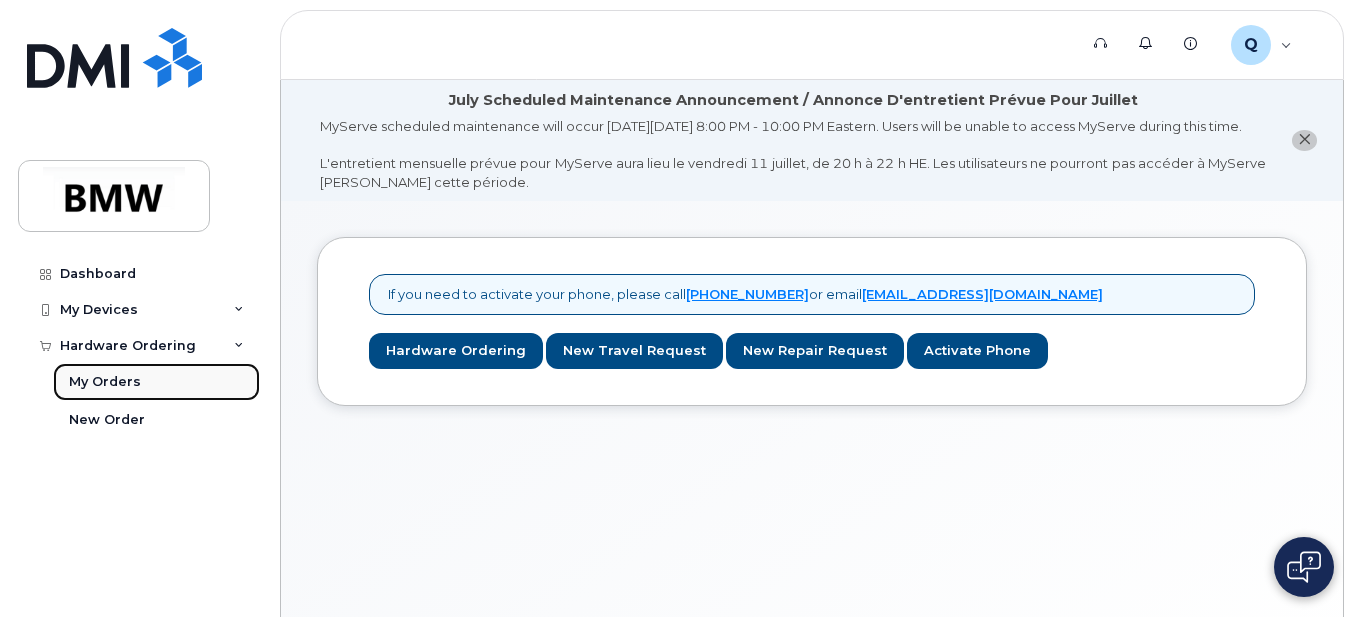 click on "My Orders" 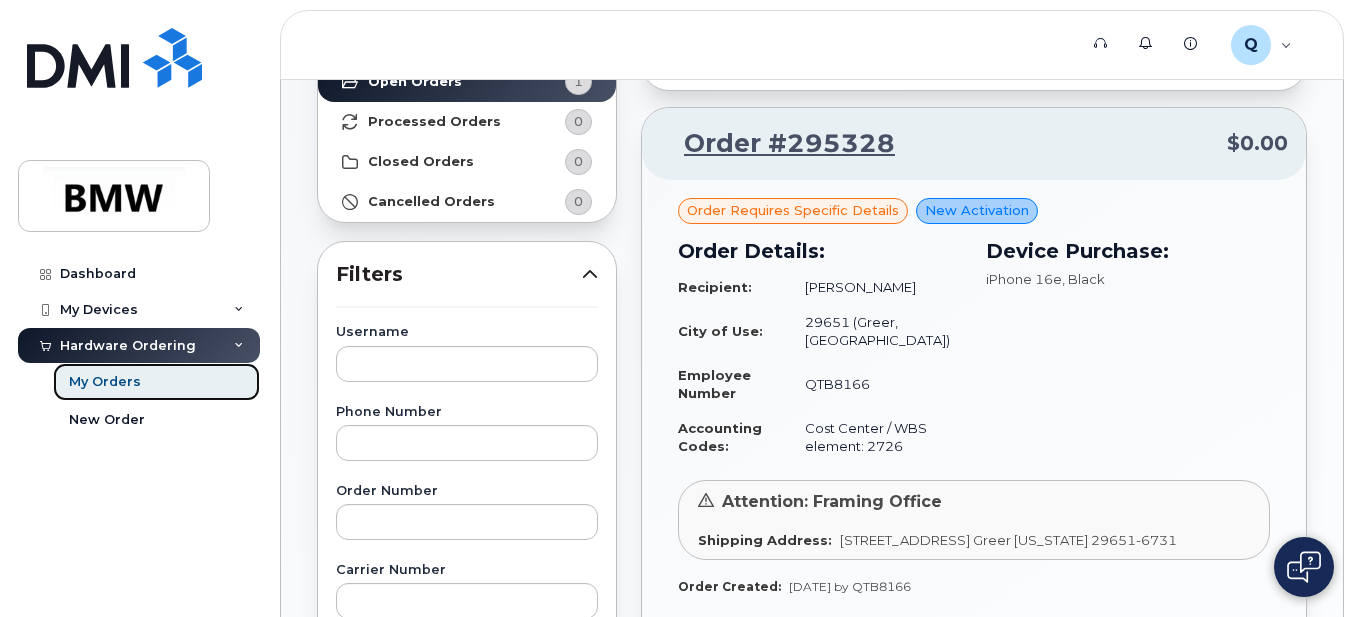 scroll, scrollTop: 200, scrollLeft: 0, axis: vertical 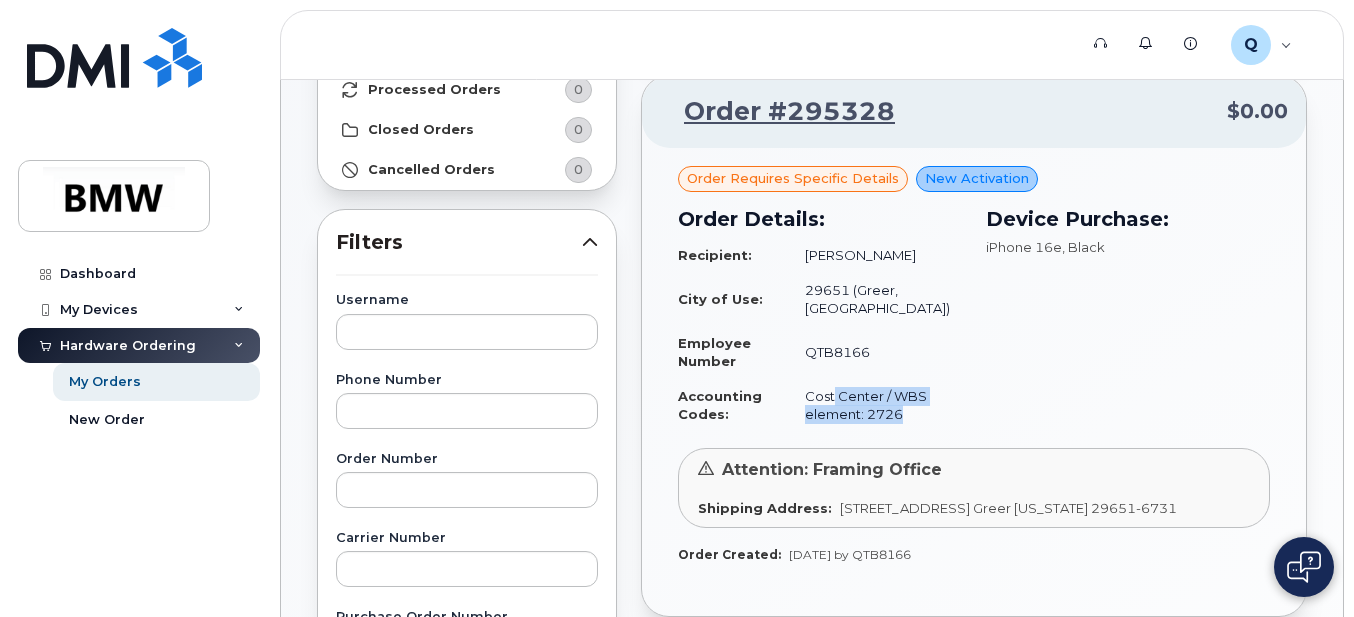 drag, startPoint x: 862, startPoint y: 375, endPoint x: 955, endPoint y: 402, distance: 96.84007 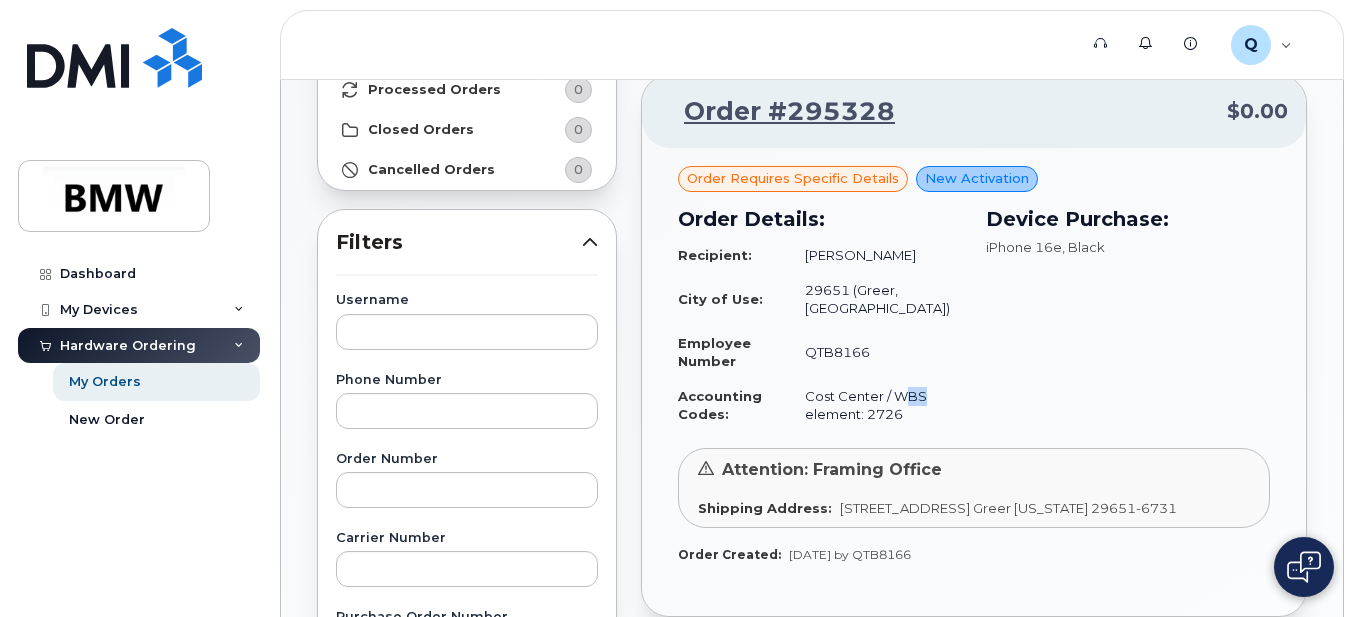 drag, startPoint x: 938, startPoint y: 373, endPoint x: 954, endPoint y: 389, distance: 22.627417 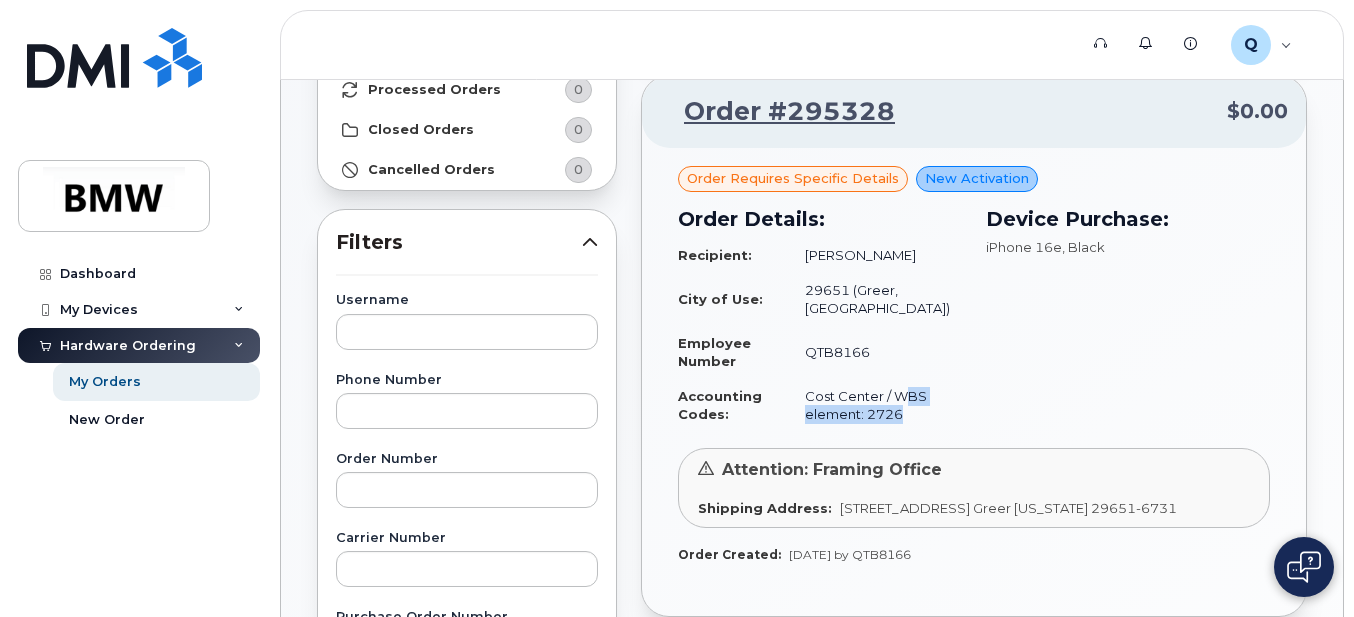click on "Cost Center / WBS element: 2726" 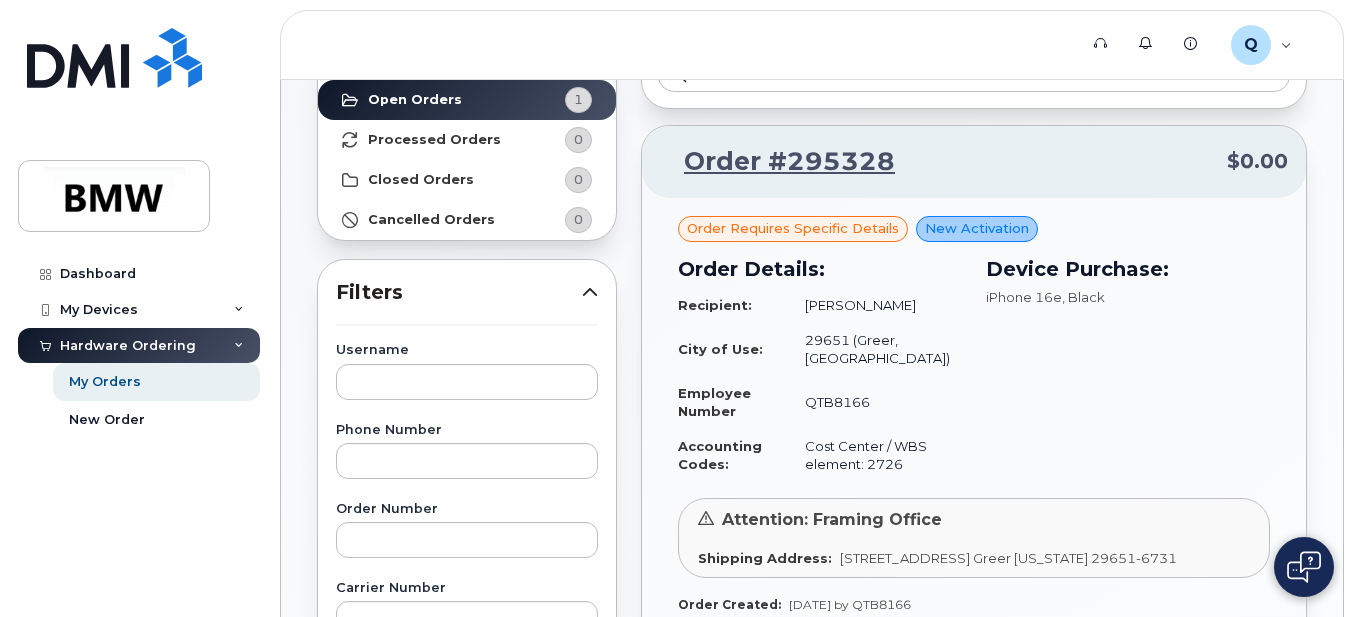 scroll, scrollTop: 0, scrollLeft: 0, axis: both 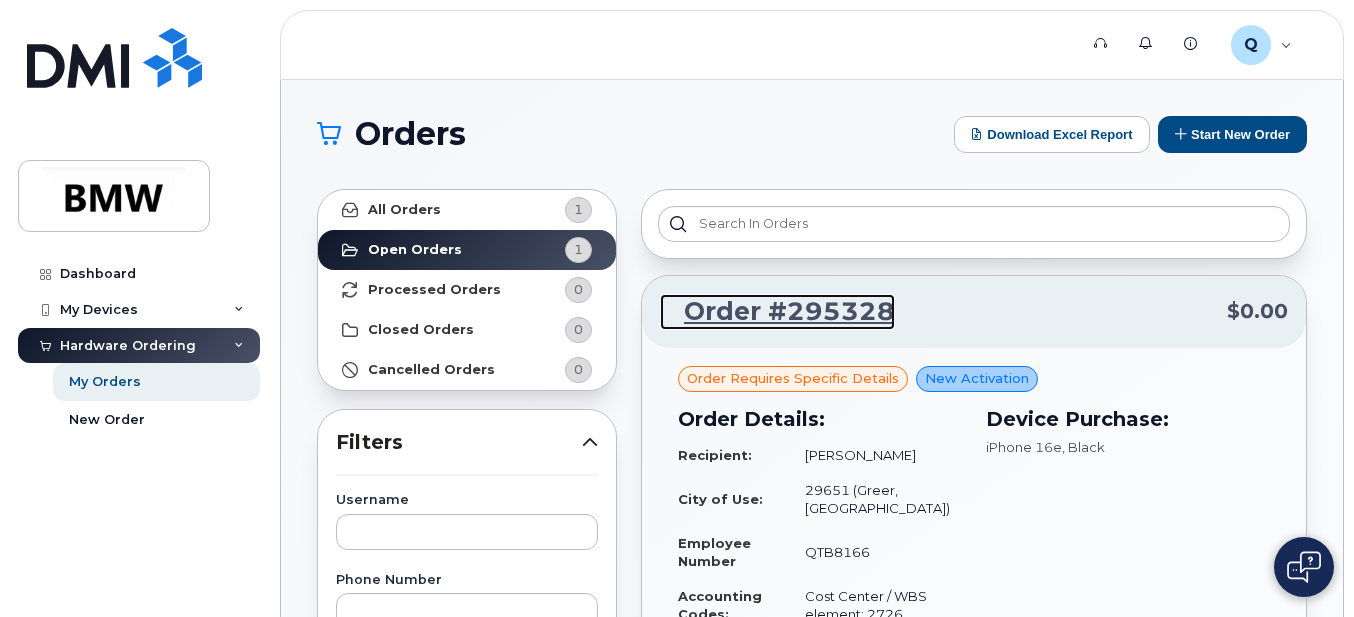 click on "Order #295328" 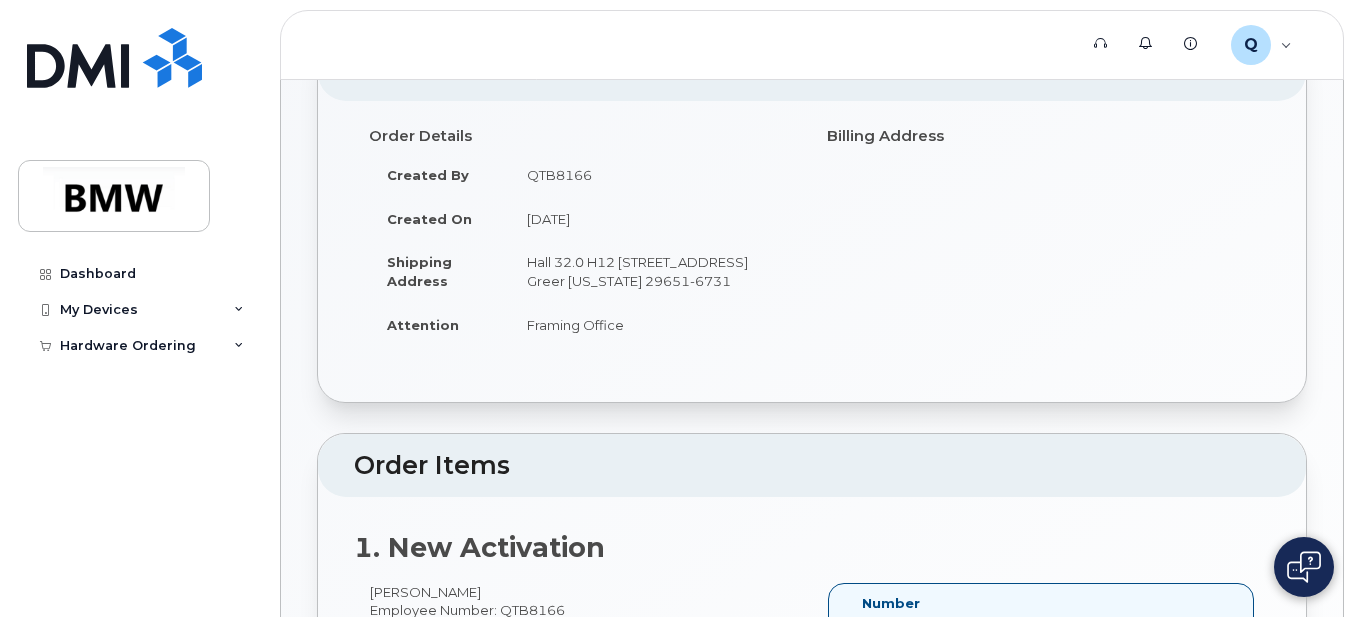 scroll, scrollTop: 0, scrollLeft: 0, axis: both 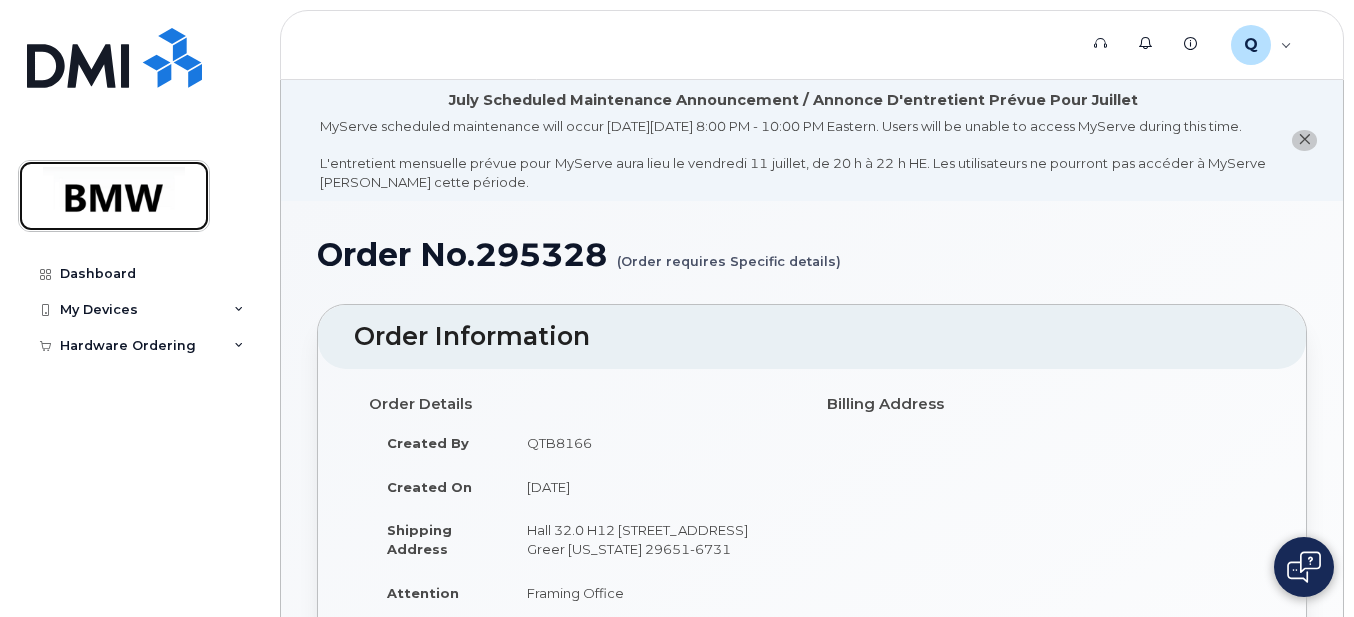 click 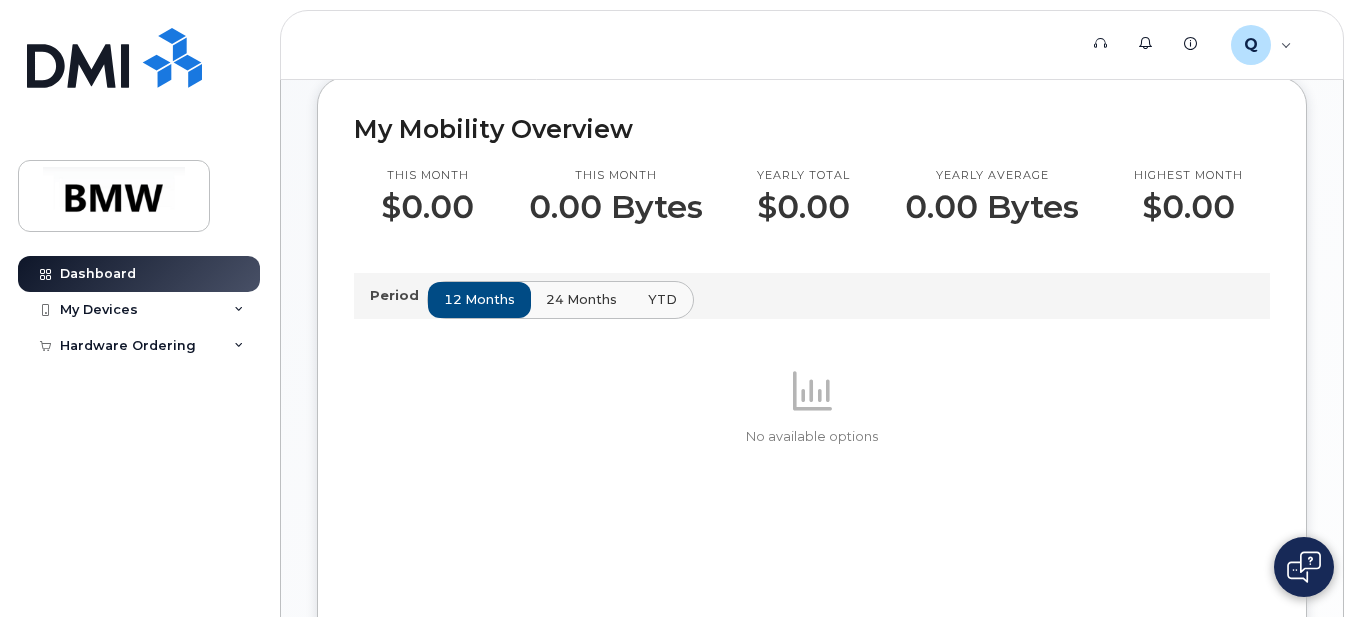 scroll, scrollTop: 600, scrollLeft: 0, axis: vertical 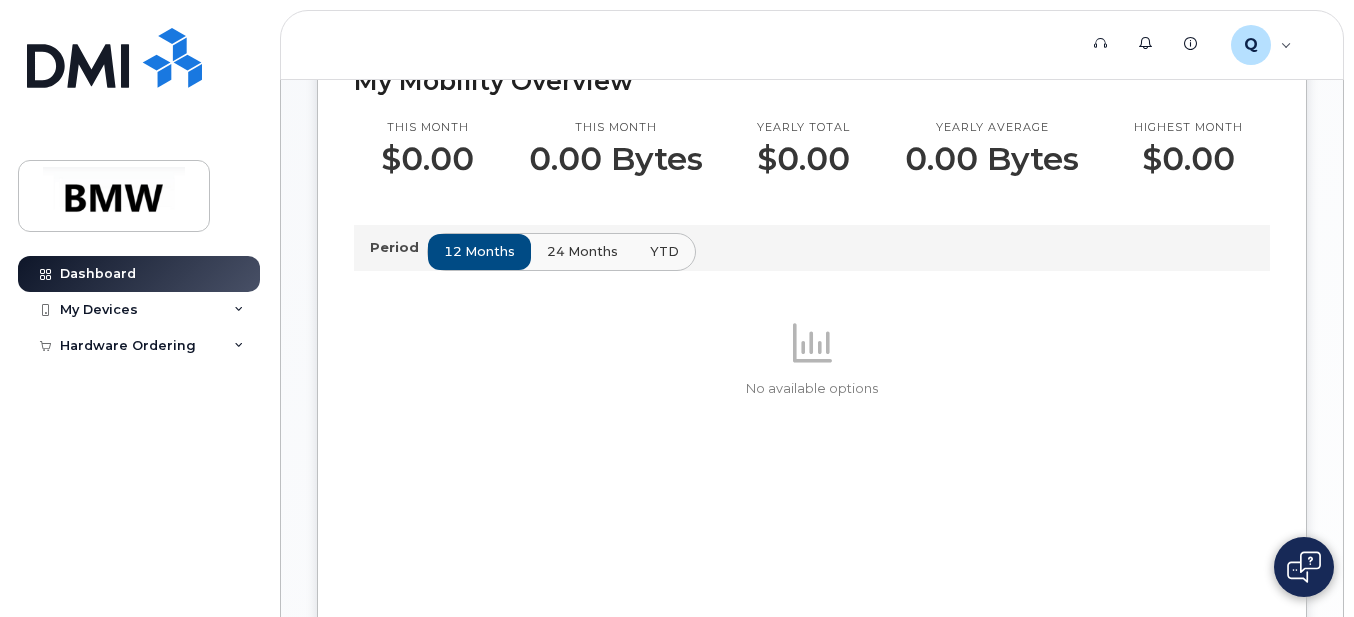 click on "24 months" 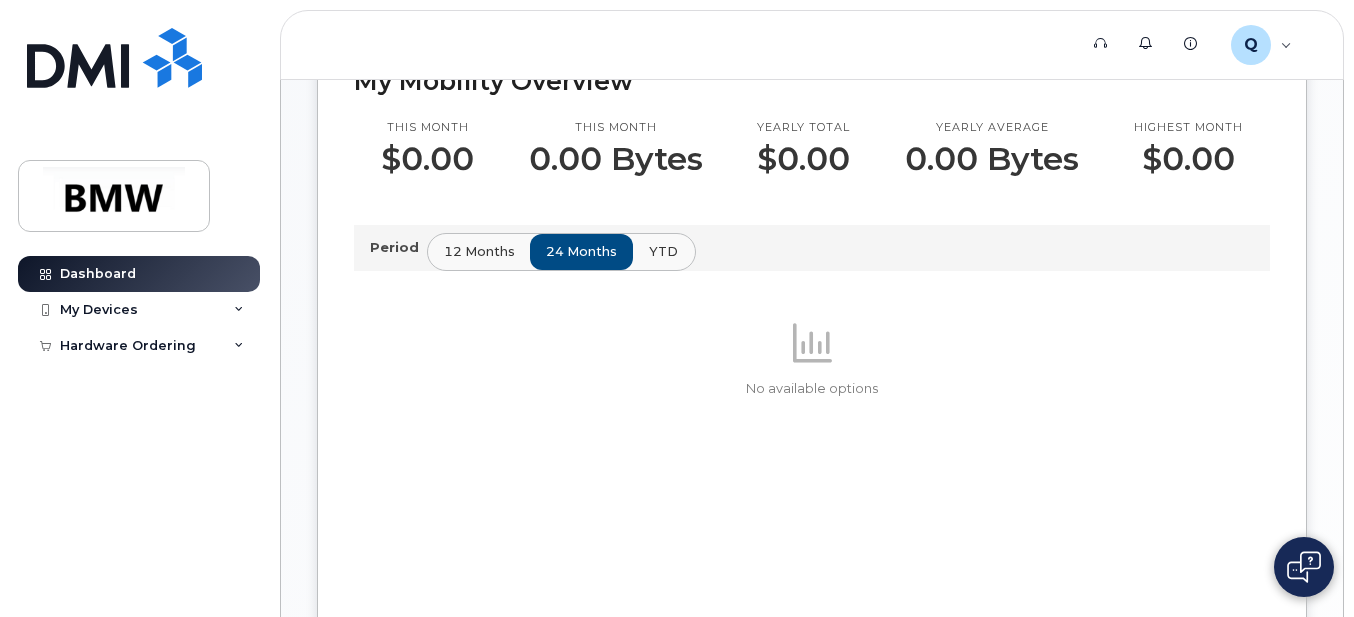 click on "YTD" 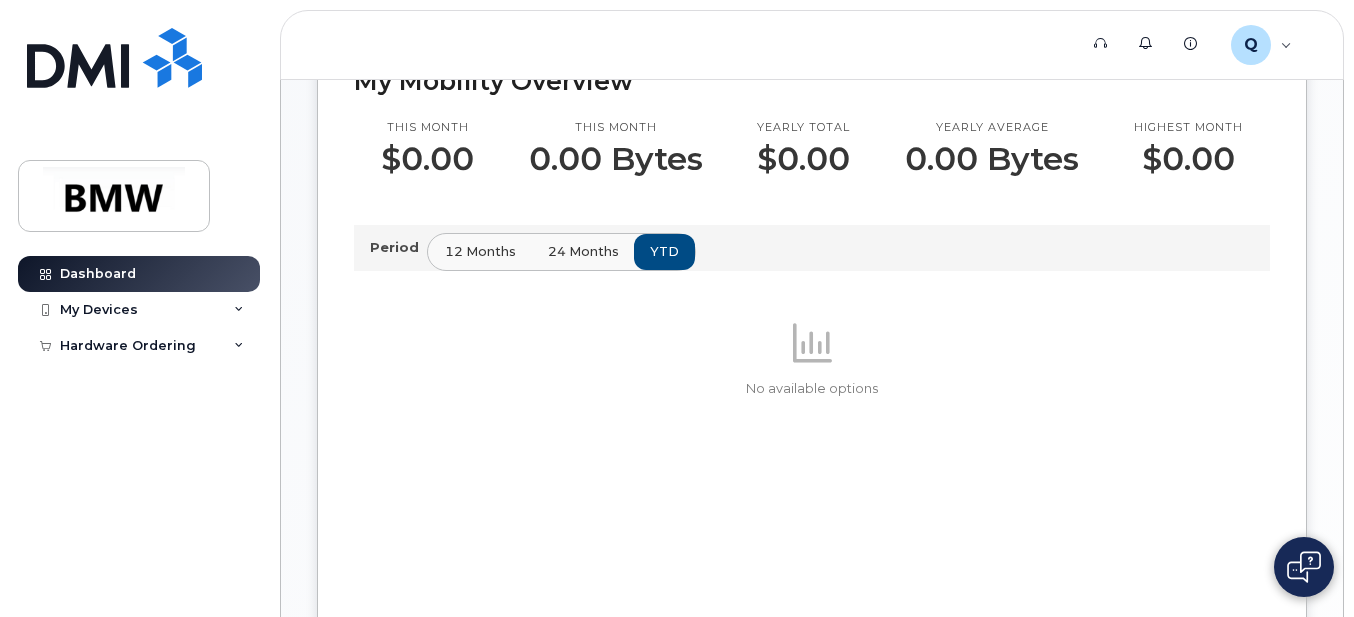 click on "12 months" 